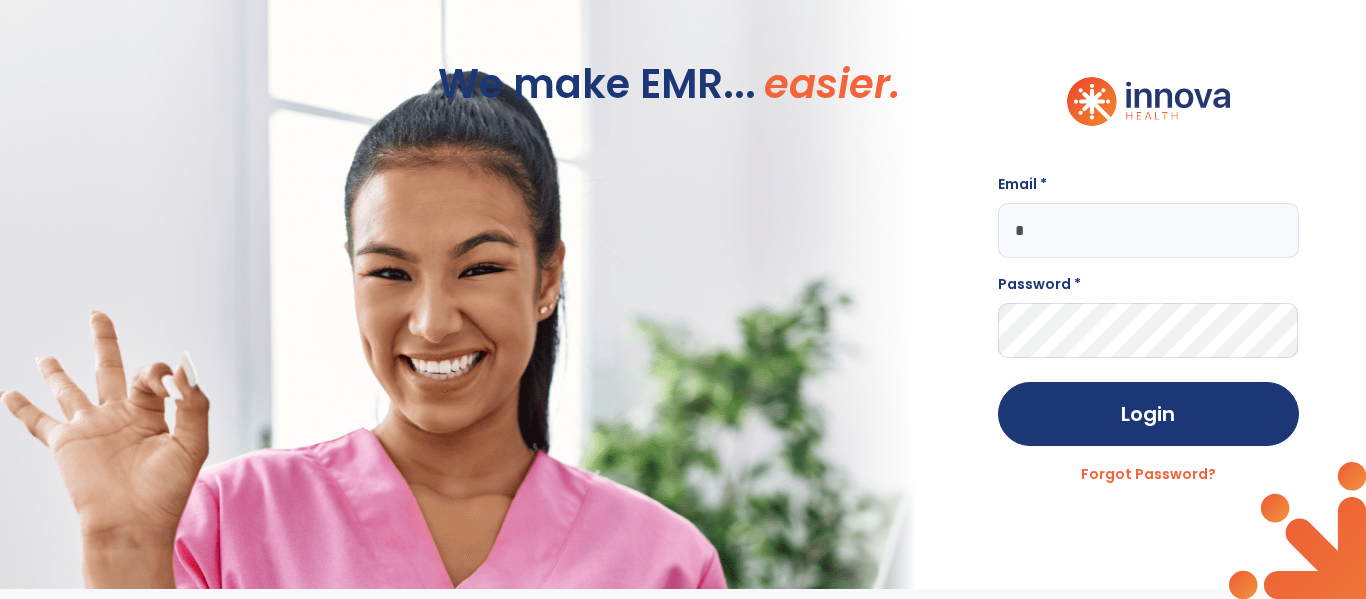 scroll, scrollTop: 0, scrollLeft: 0, axis: both 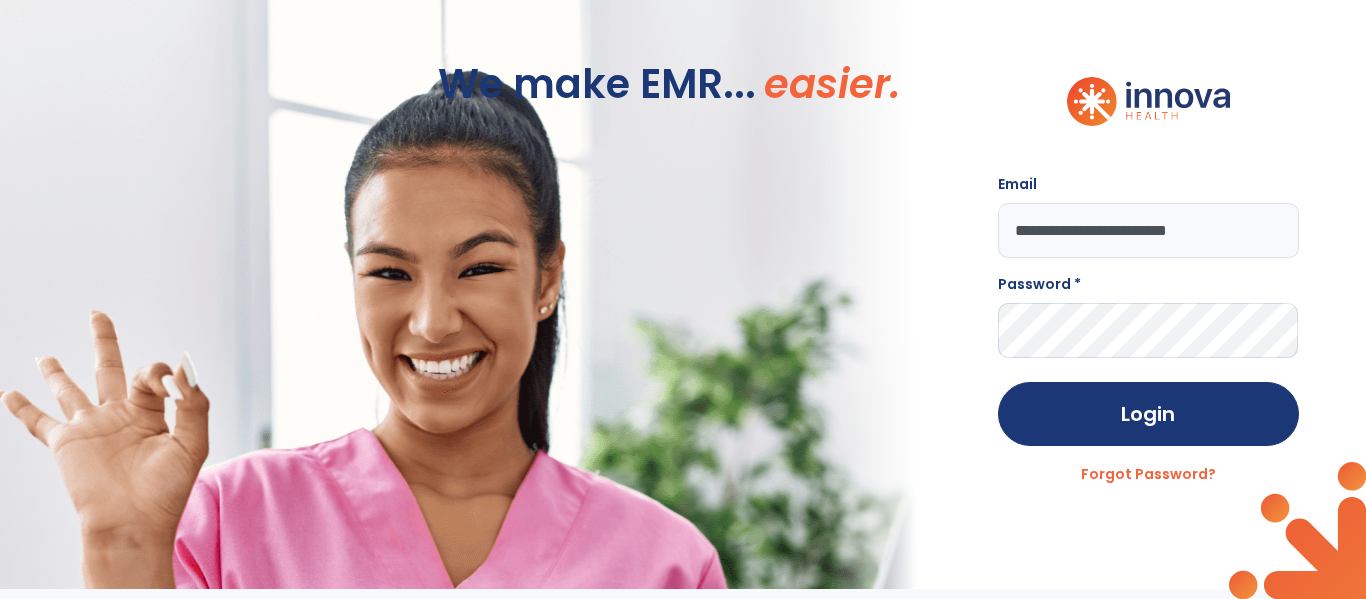 type on "**********" 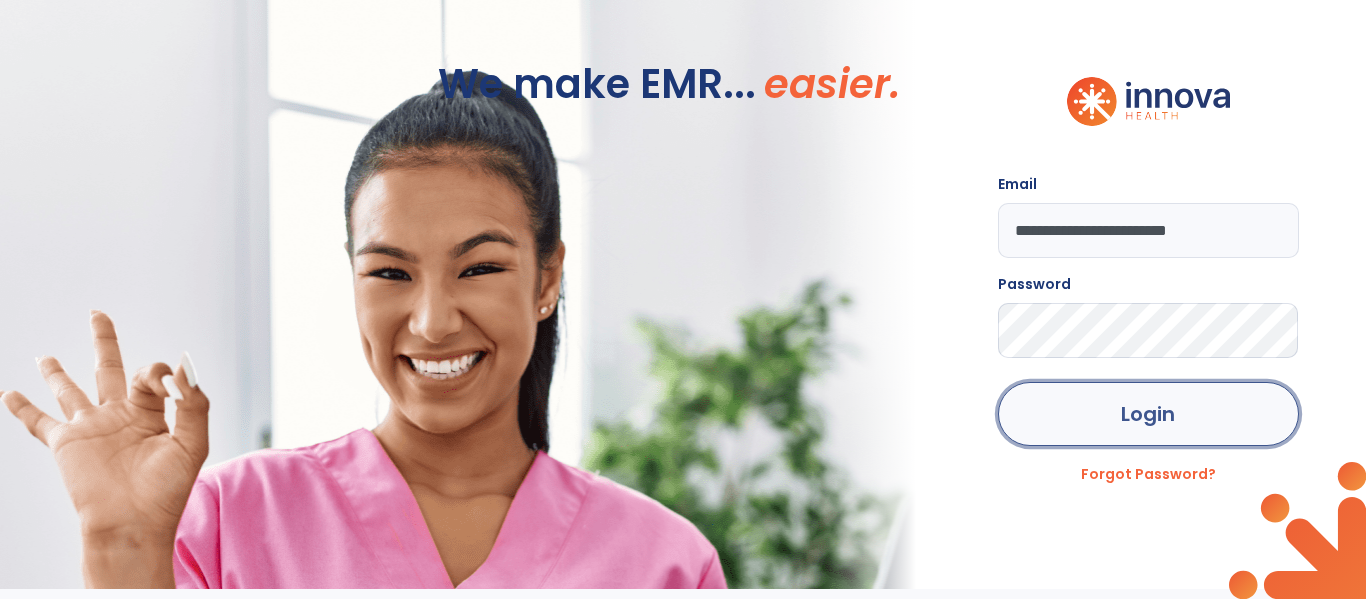 click on "Login" 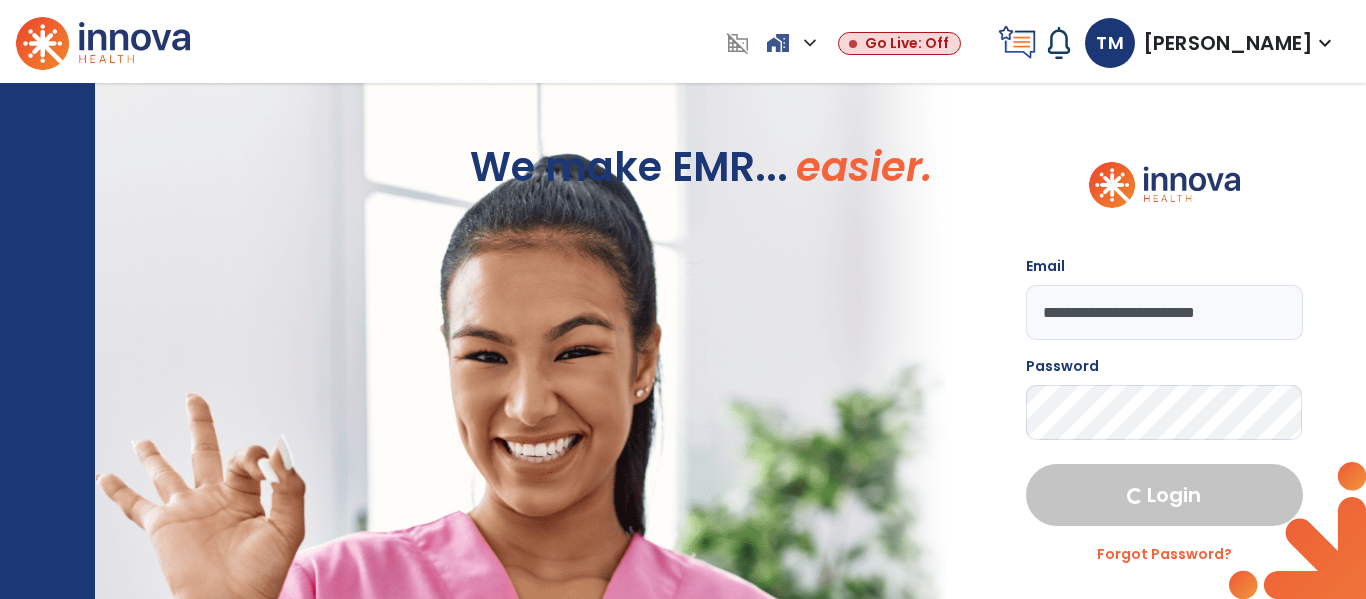 select on "***" 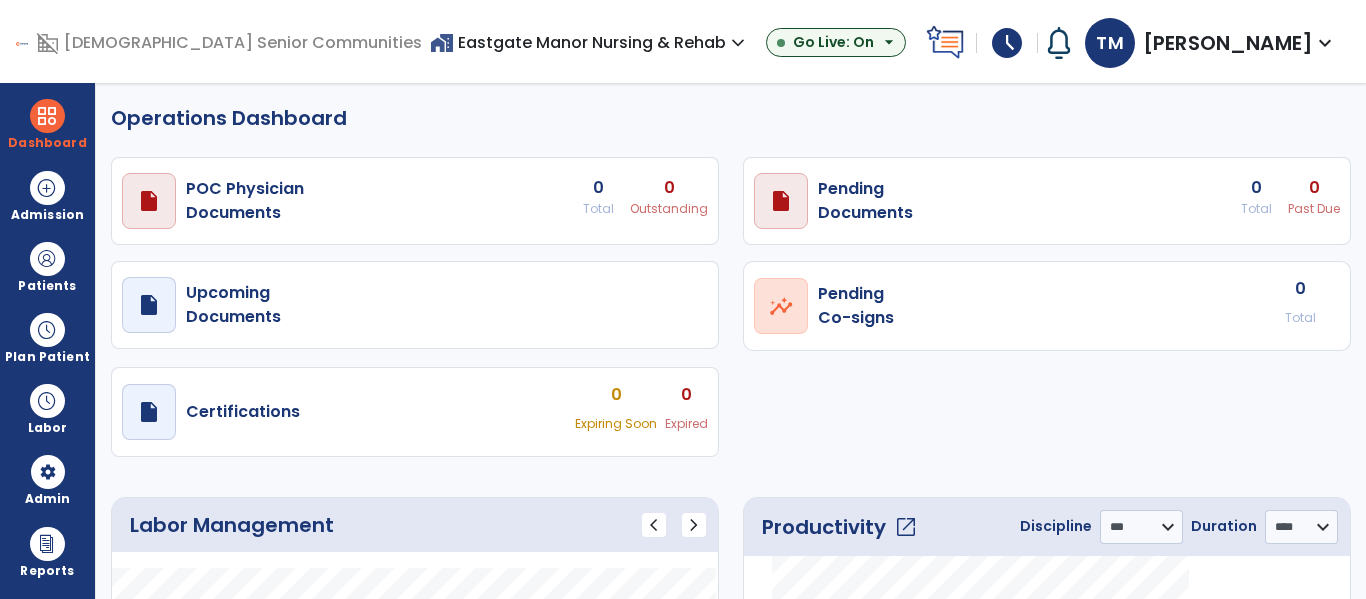 select on "***" 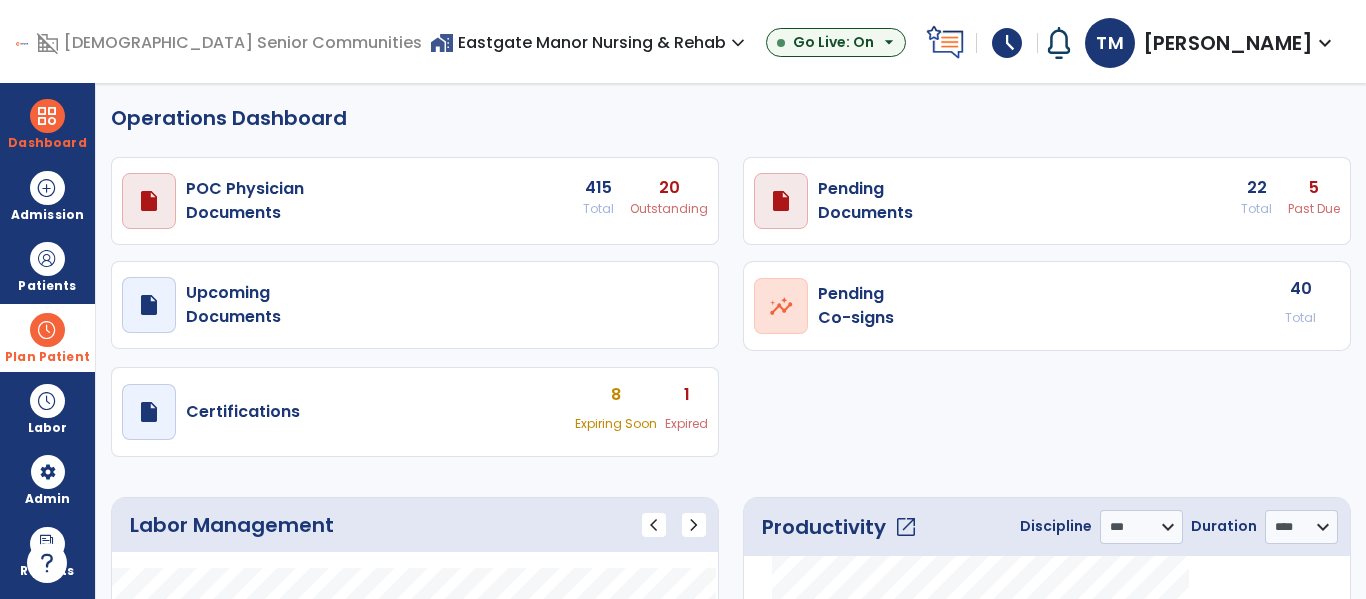 click at bounding box center (47, 330) 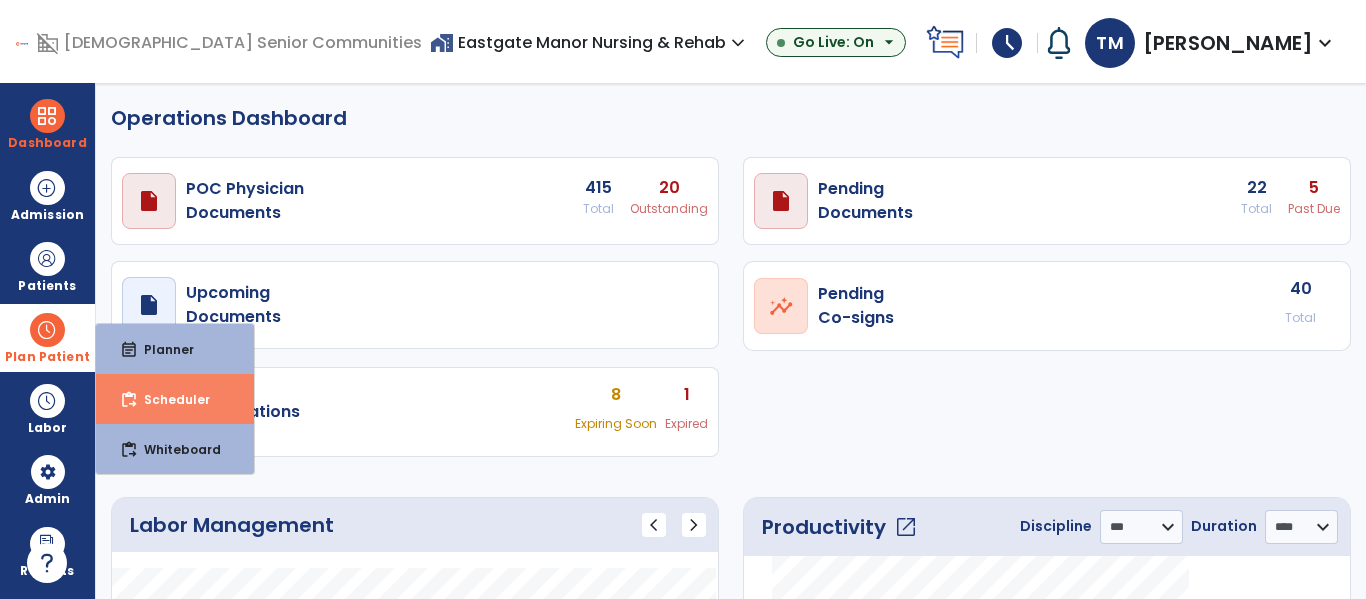 click on "content_paste_go  Scheduler" at bounding box center [175, 399] 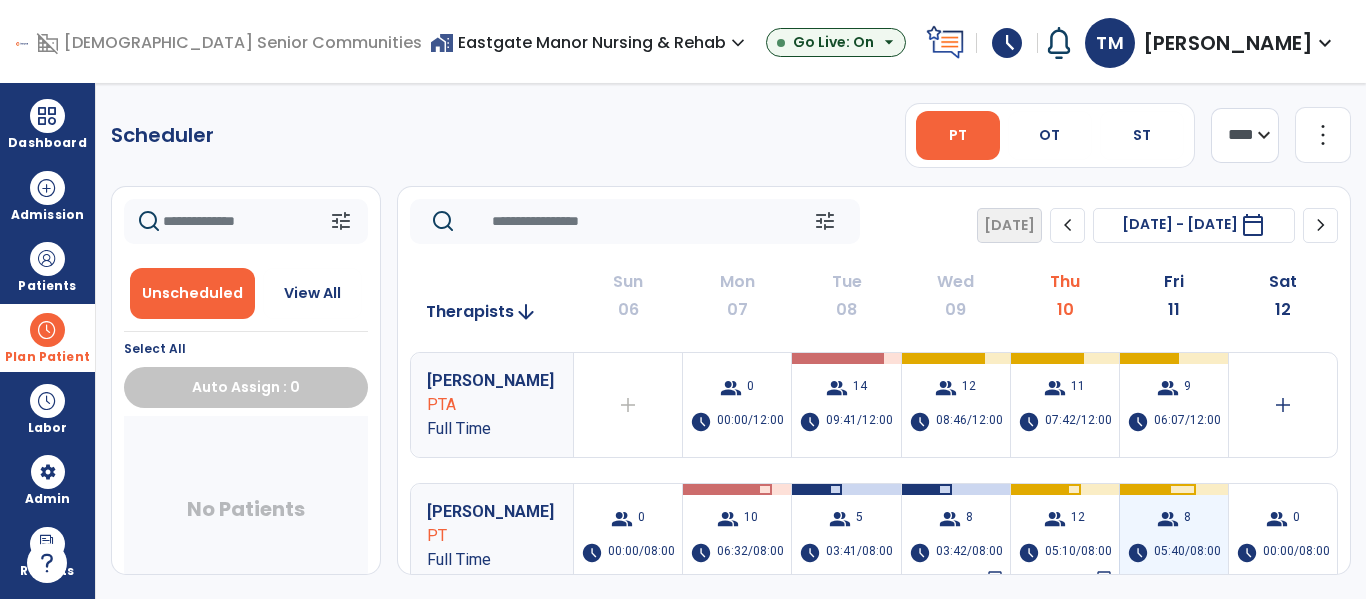 click on "05:40/08:00" at bounding box center (1187, 553) 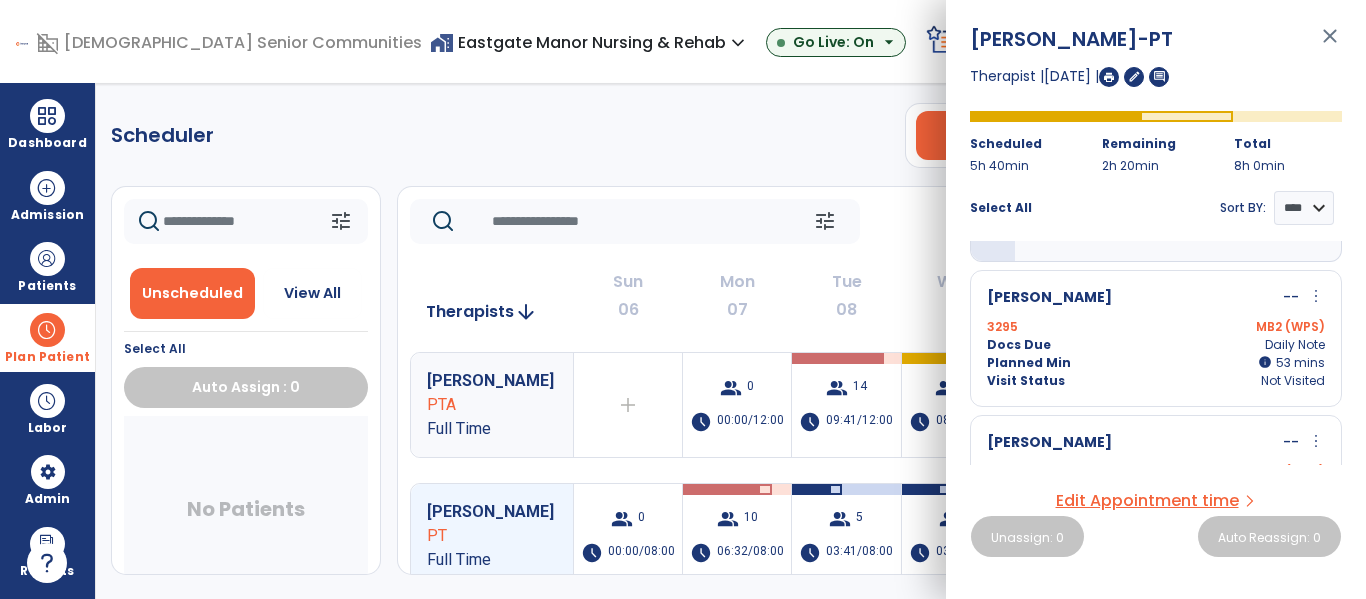 scroll, scrollTop: 75, scrollLeft: 0, axis: vertical 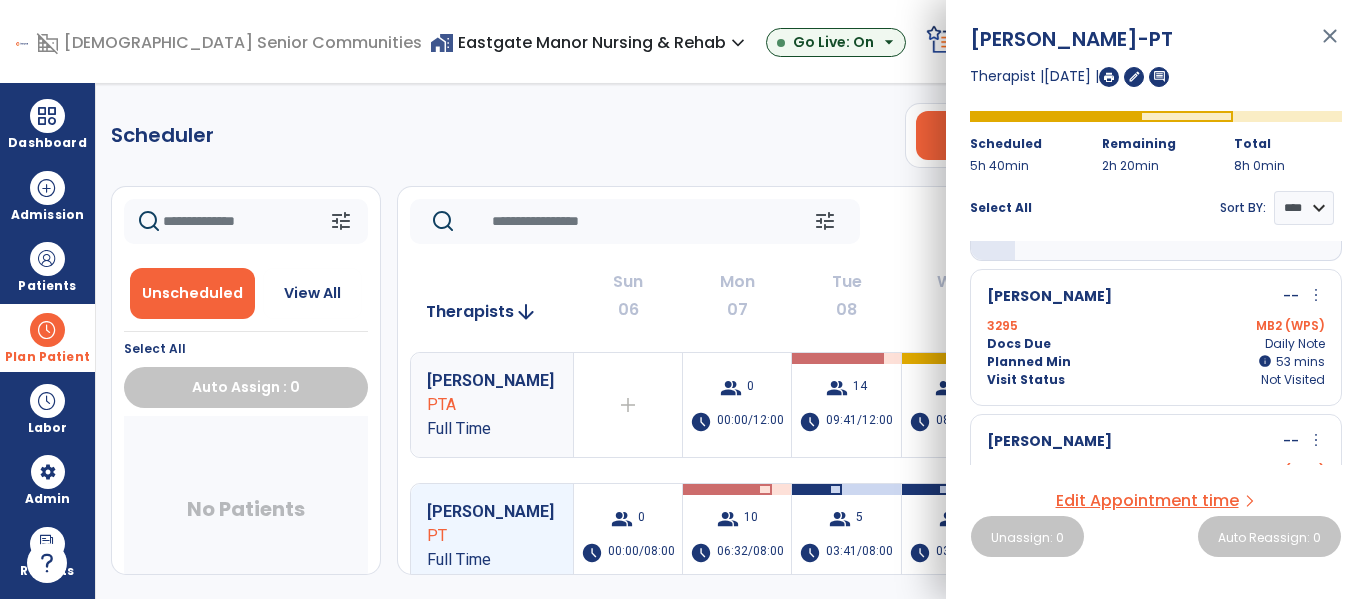 click on "Scheduler   PT   OT   ST  **** *** more_vert  Manage Labor   View All Therapists   Print" 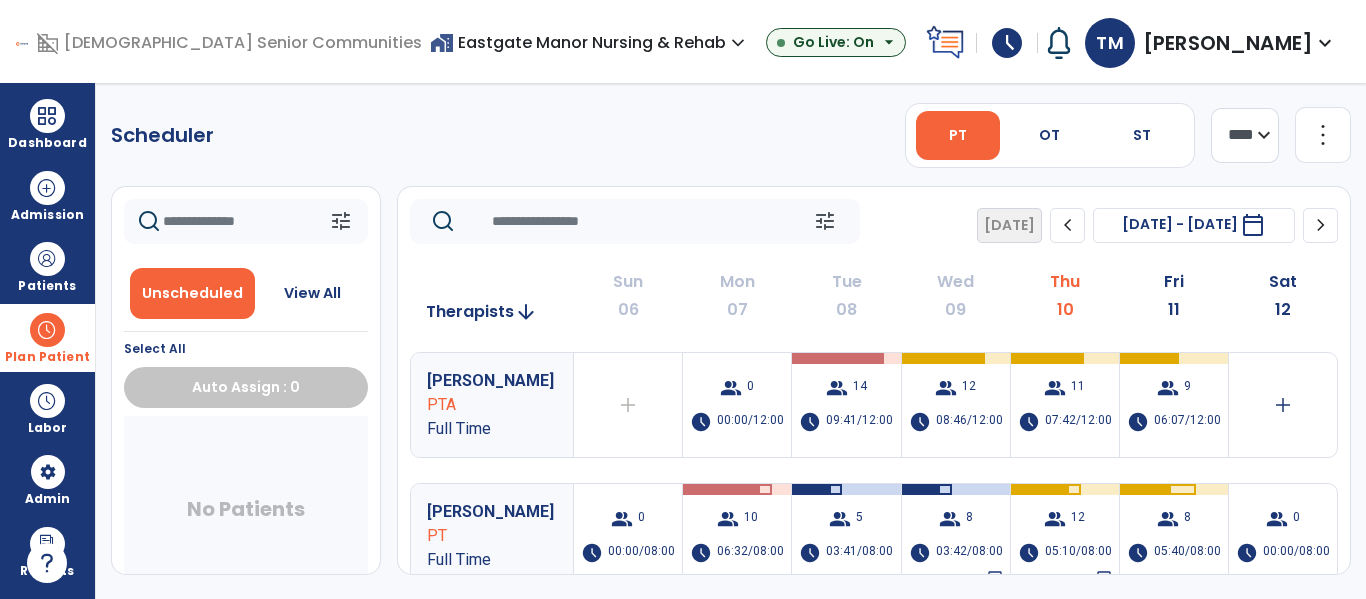 click on "Plan Patient" at bounding box center [47, 357] 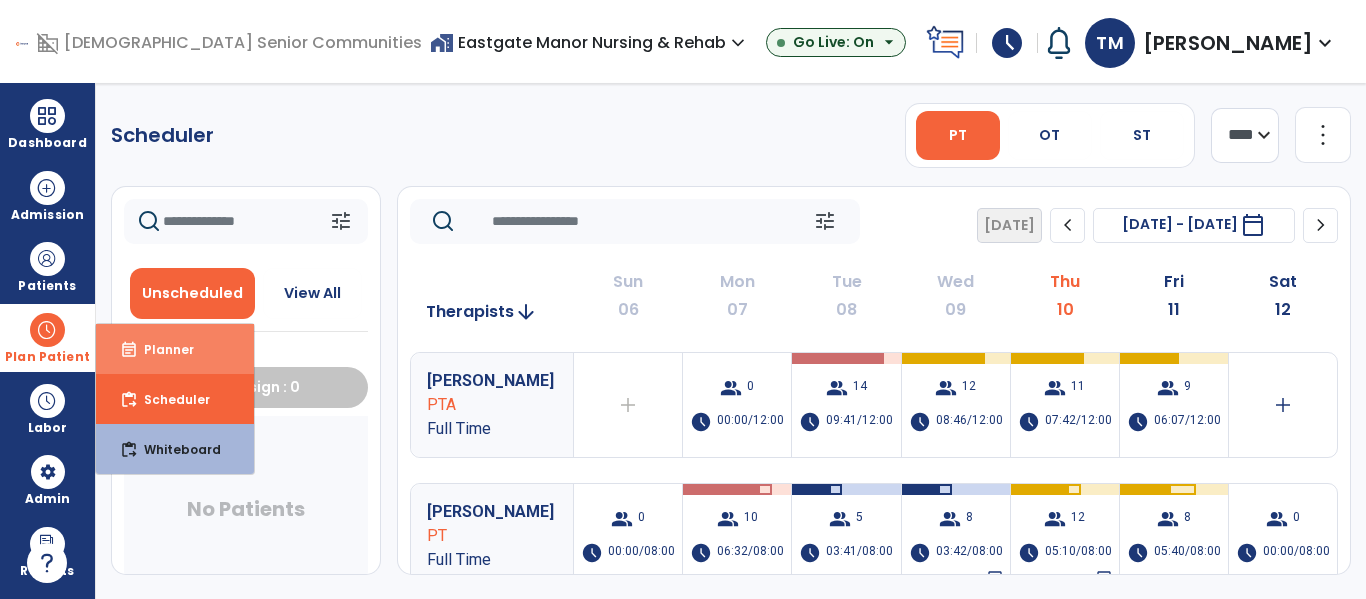 click on "event_note  Planner" at bounding box center [175, 349] 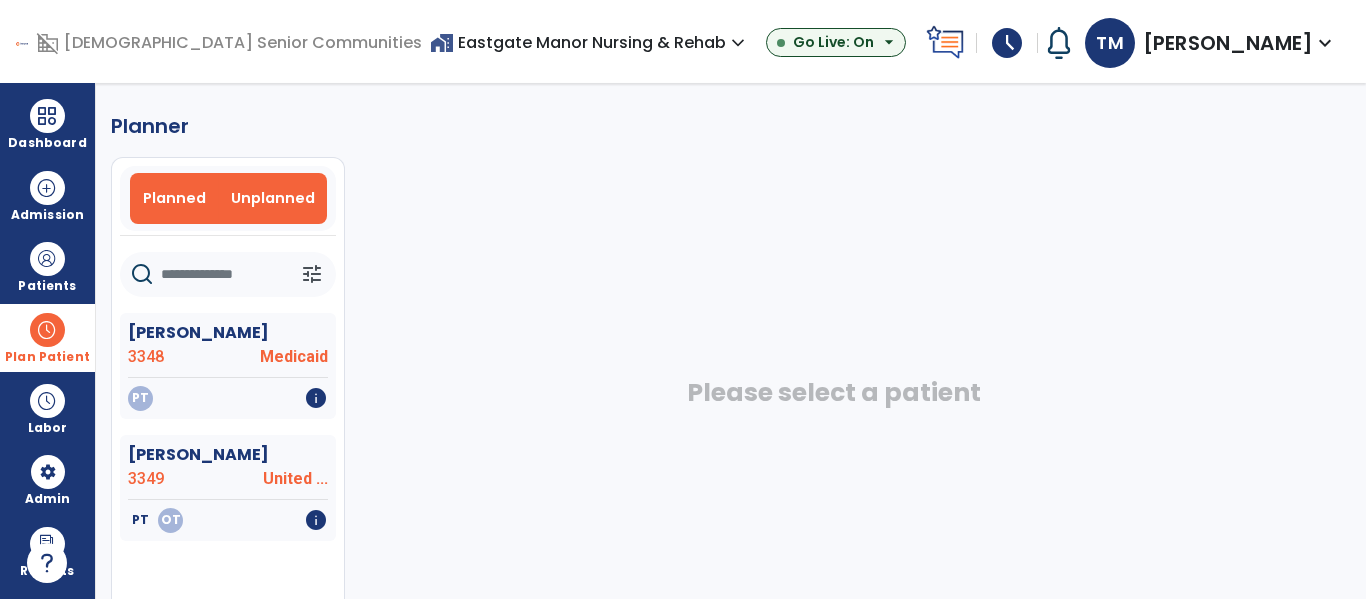 click on "Planned" at bounding box center [174, 198] 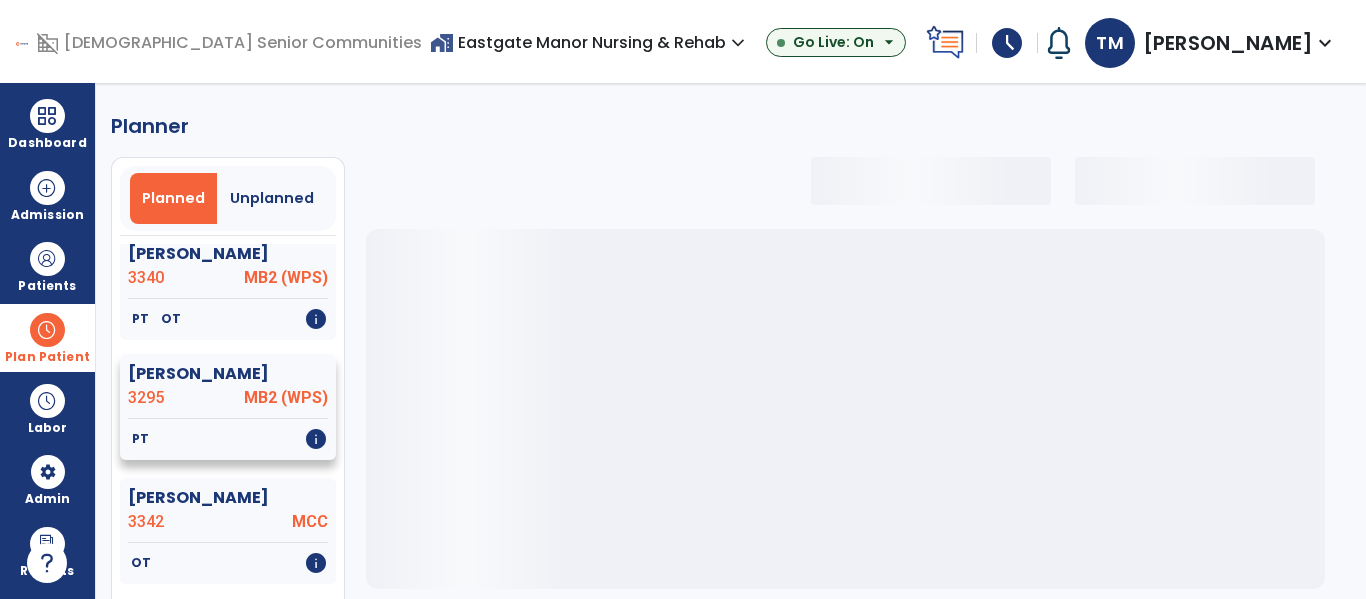 click on "[PERSON_NAME]  3295 MB2 (WPS)" 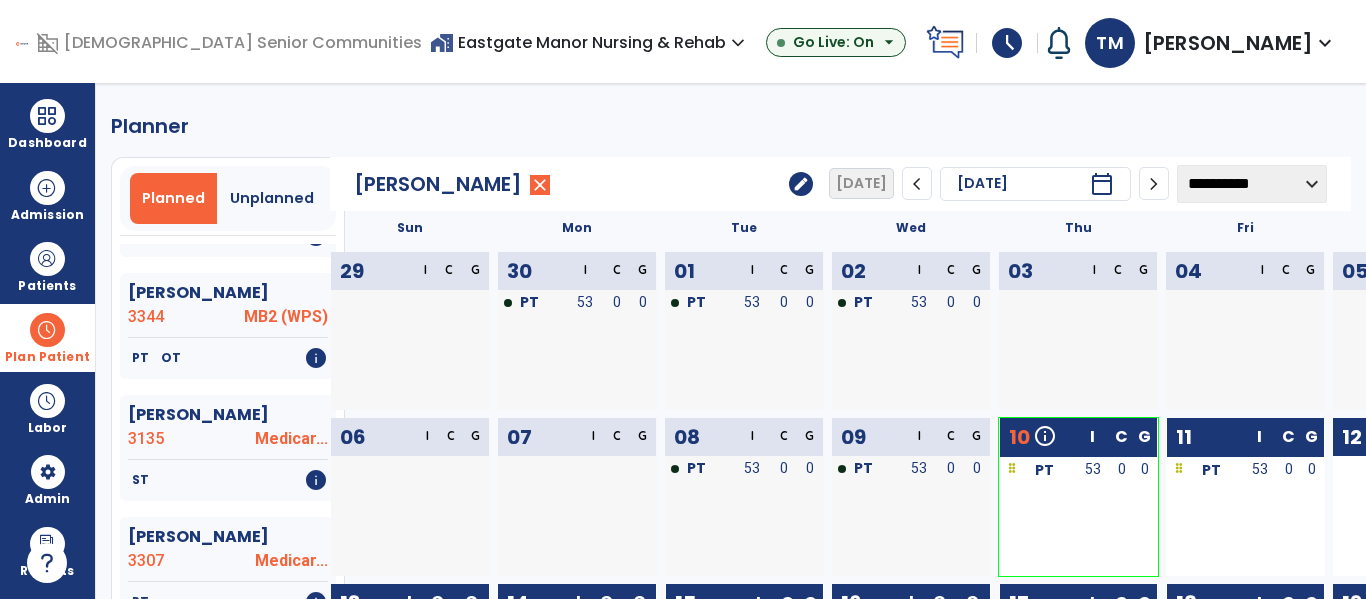 scroll, scrollTop: 2567, scrollLeft: 0, axis: vertical 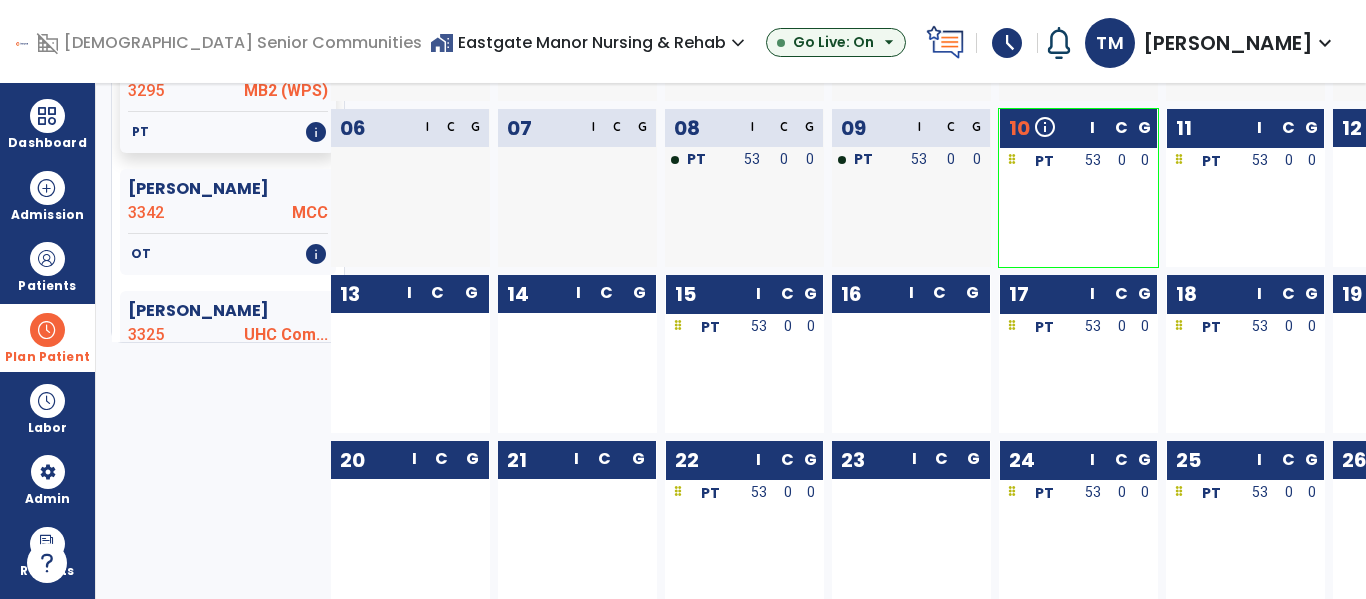 click at bounding box center (47, 330) 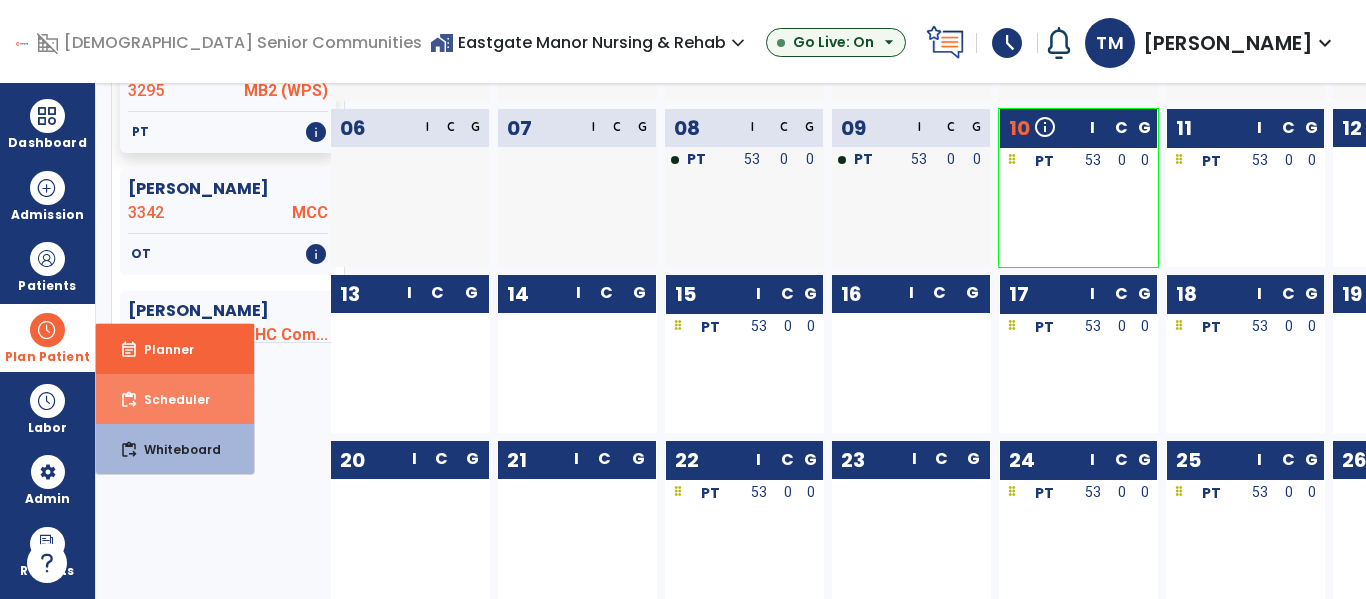 click on "Scheduler" at bounding box center (169, 399) 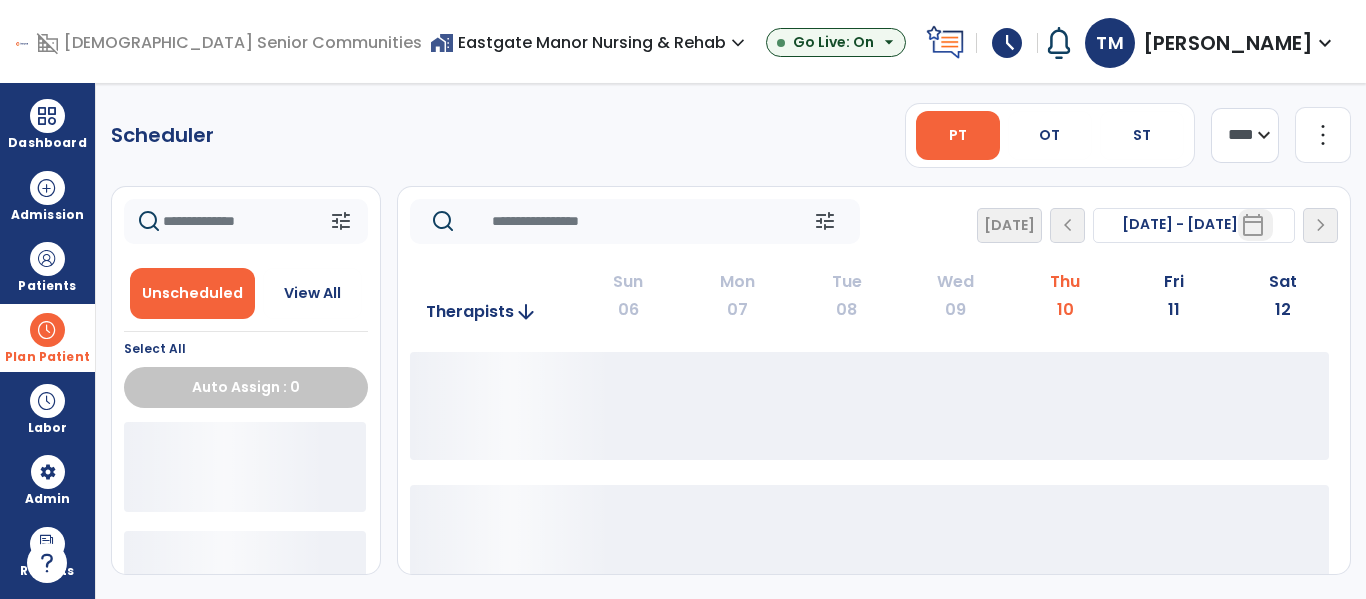 scroll, scrollTop: 0, scrollLeft: 0, axis: both 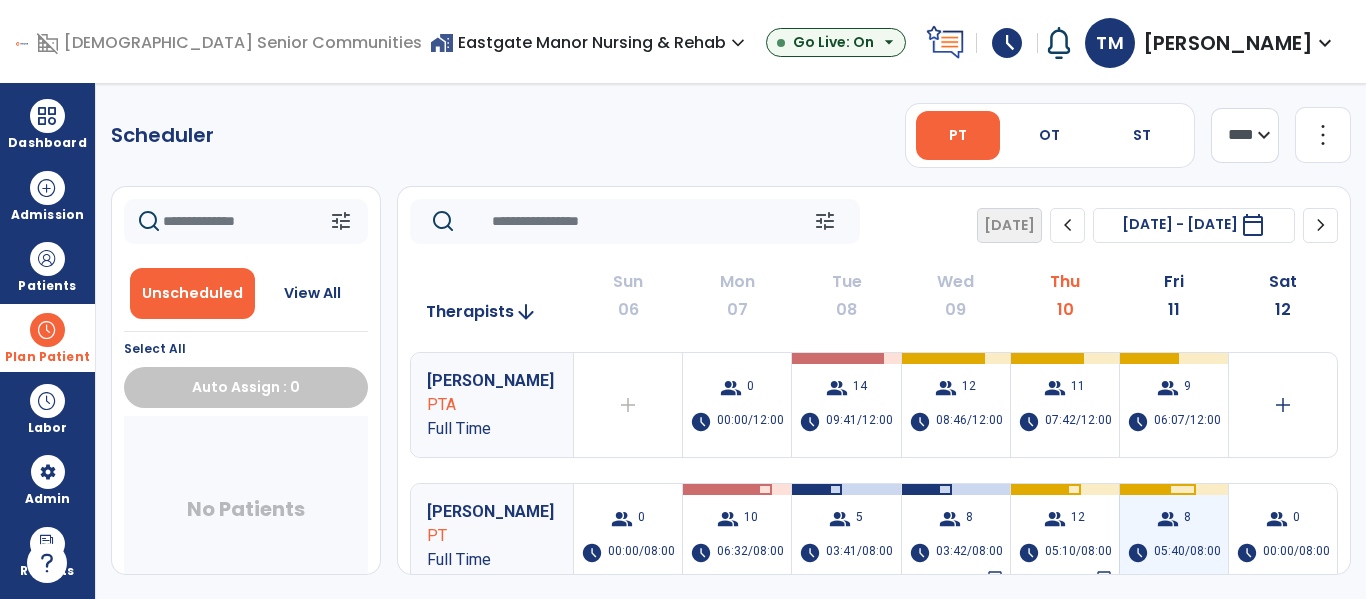 click on "group  8  schedule  05:40/08:00" at bounding box center (1174, 536) 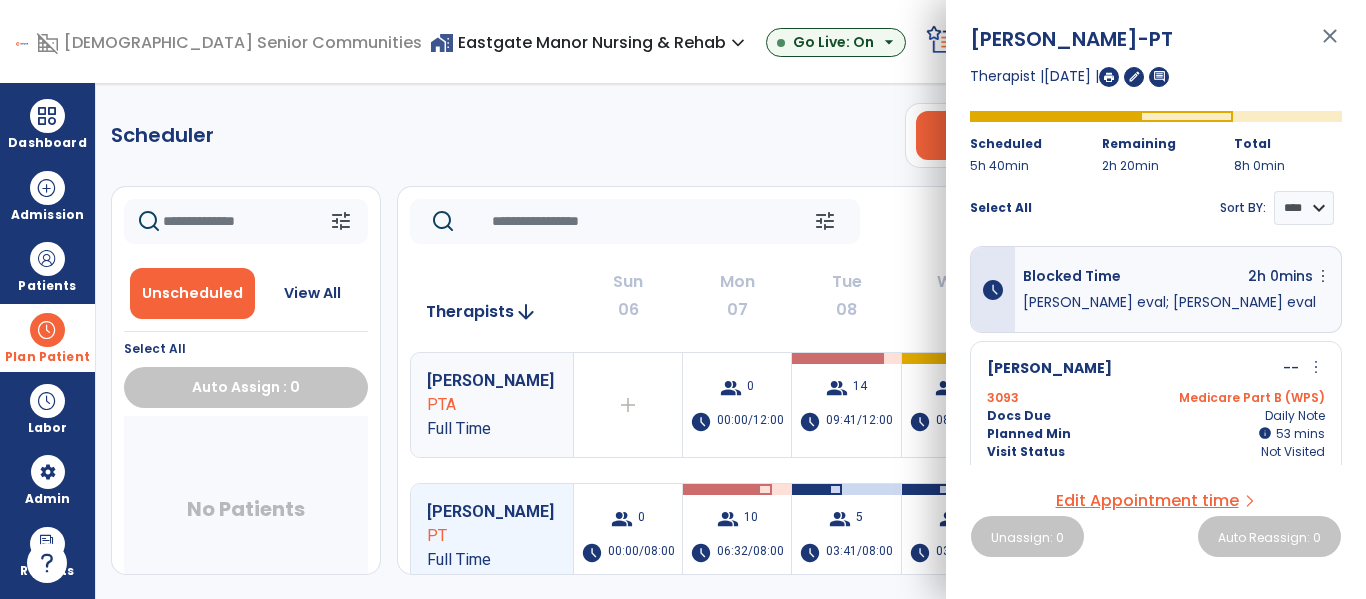 scroll, scrollTop: 2, scrollLeft: 0, axis: vertical 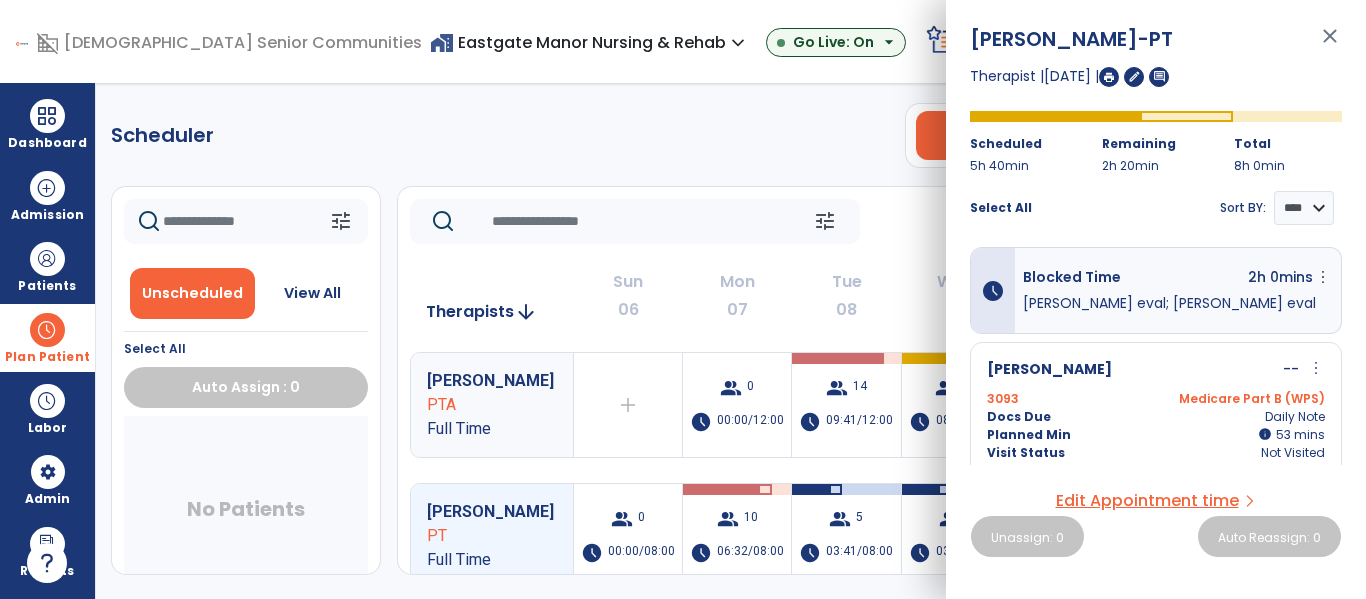 click on "Scheduler   PT   OT   ST  **** *** more_vert  Manage Labor   View All Therapists   Print" 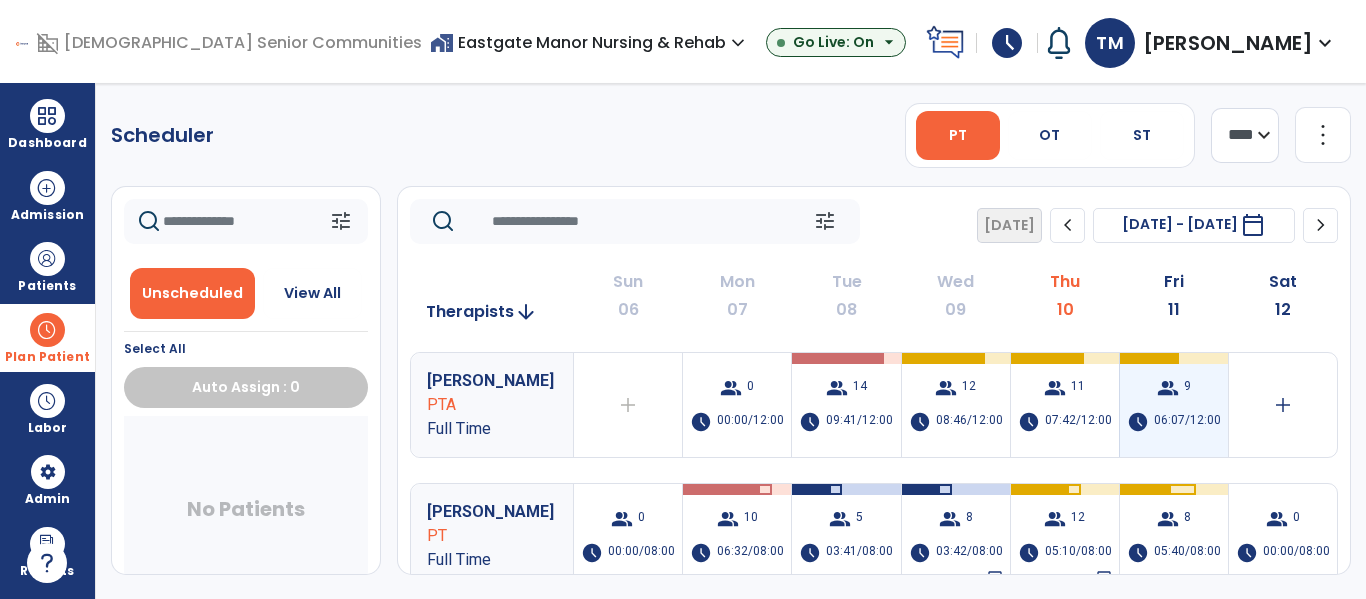 click on "06:07/12:00" at bounding box center (1187, 422) 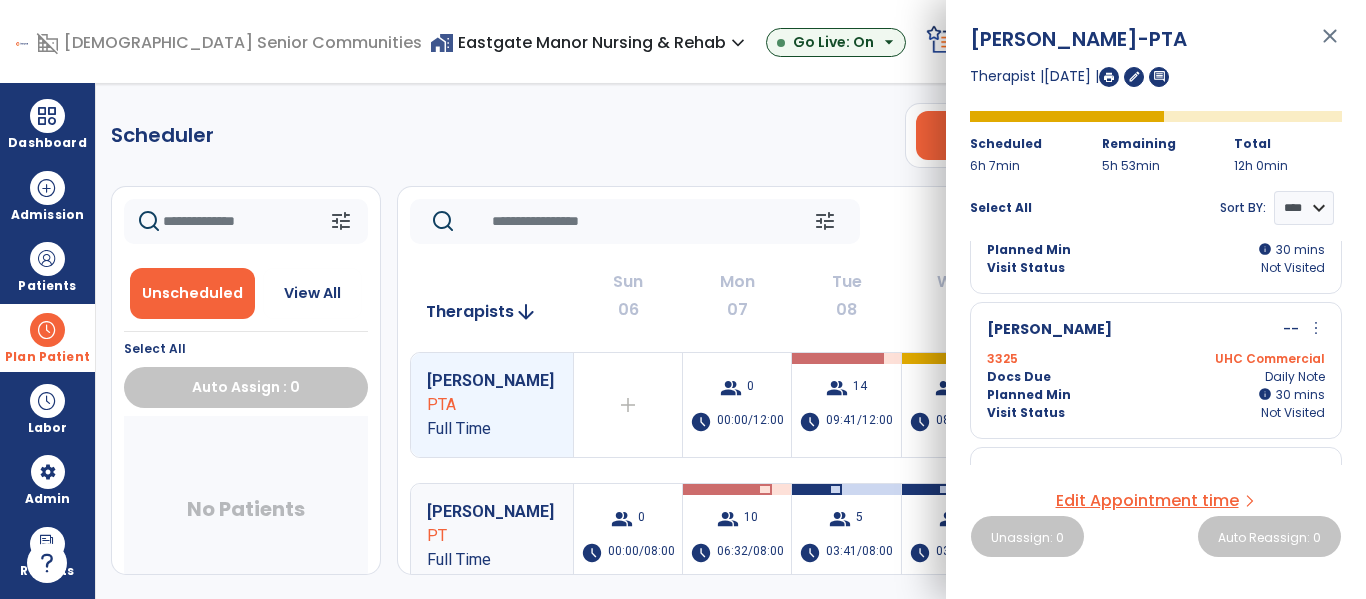 scroll, scrollTop: 1081, scrollLeft: 0, axis: vertical 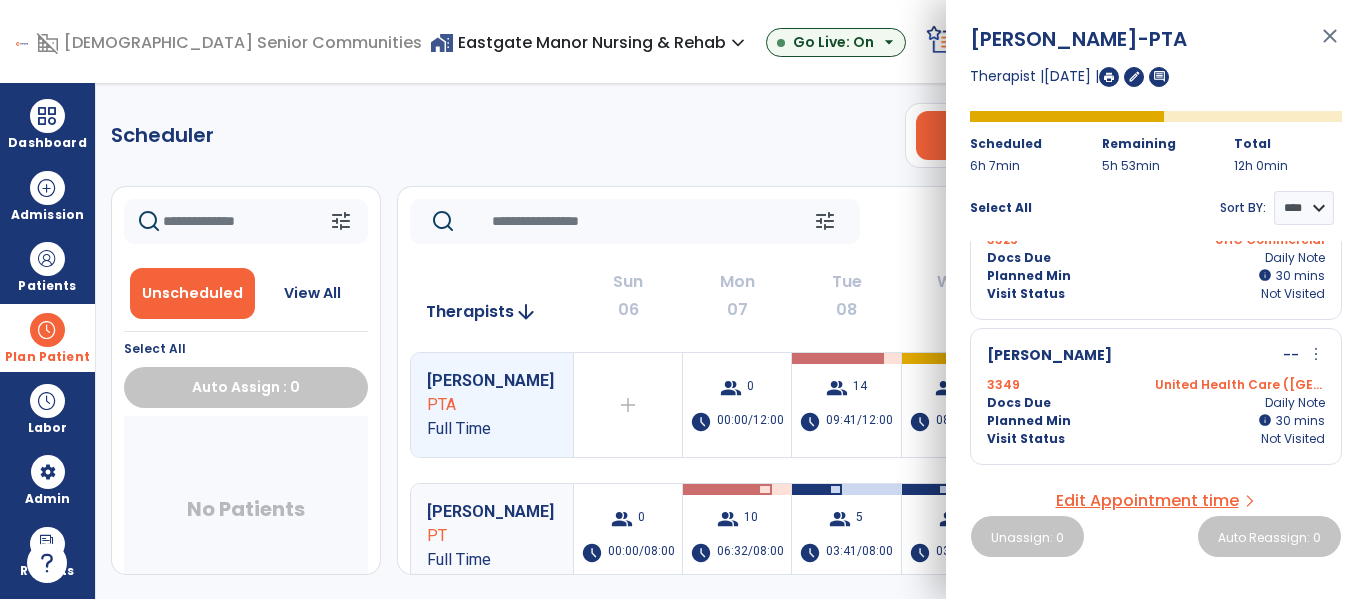 click on "Scheduler   PT   OT   ST  **** *** more_vert  Manage Labor   View All Therapists   Print" 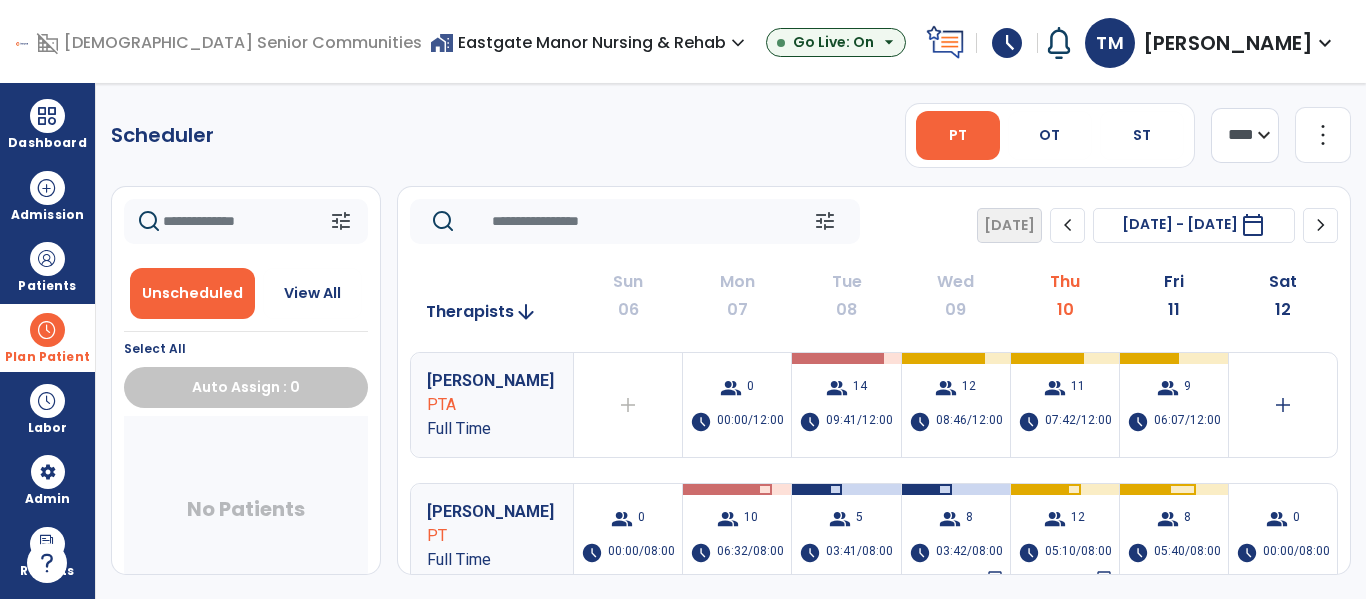 click on "chevron_right" 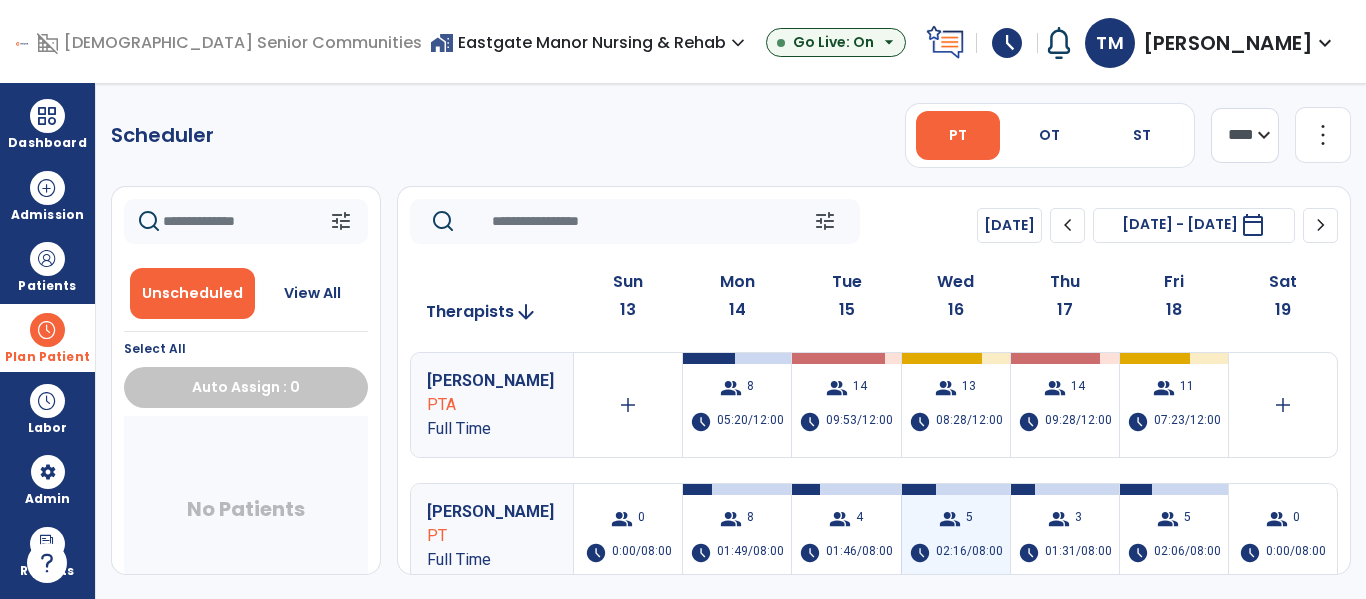 click on "group  5  schedule  02:16/08:00" at bounding box center [956, 536] 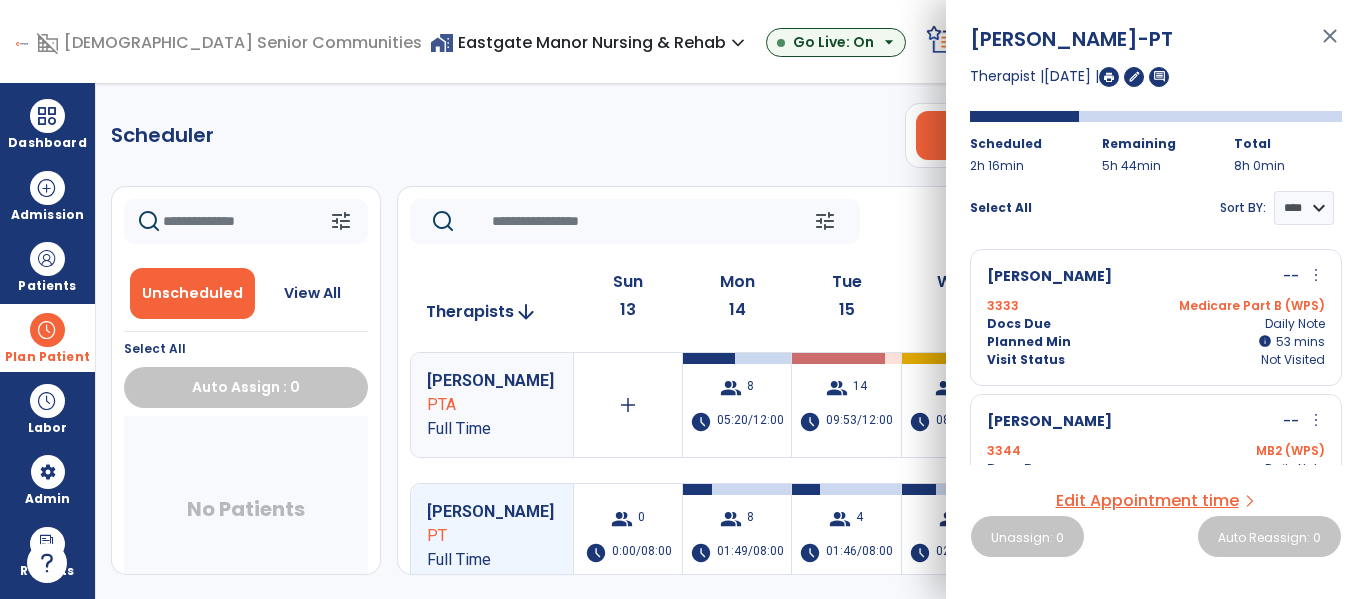 click on "Scheduler   PT   OT   ST  **** *** more_vert  Manage Labor   View All Therapists   Print" 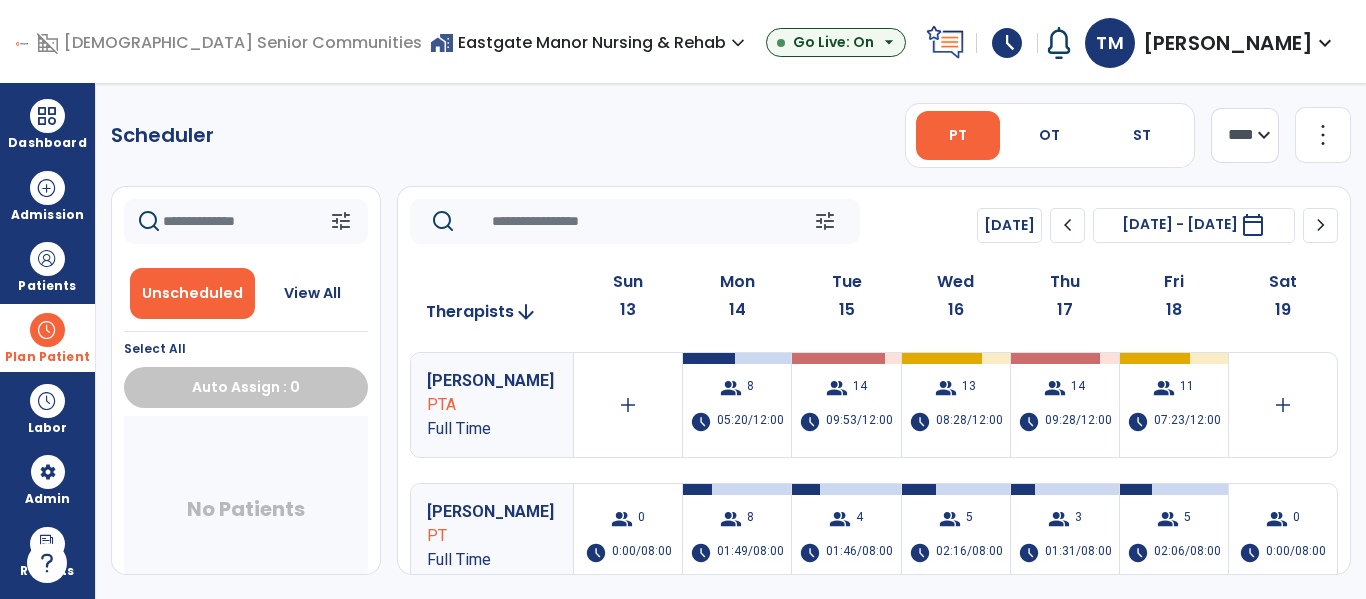 click on "chevron_left" 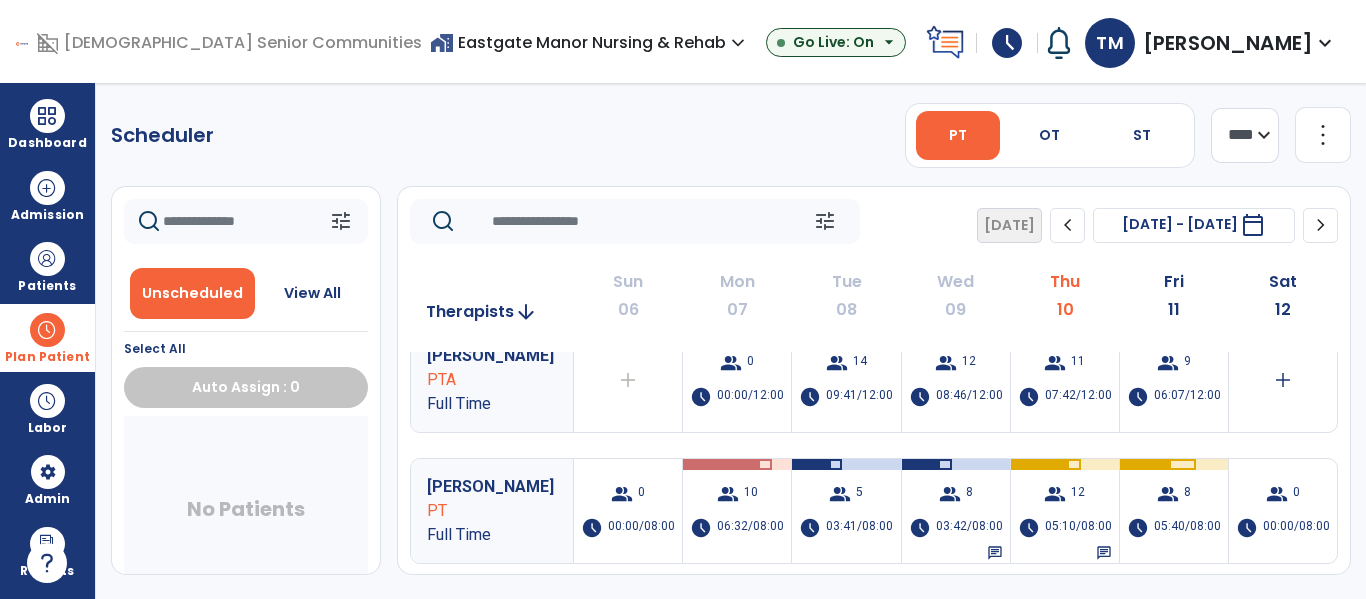 scroll, scrollTop: 0, scrollLeft: 0, axis: both 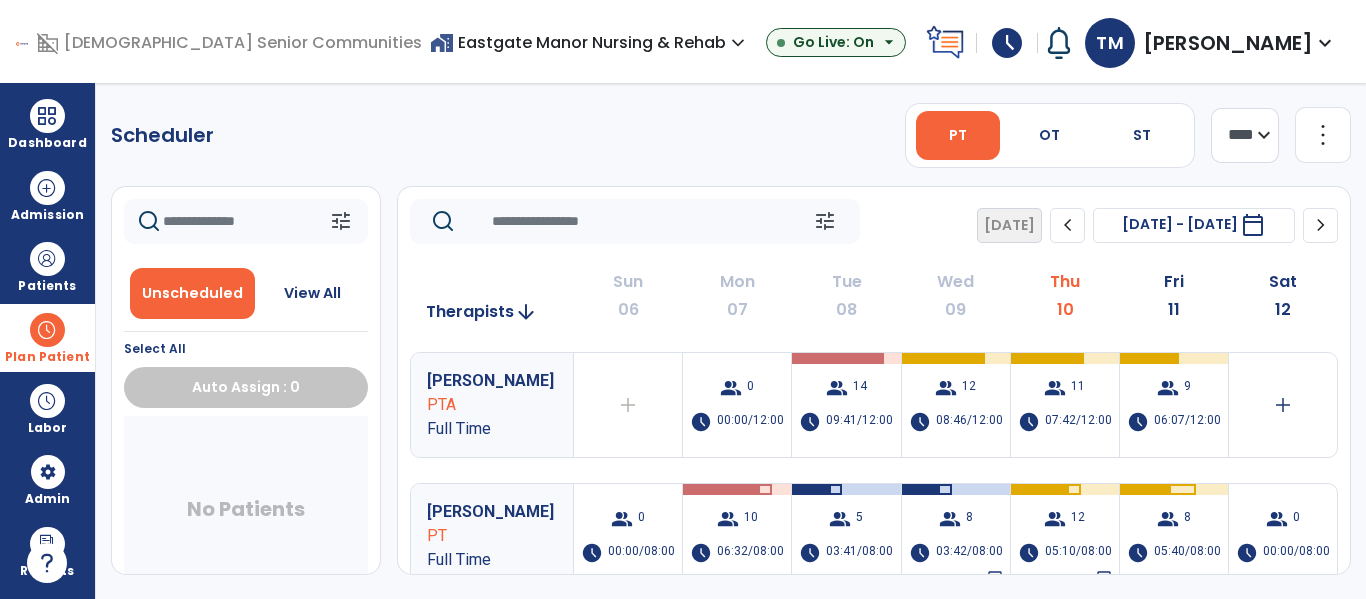 click on "chevron_left" 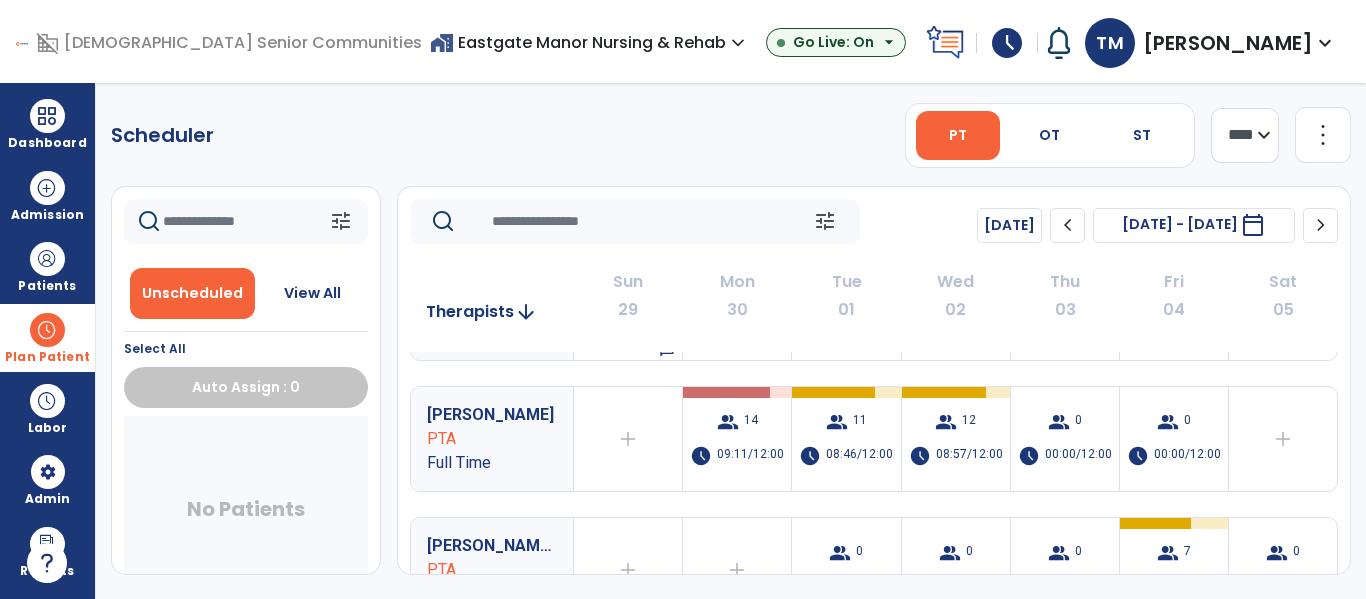 scroll, scrollTop: 0, scrollLeft: 0, axis: both 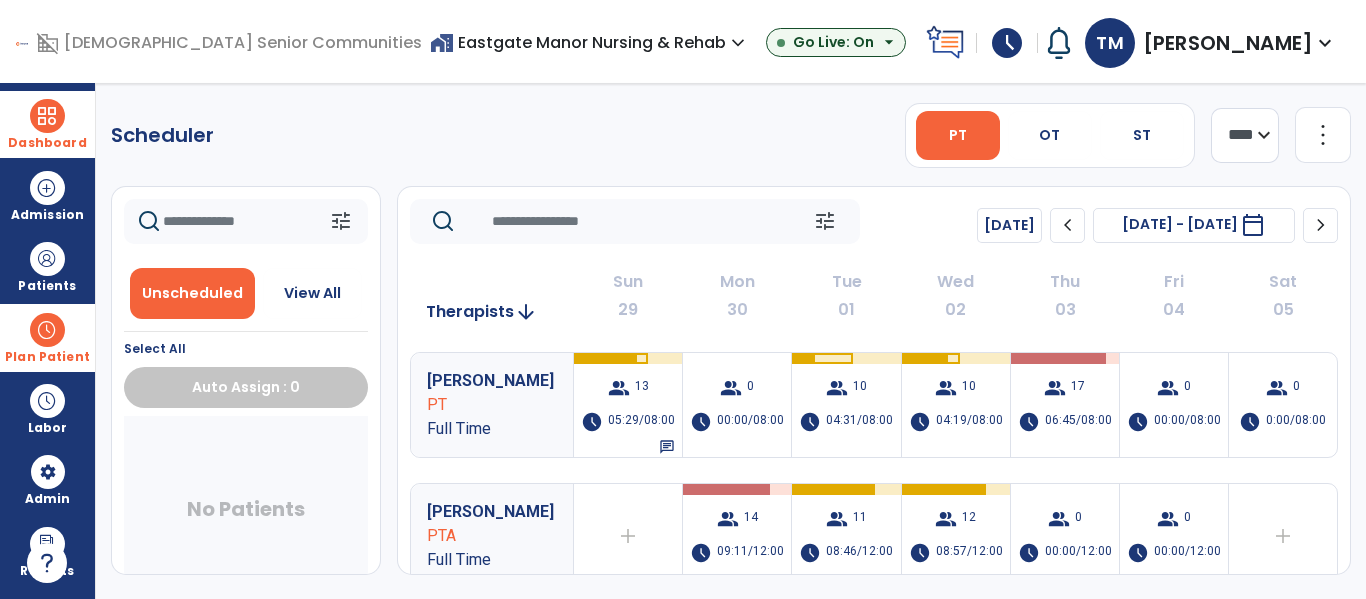 click at bounding box center (47, 116) 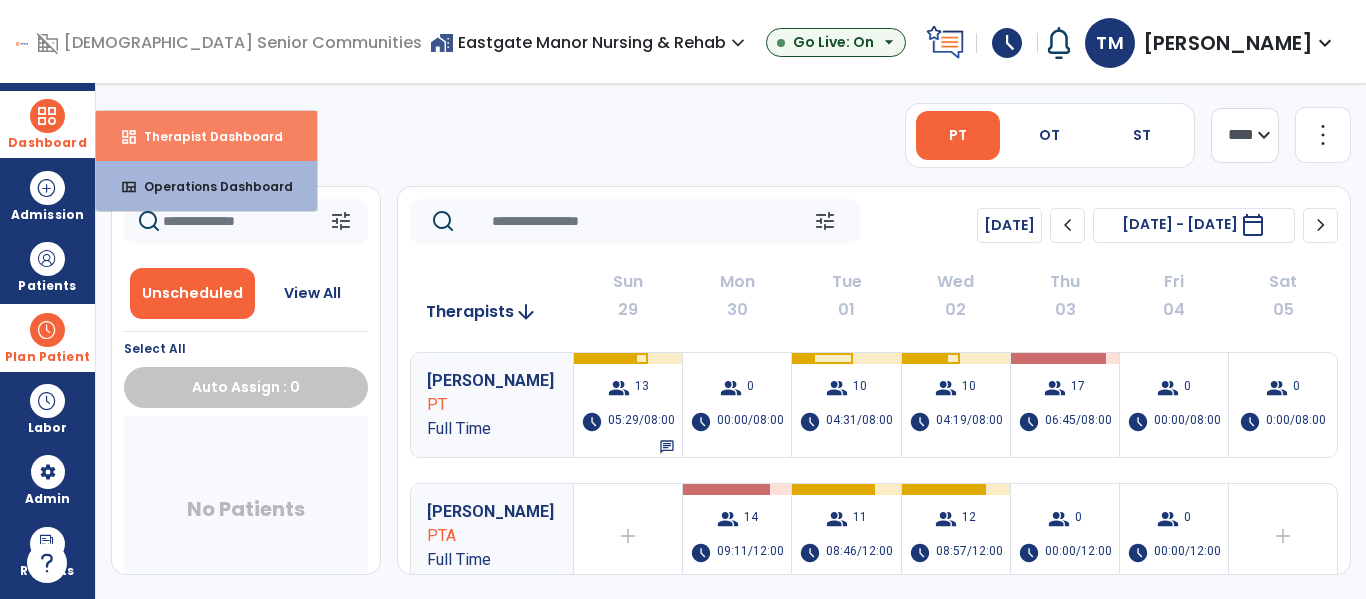 click on "dashboard  Therapist Dashboard" at bounding box center (206, 136) 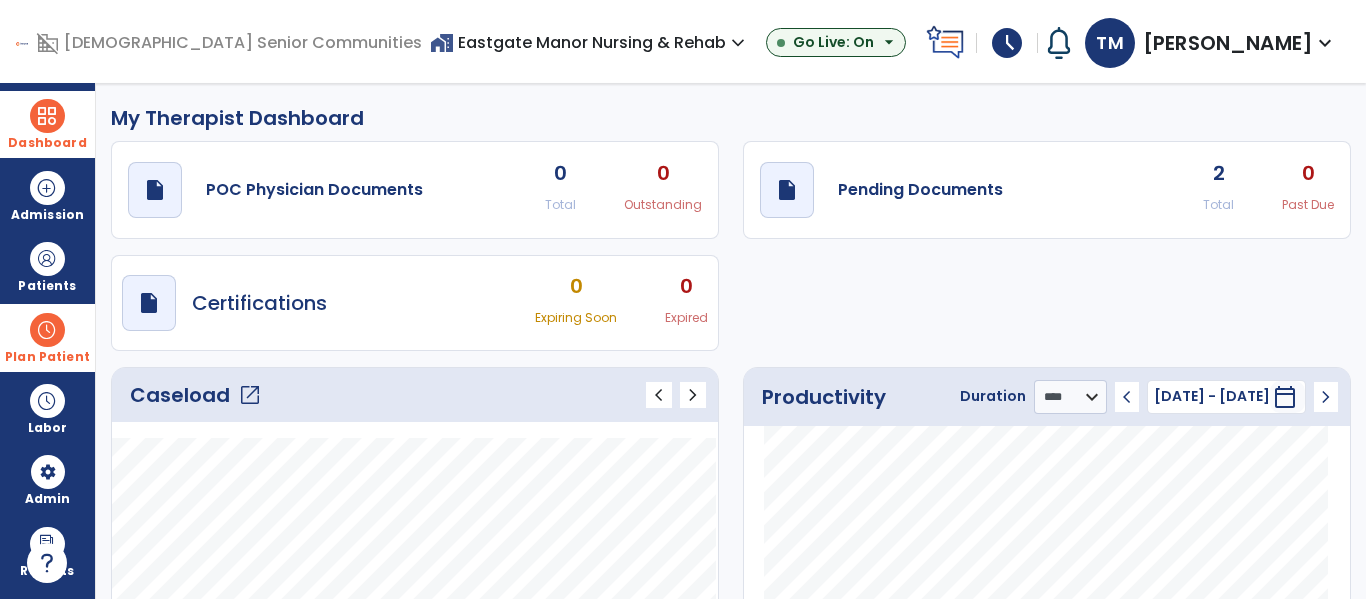 click at bounding box center (47, 330) 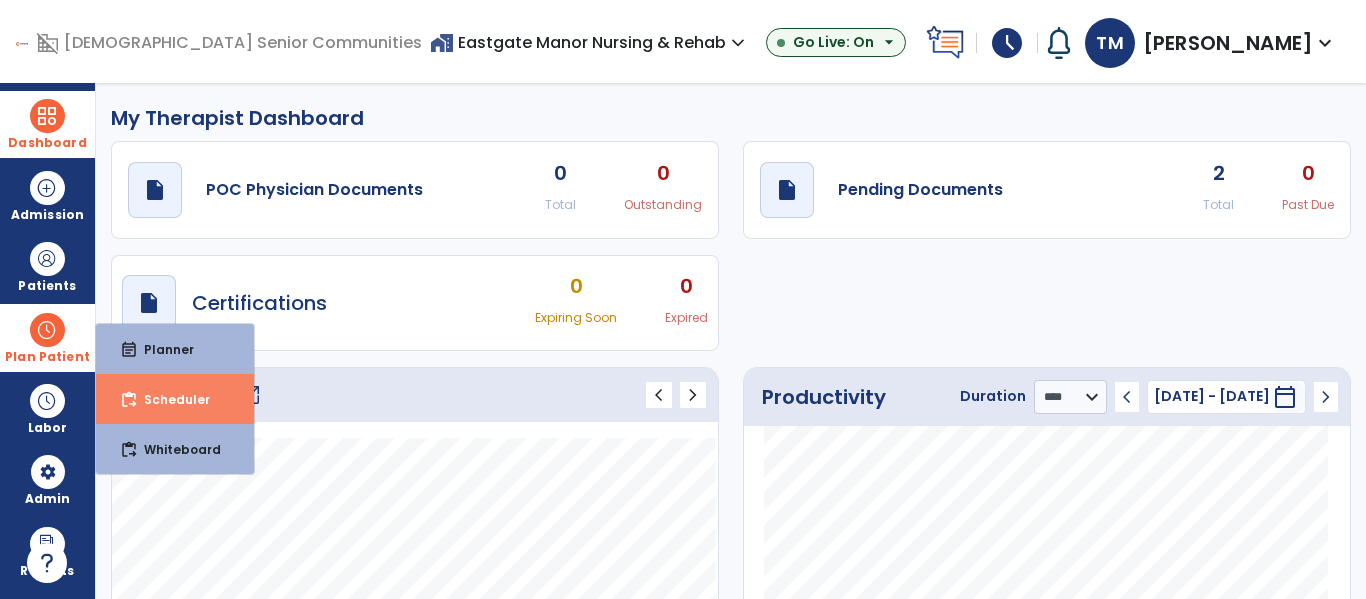 click on "Scheduler" at bounding box center (169, 399) 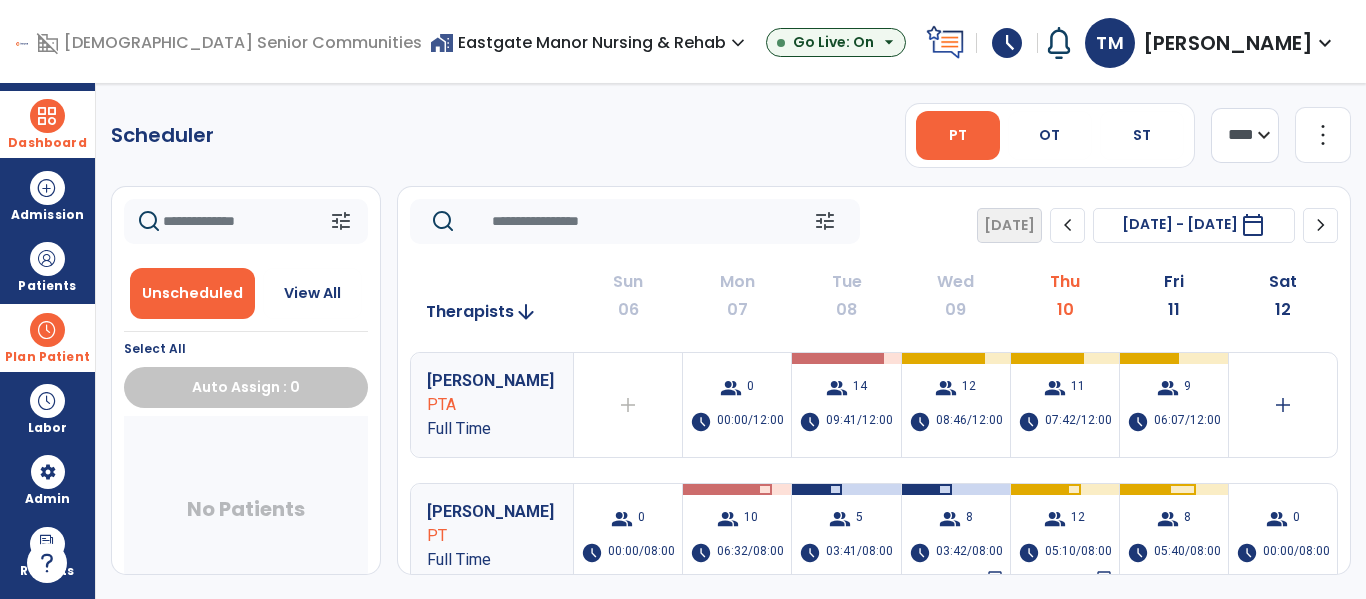 click on "chevron_right" 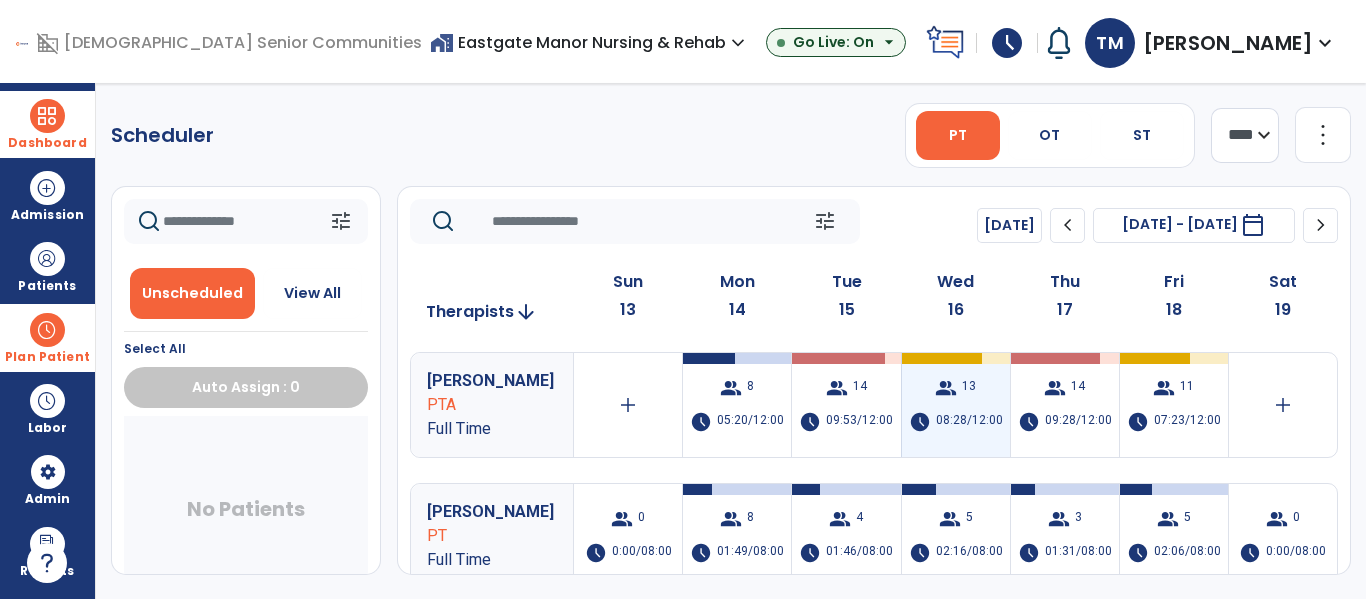 click on "08:28/12:00" at bounding box center [969, 422] 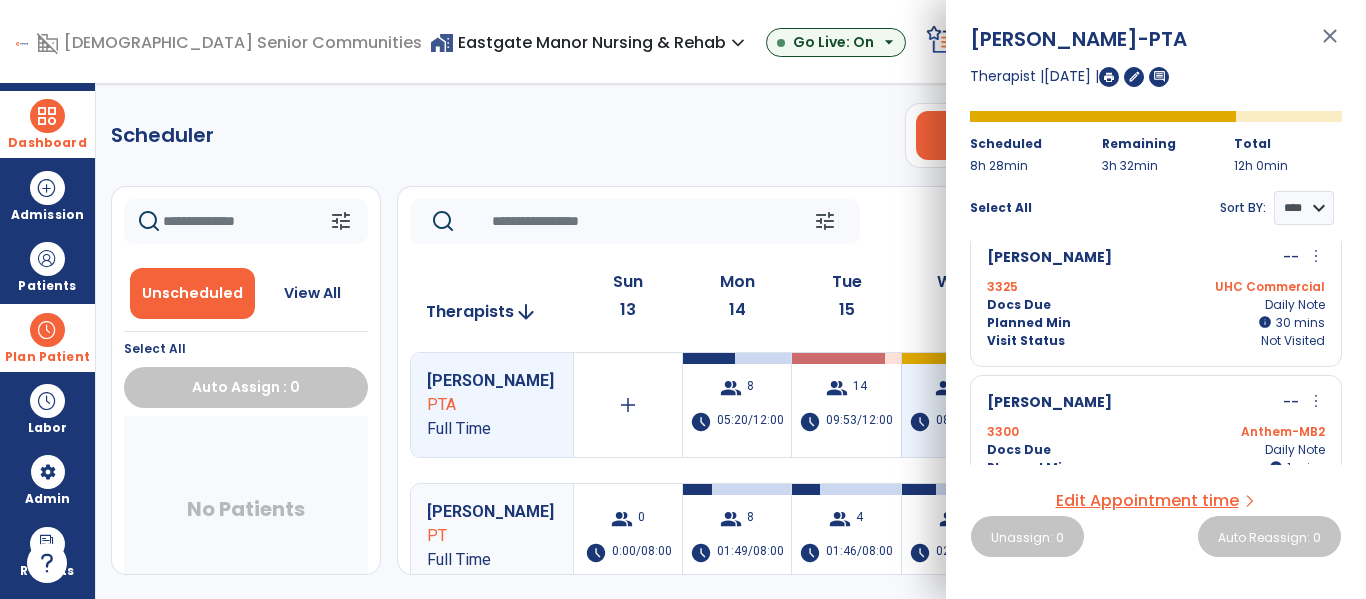 scroll, scrollTop: 1661, scrollLeft: 0, axis: vertical 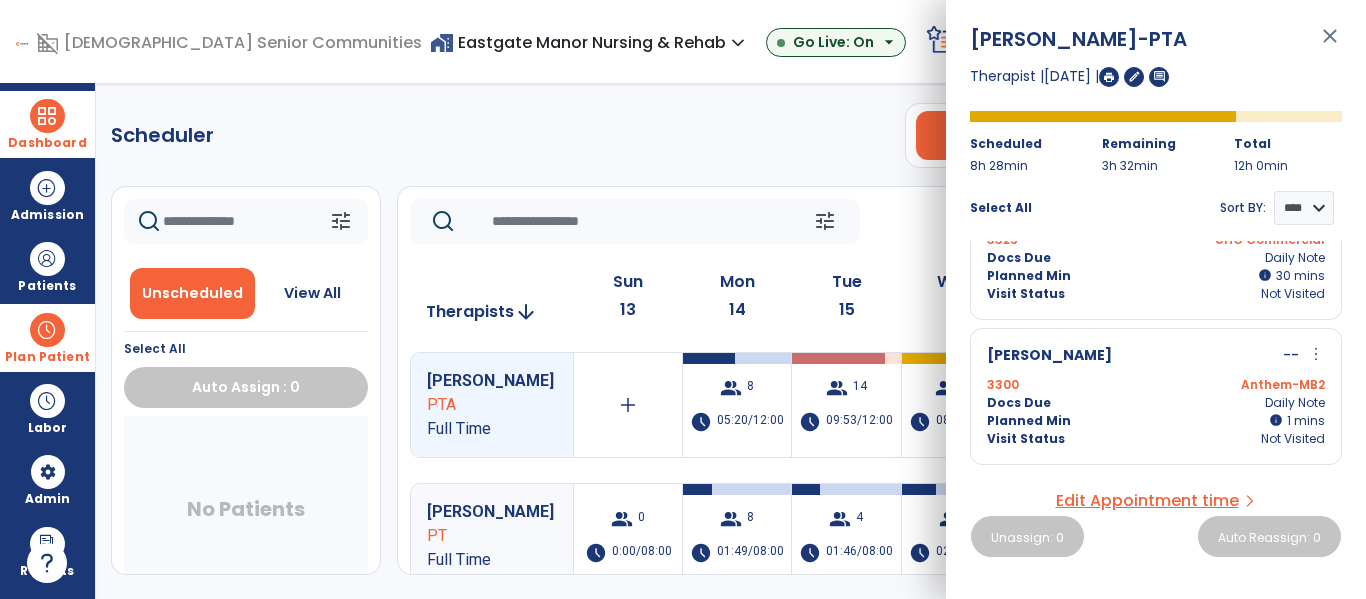 click on "Scheduler   PT   OT   ST  **** *** more_vert  Manage Labor   View All Therapists   Print" 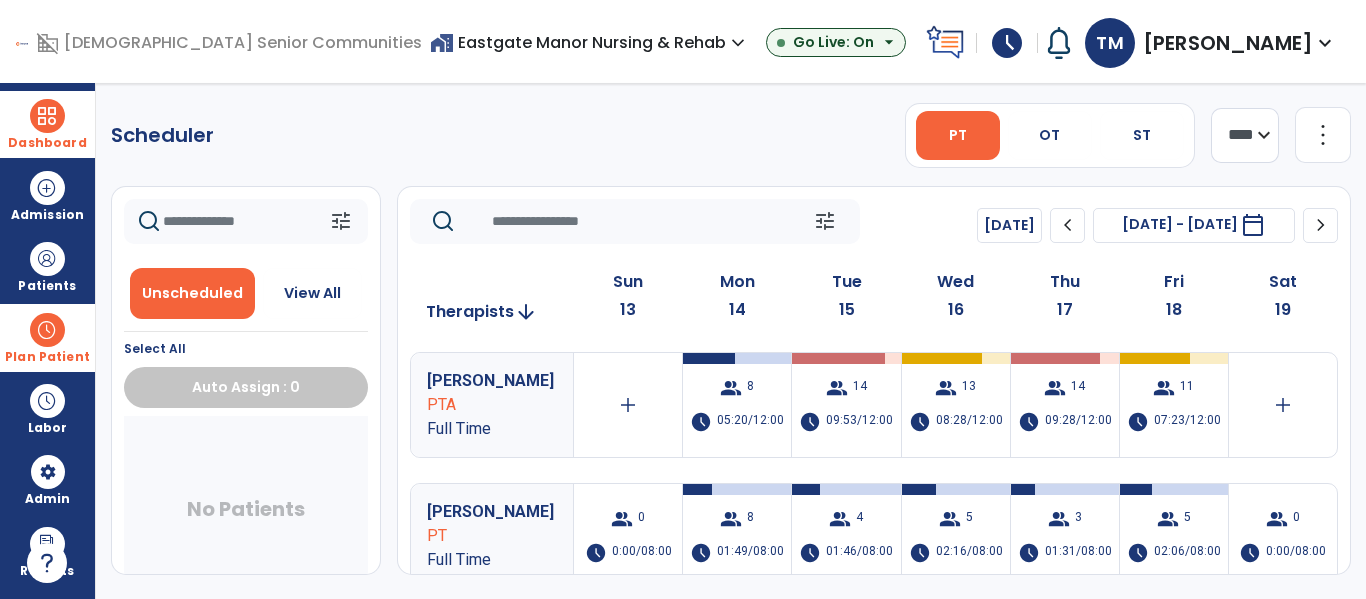 click at bounding box center [47, 116] 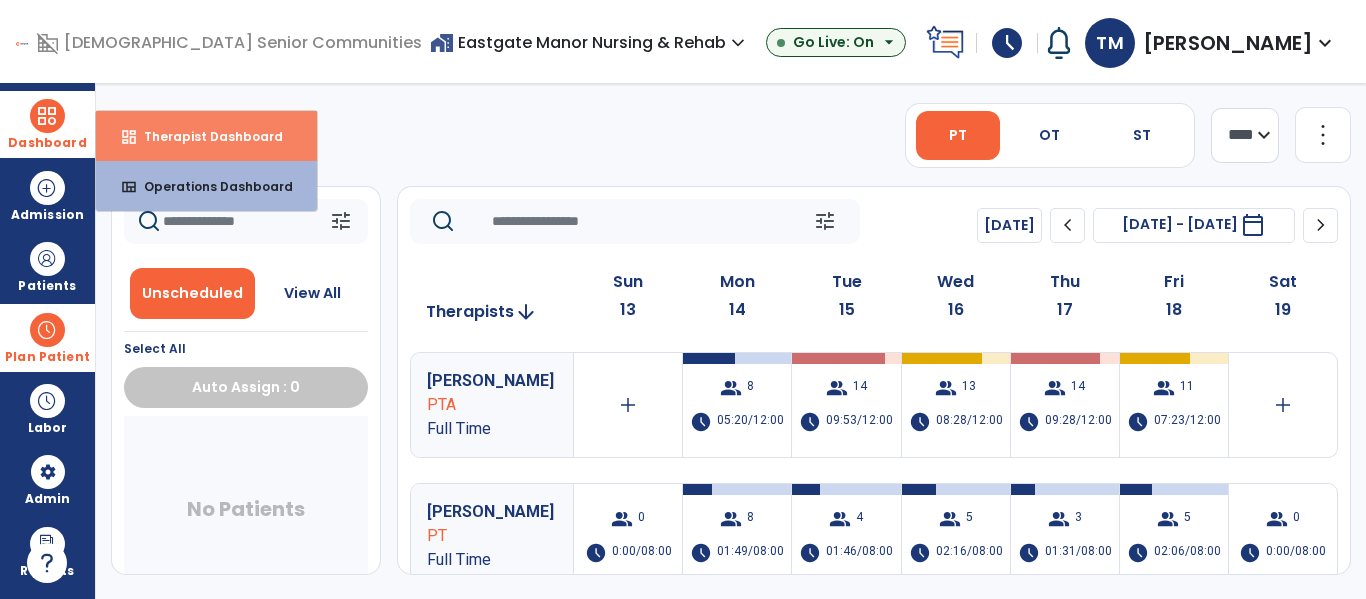 click on "Therapist Dashboard" at bounding box center [205, 136] 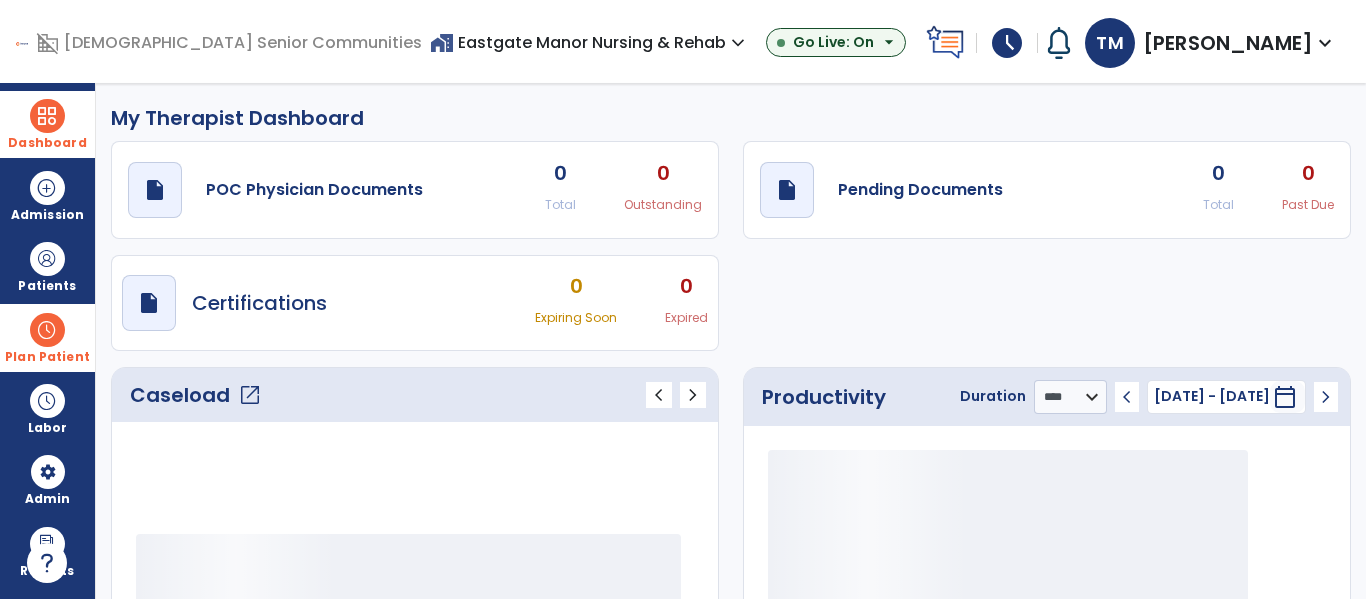 click on "Caseload   open_in_new" 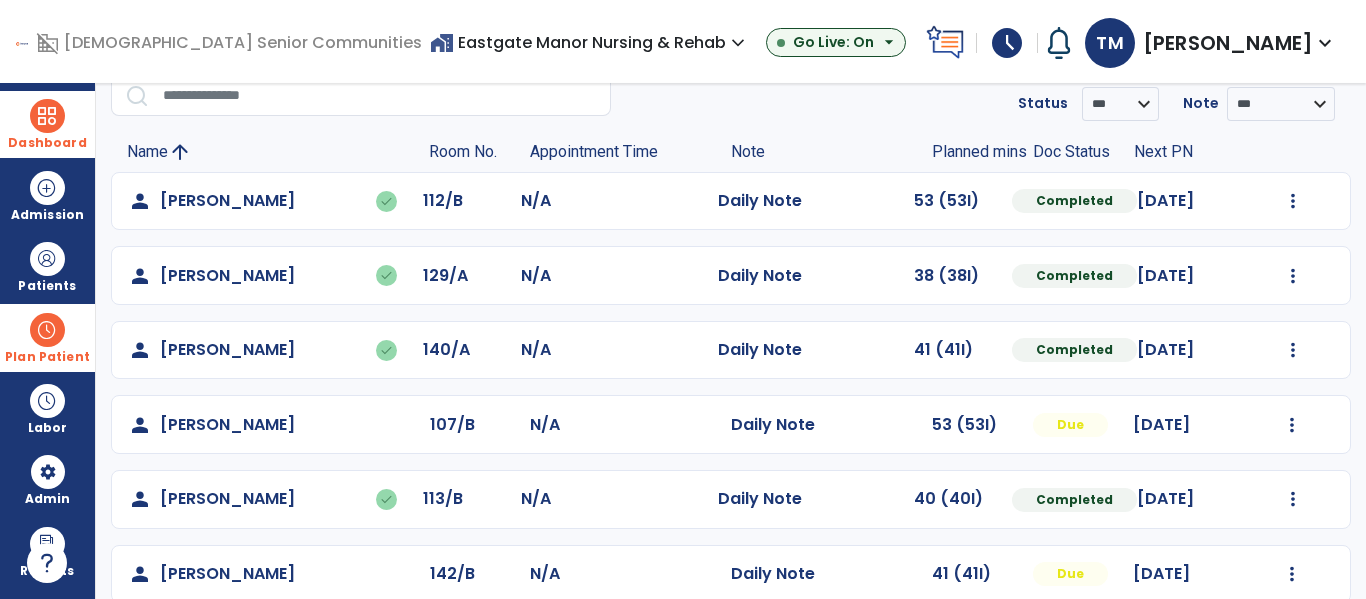 scroll, scrollTop: 86, scrollLeft: 0, axis: vertical 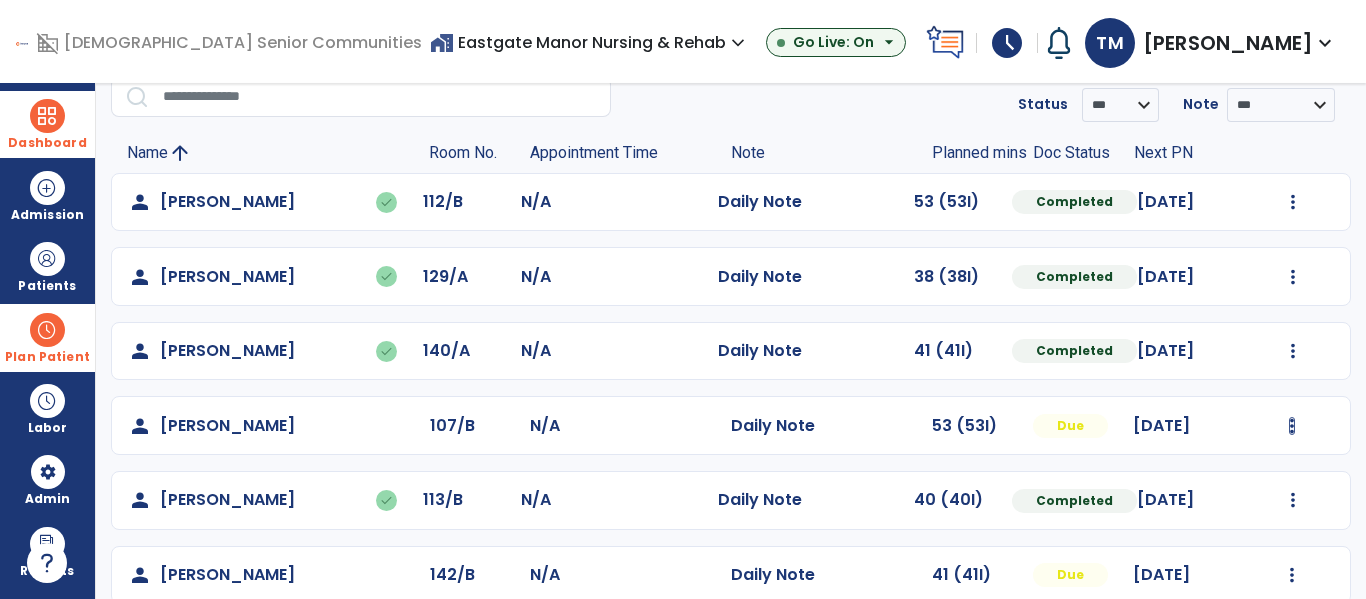 click at bounding box center [1293, 202] 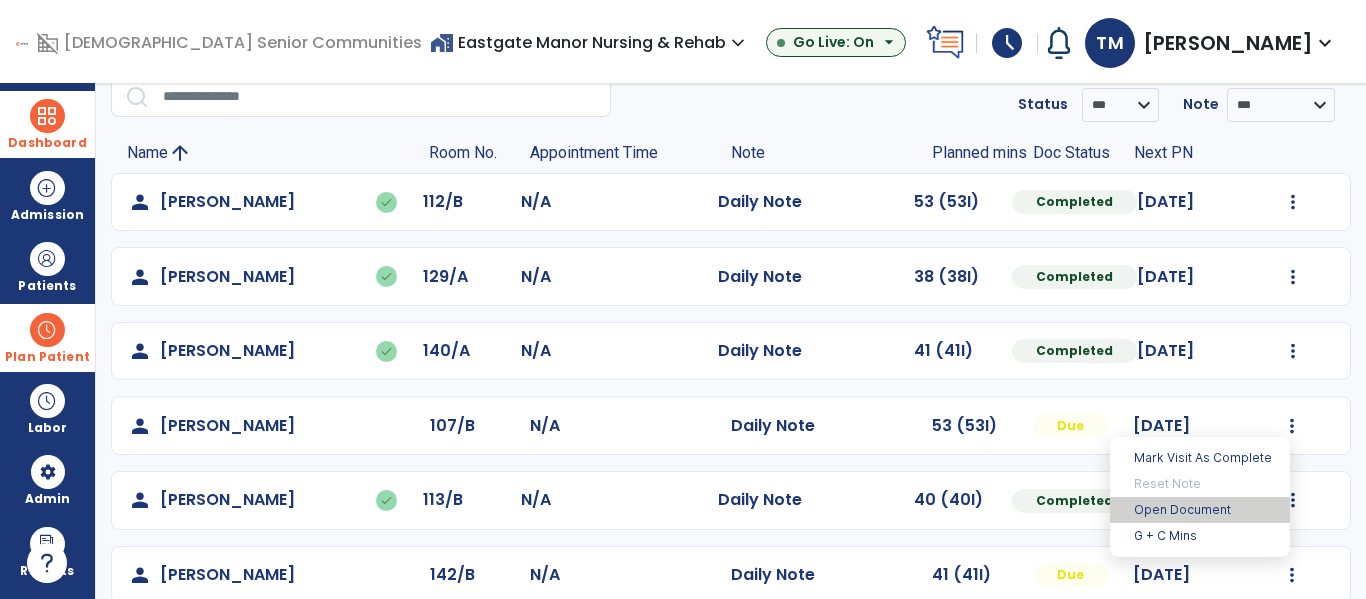 click on "Open Document" at bounding box center (1200, 510) 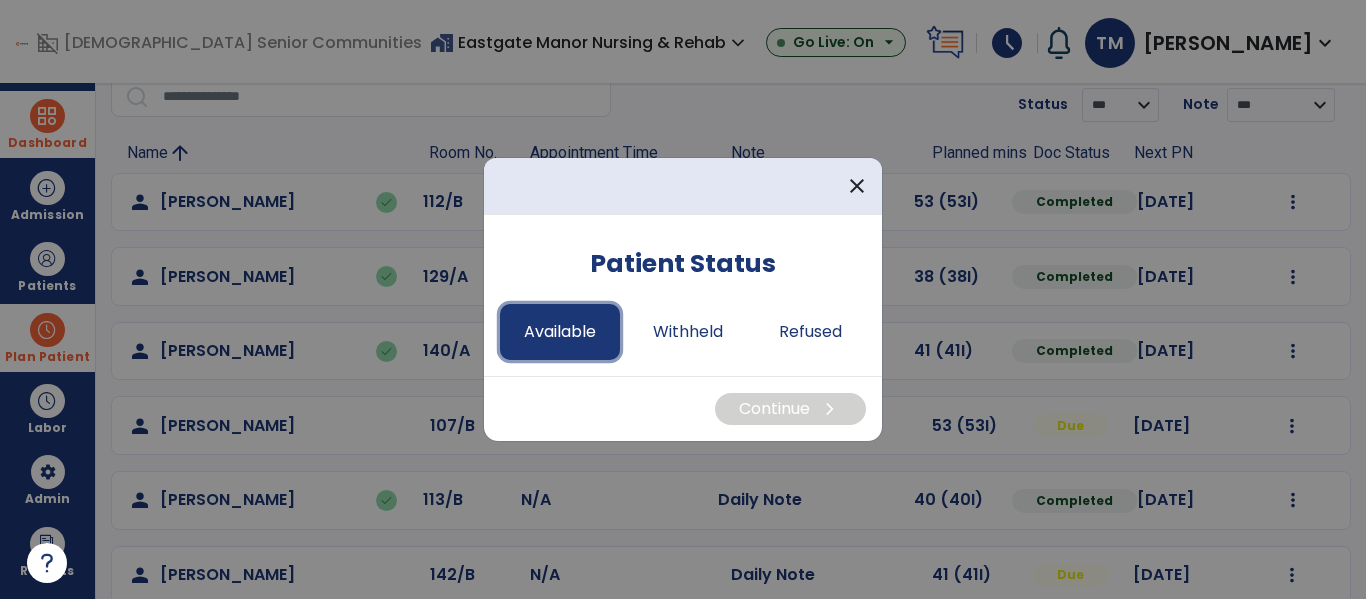 click on "Available" at bounding box center (560, 332) 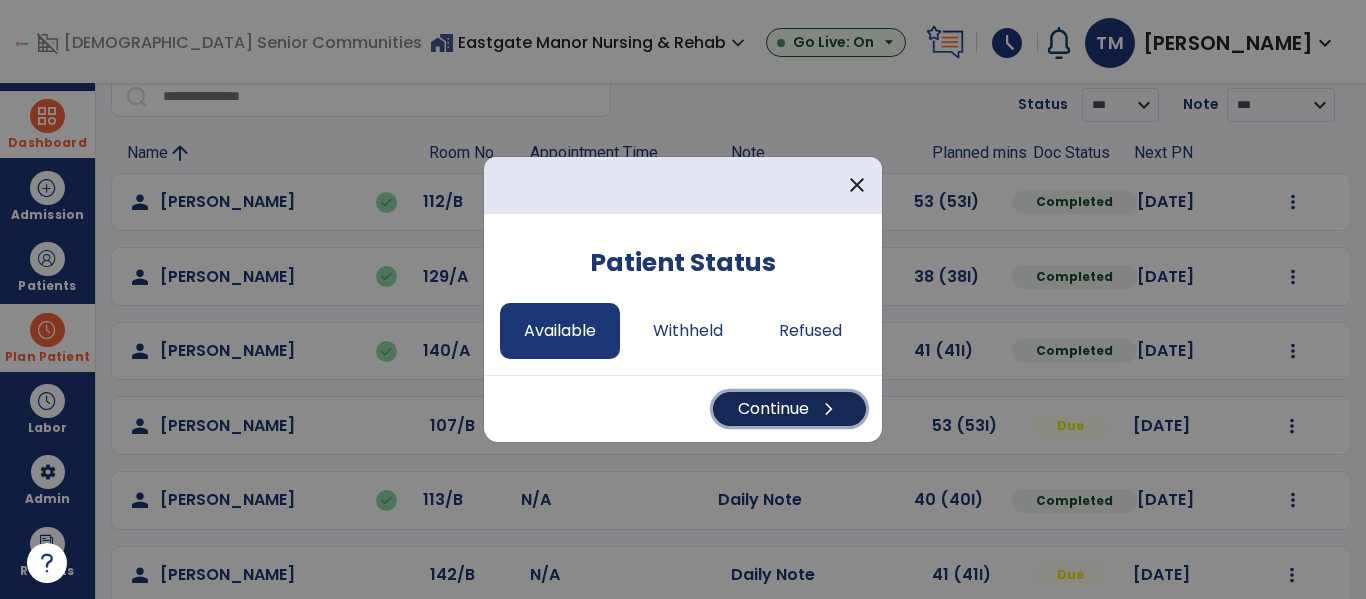 click on "chevron_right" at bounding box center (829, 409) 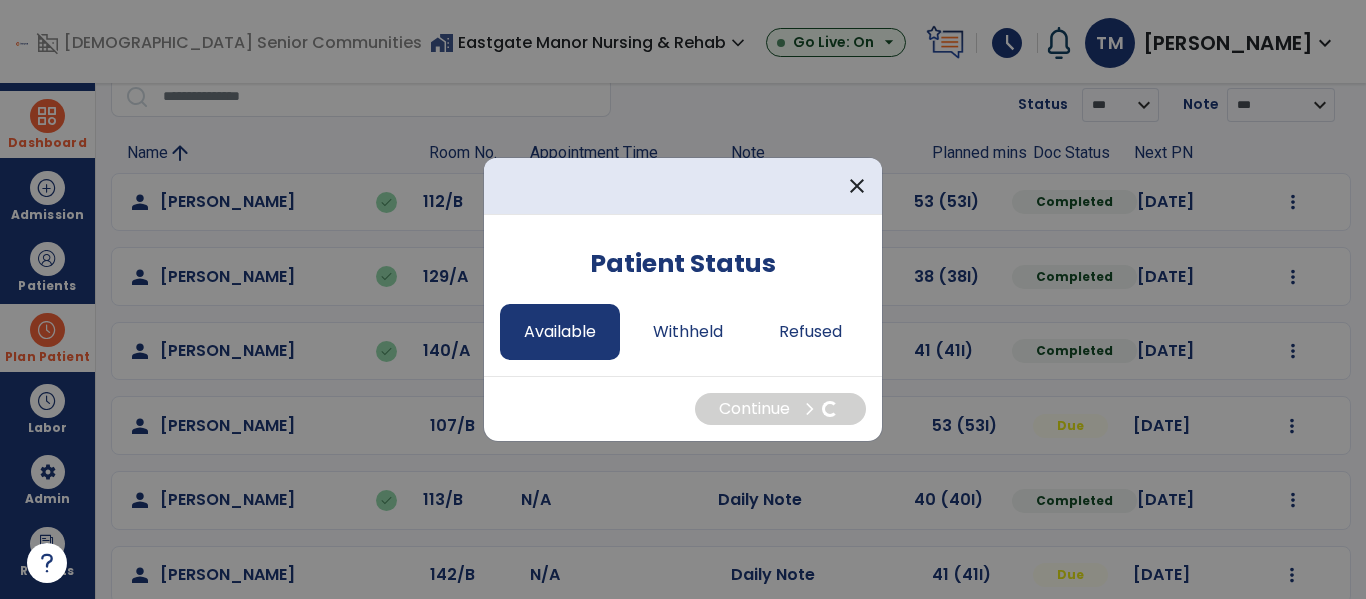 select on "*" 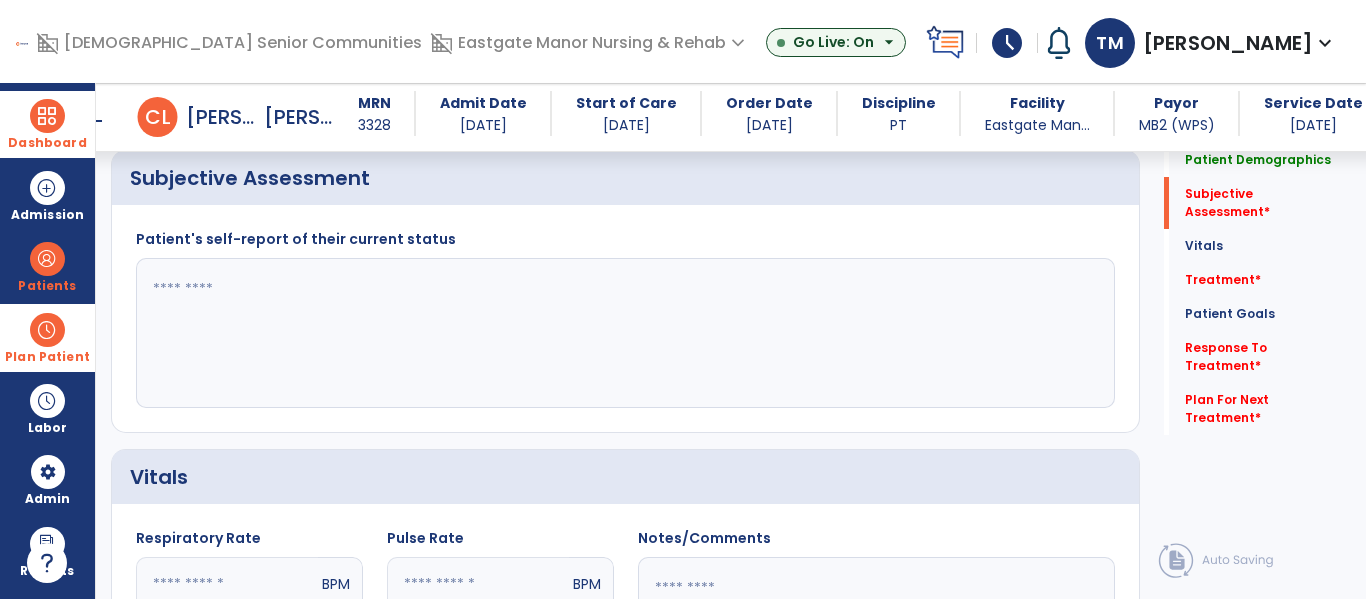 scroll, scrollTop: 485, scrollLeft: 0, axis: vertical 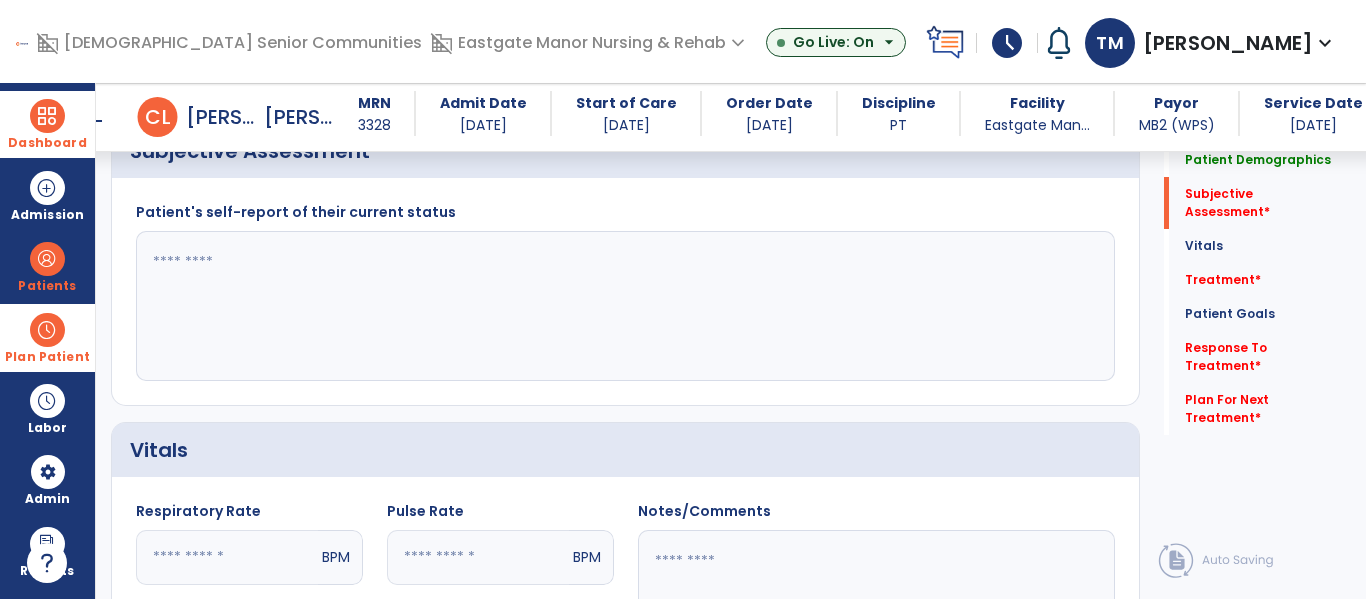 click 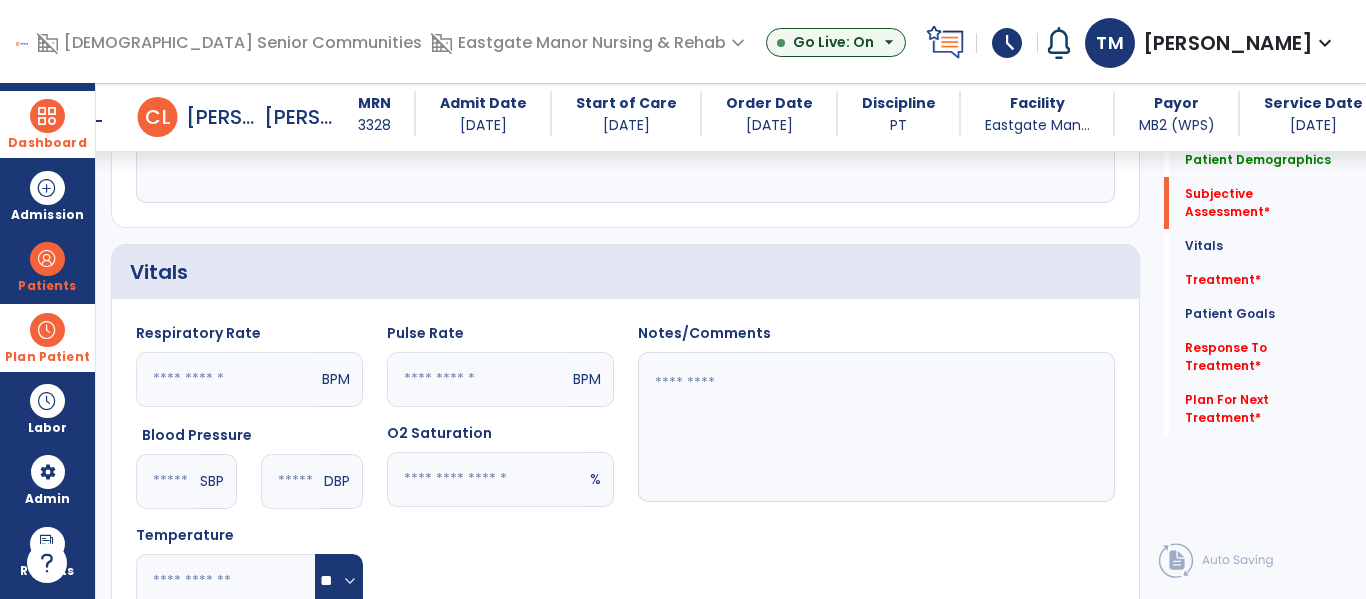 type on "**********" 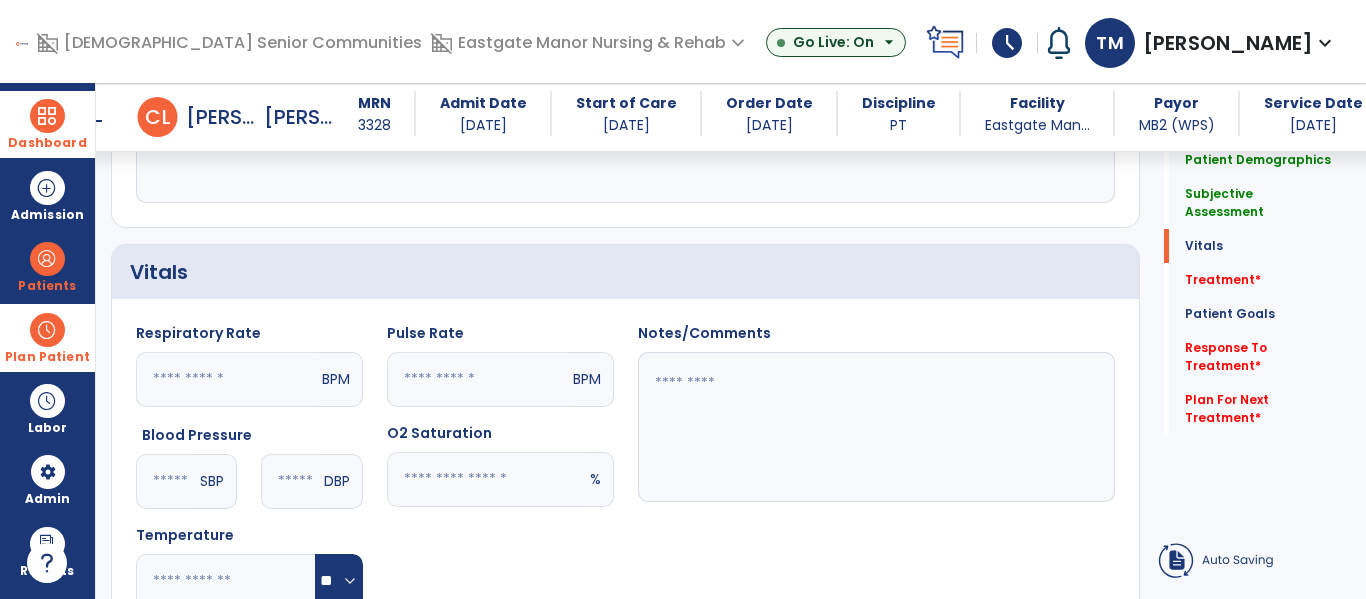 scroll, scrollTop: 682, scrollLeft: 0, axis: vertical 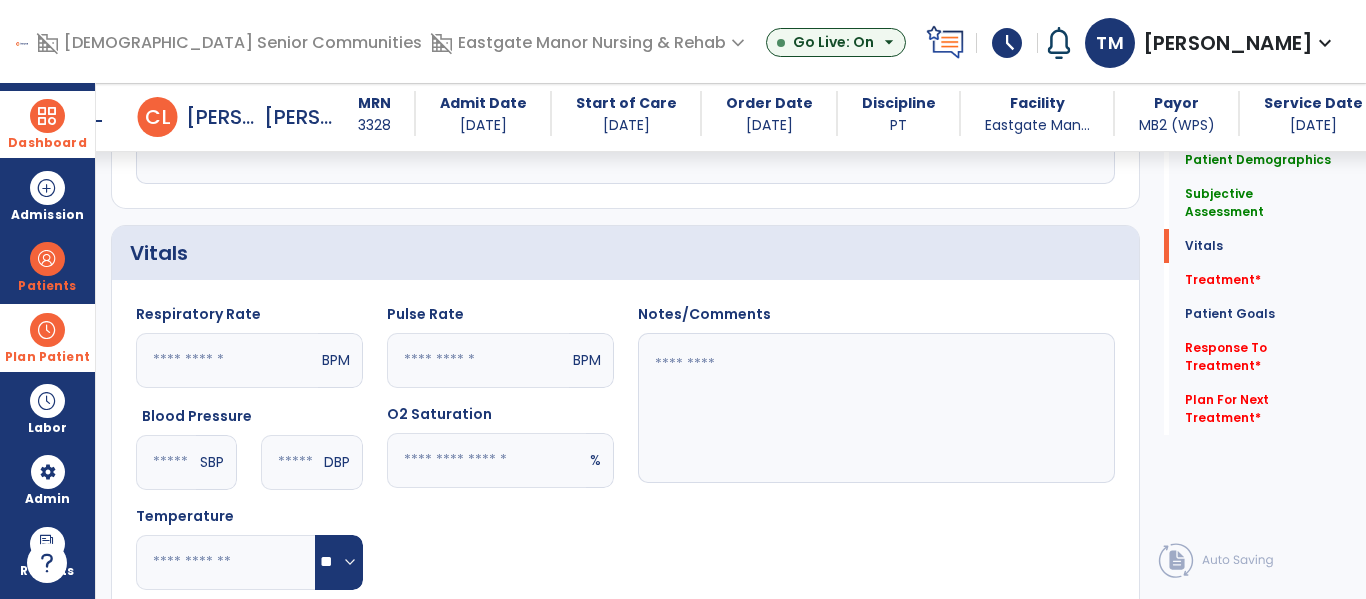 click 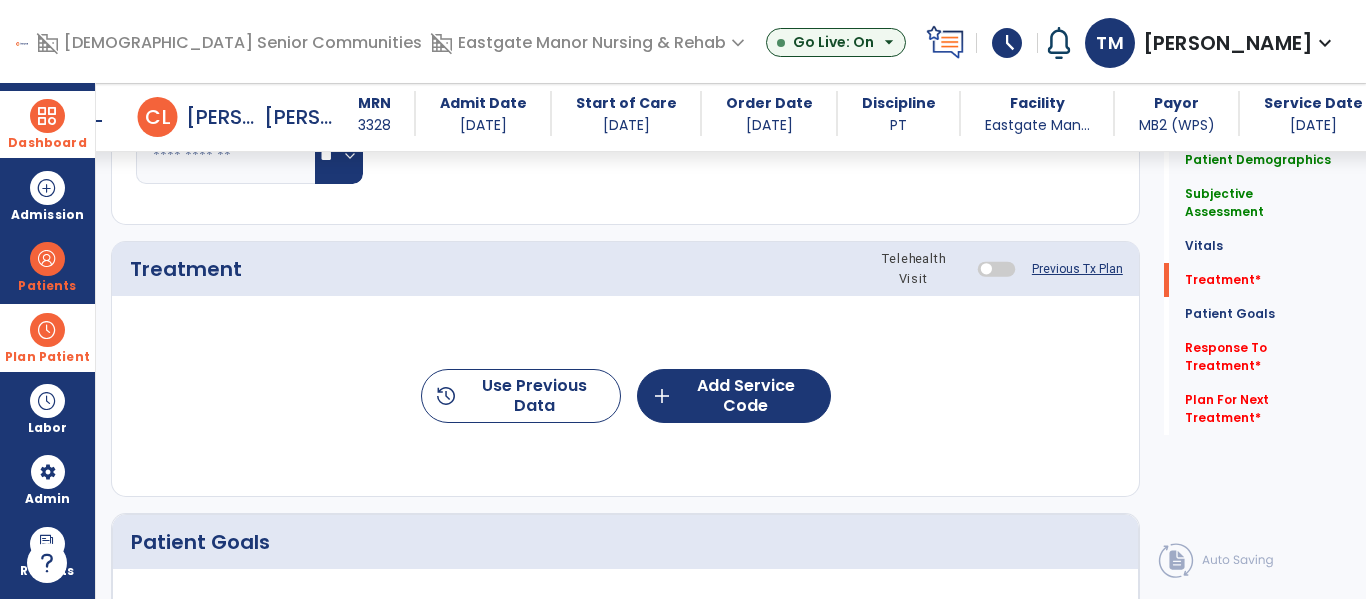 scroll, scrollTop: 1123, scrollLeft: 0, axis: vertical 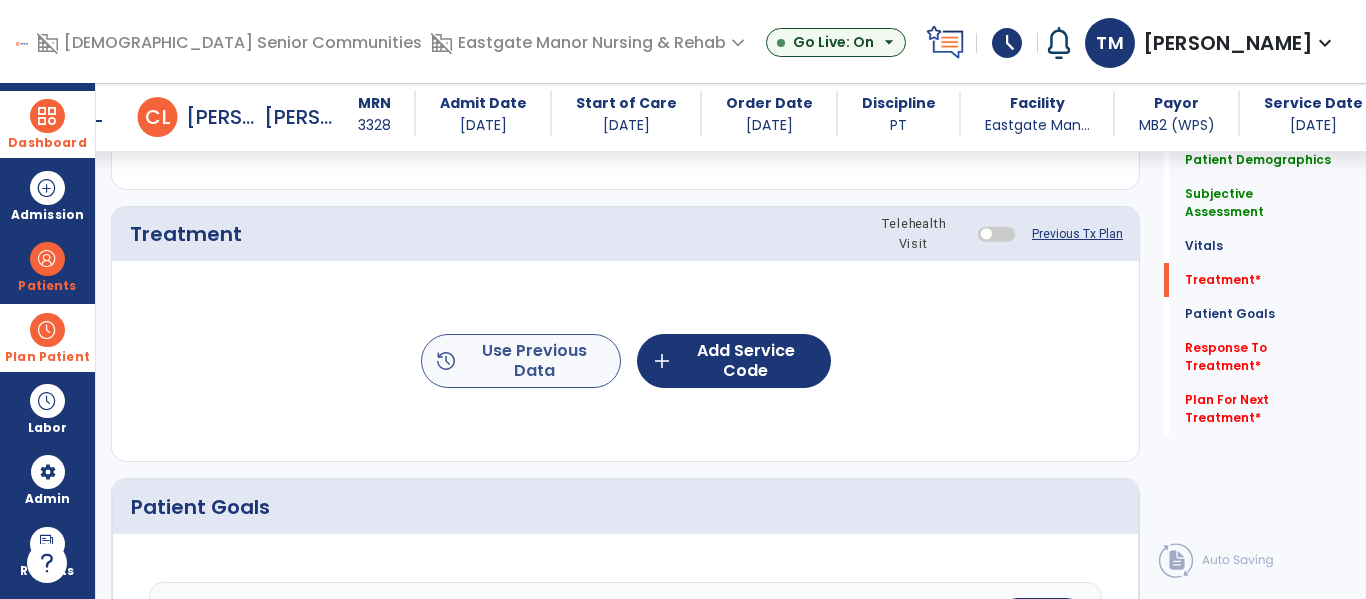 type on "**********" 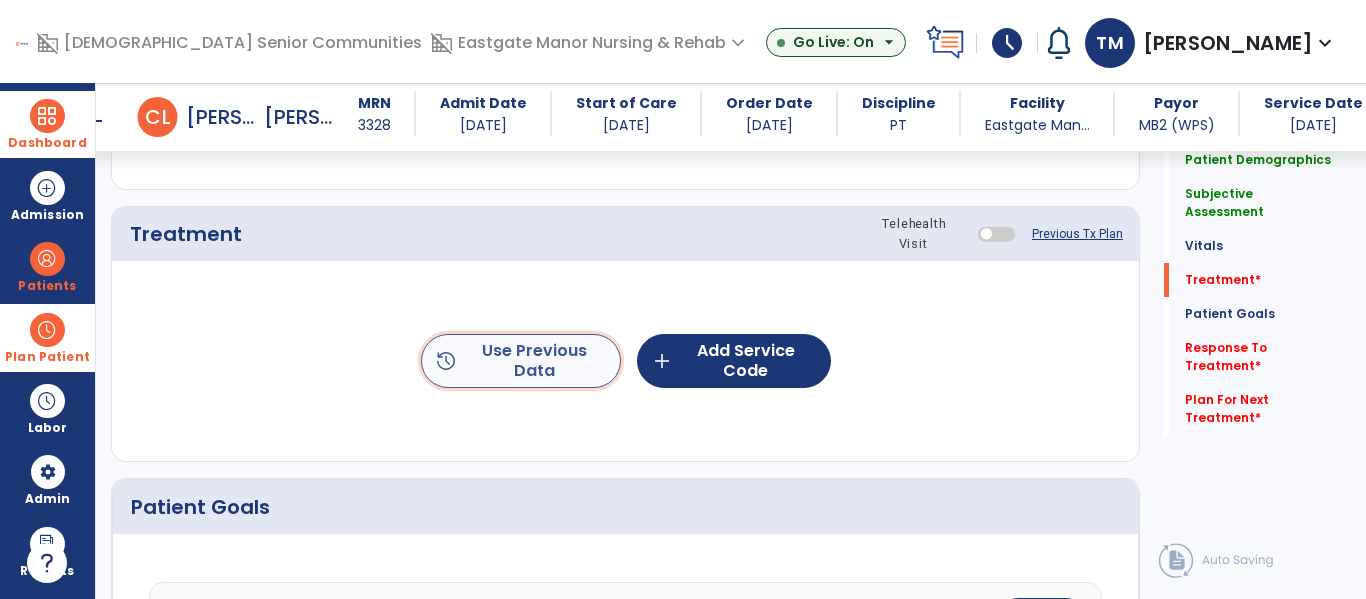 click on "history  Use Previous Data" 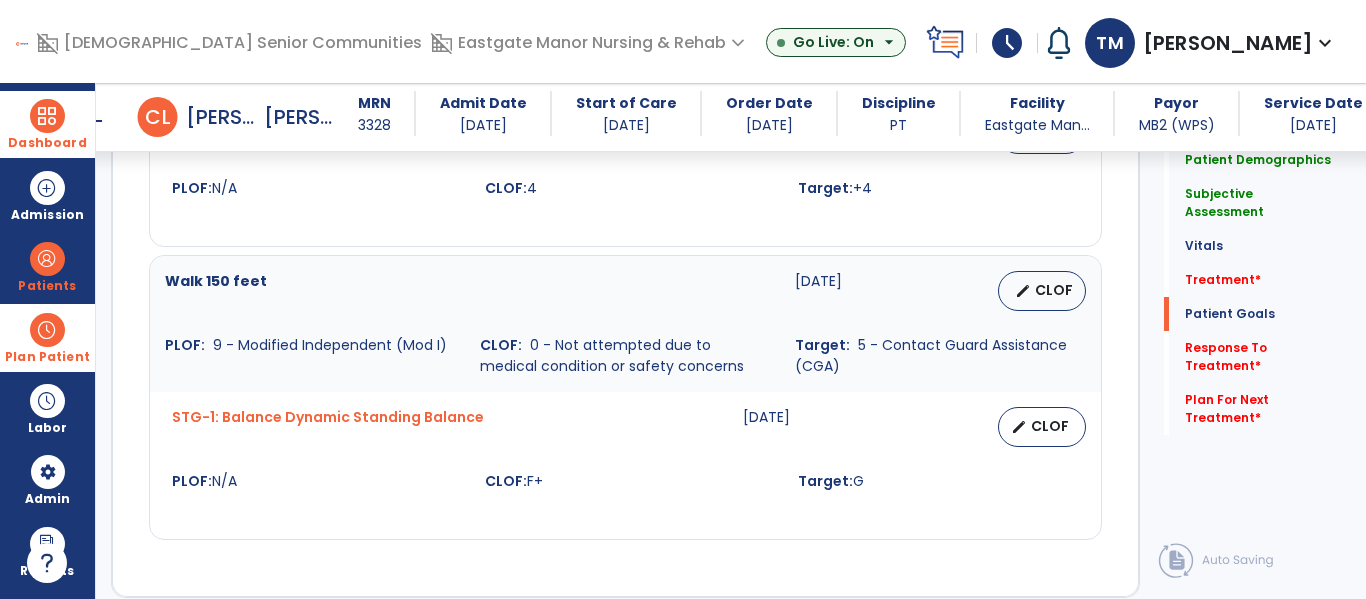 scroll, scrollTop: 2738, scrollLeft: 0, axis: vertical 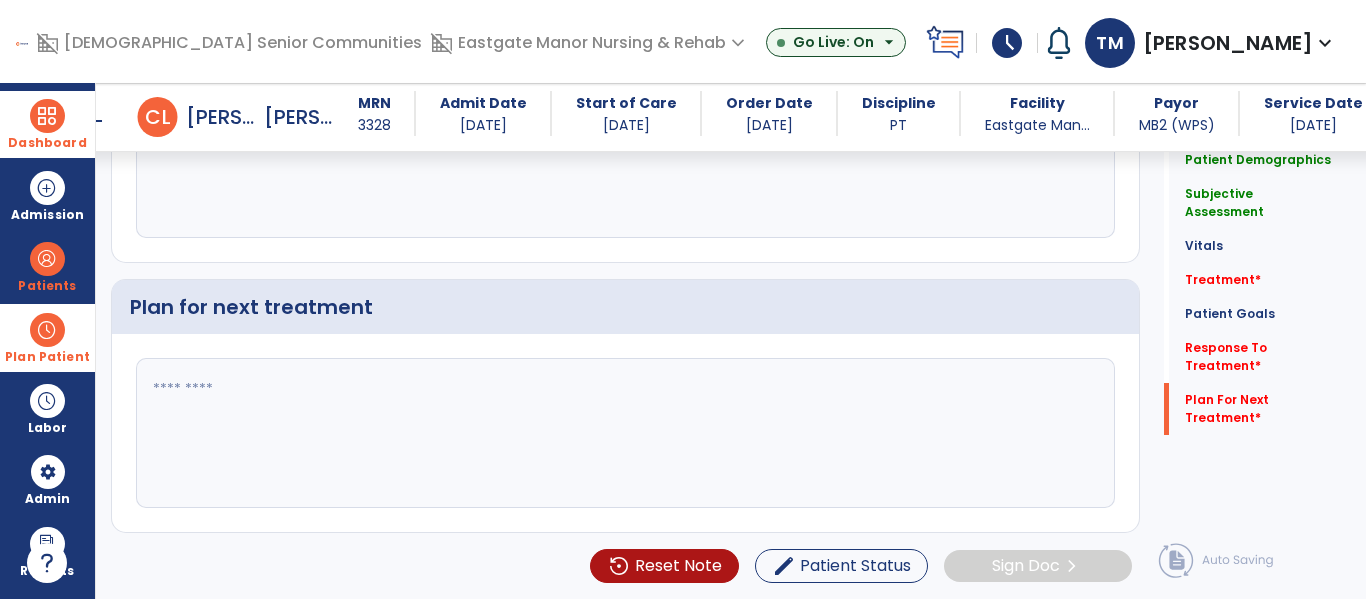 click 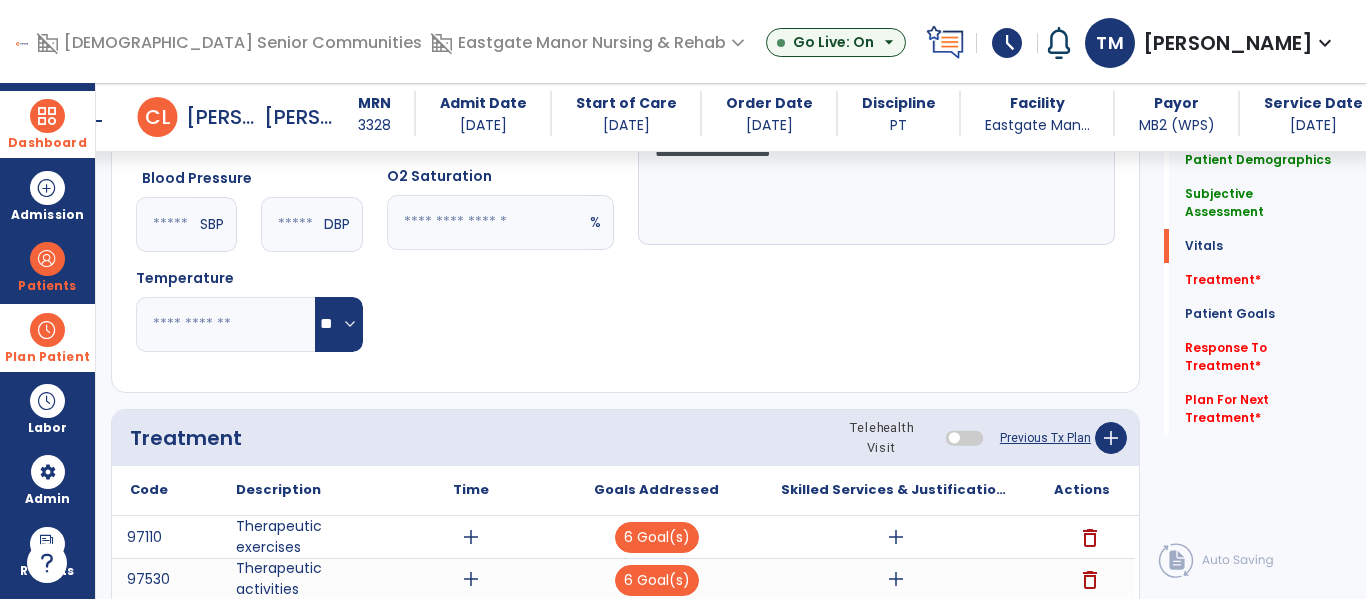scroll, scrollTop: 816, scrollLeft: 0, axis: vertical 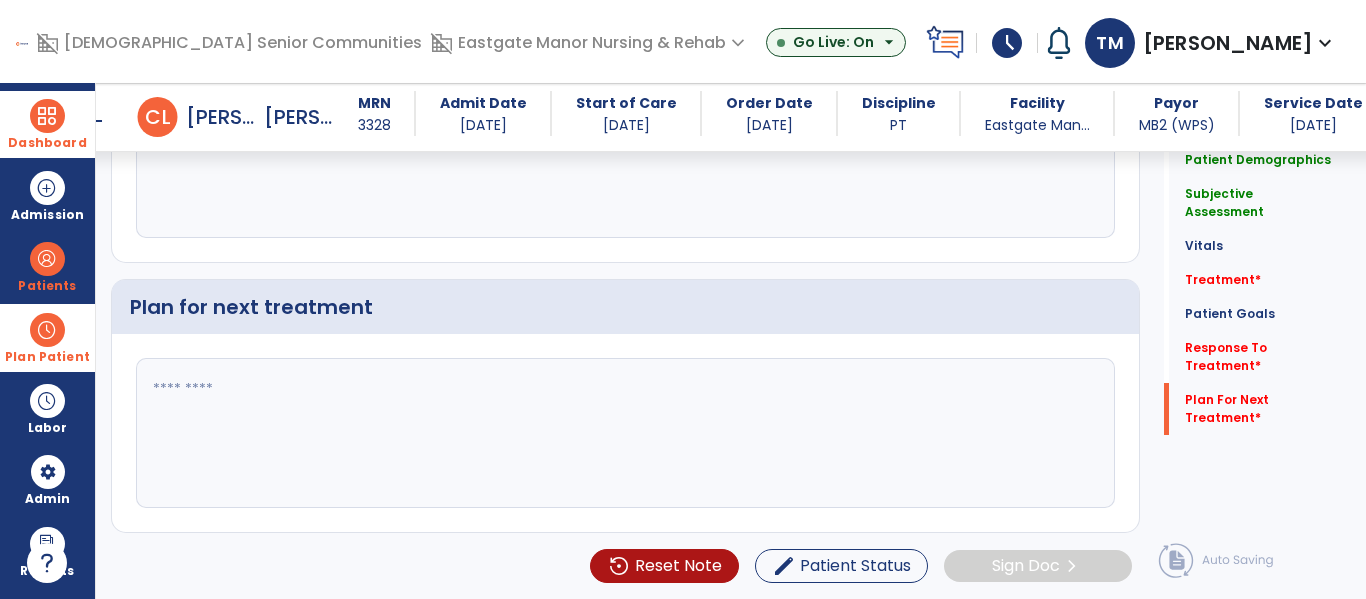 click 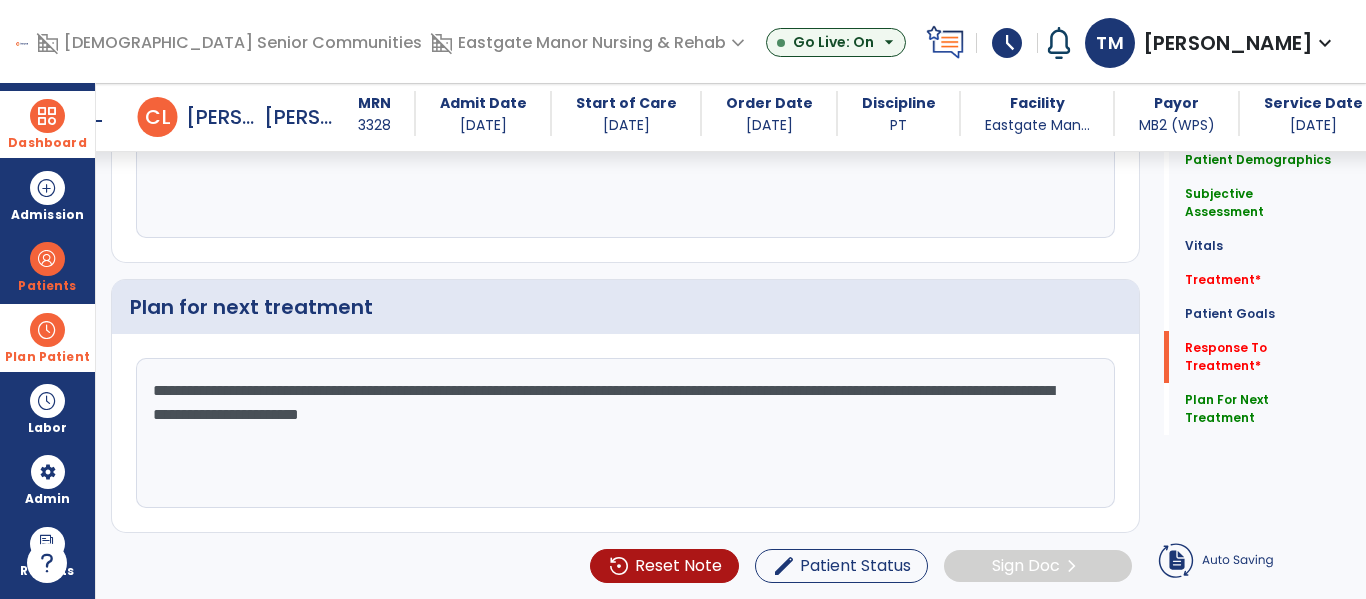 type on "**********" 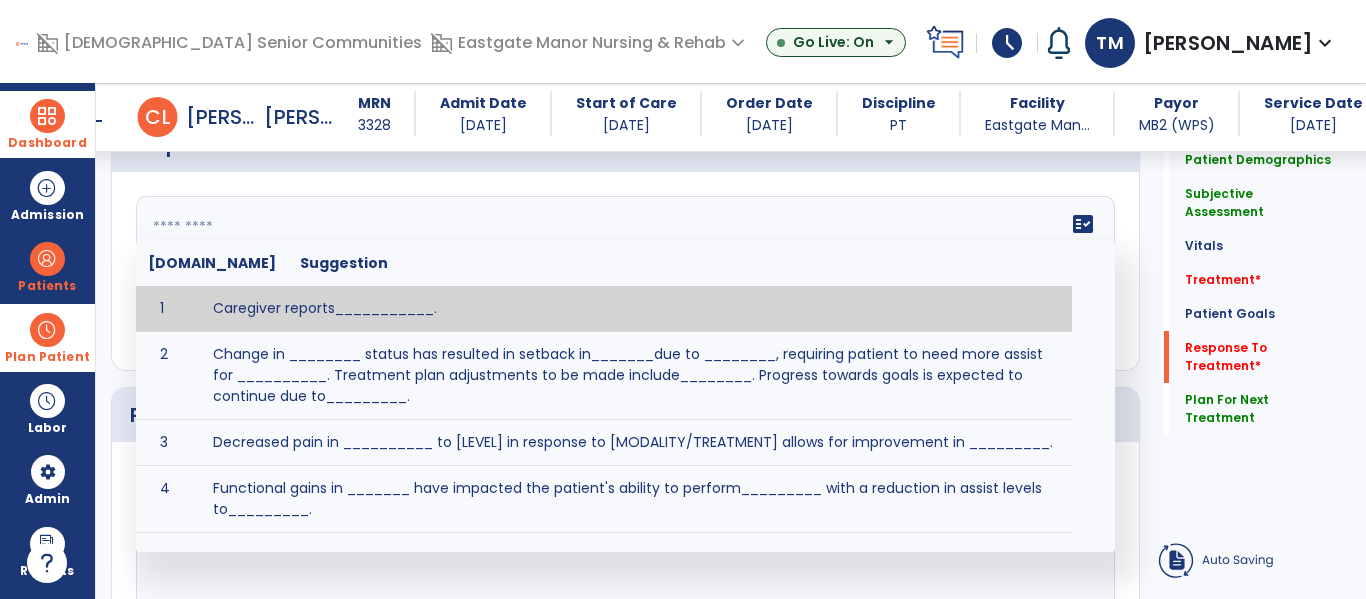 click 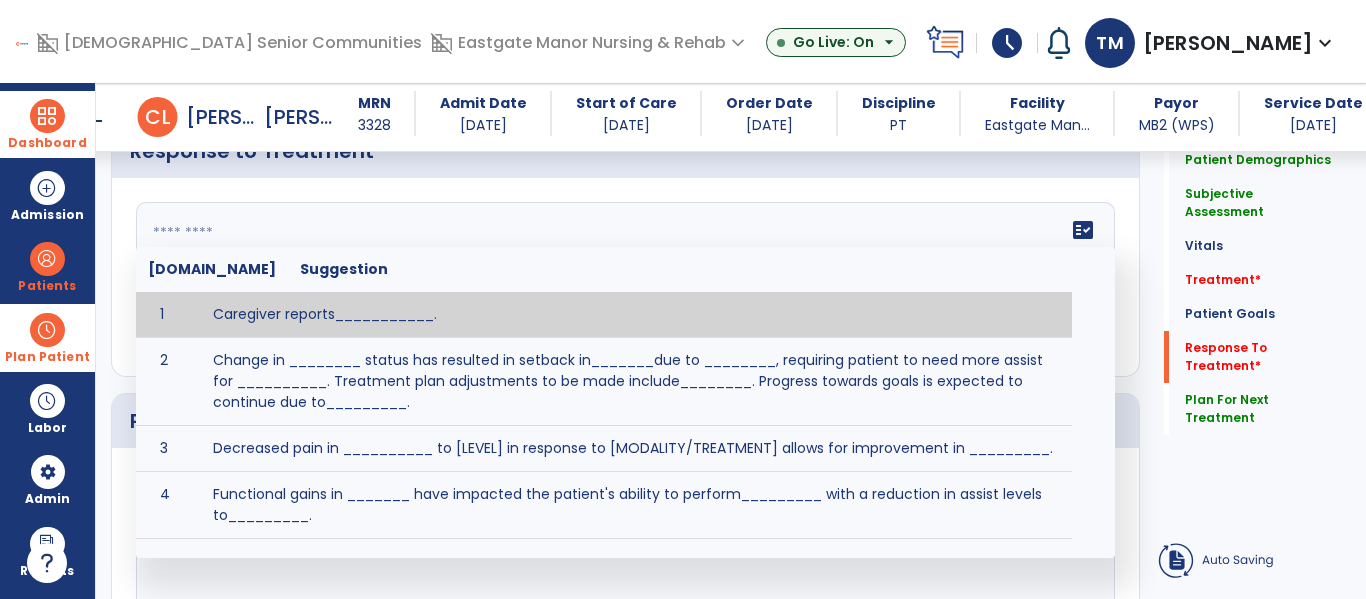 scroll, scrollTop: 2630, scrollLeft: 0, axis: vertical 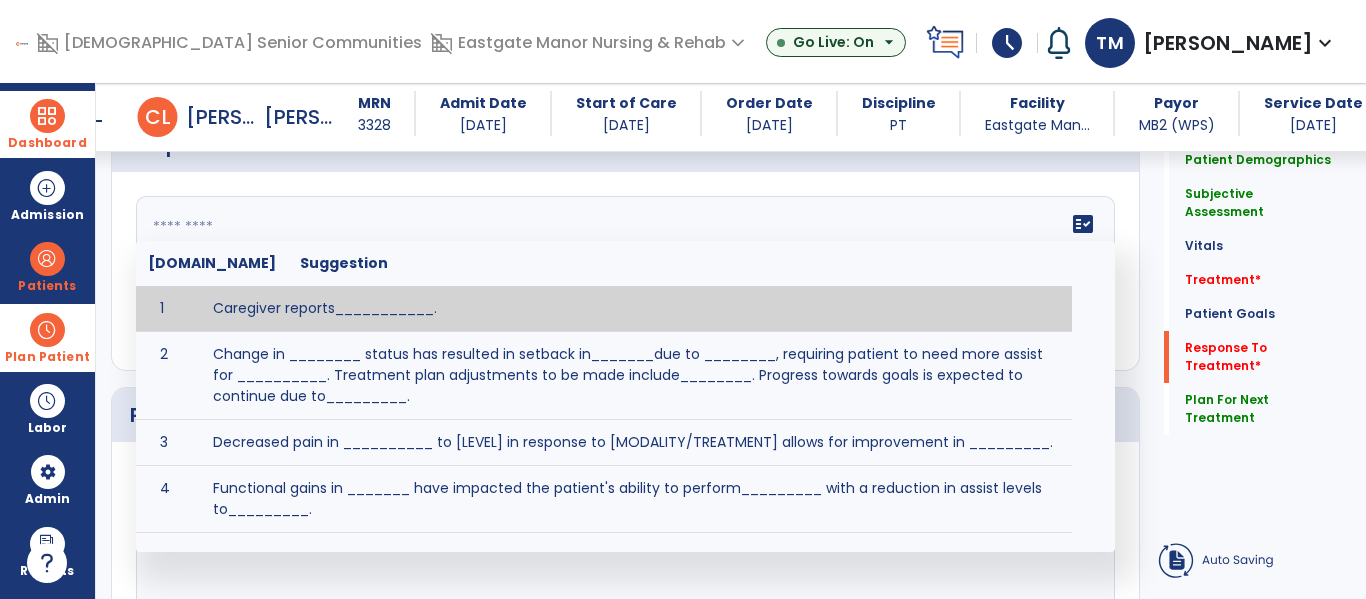 paste on "**********" 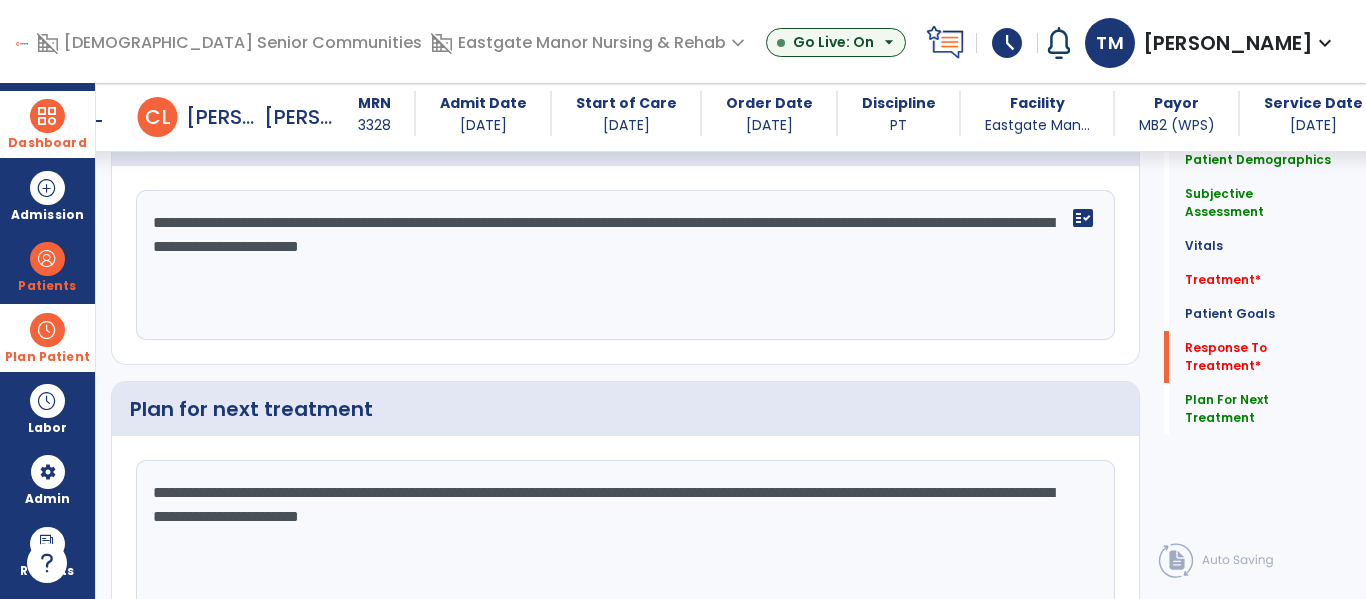 type on "**********" 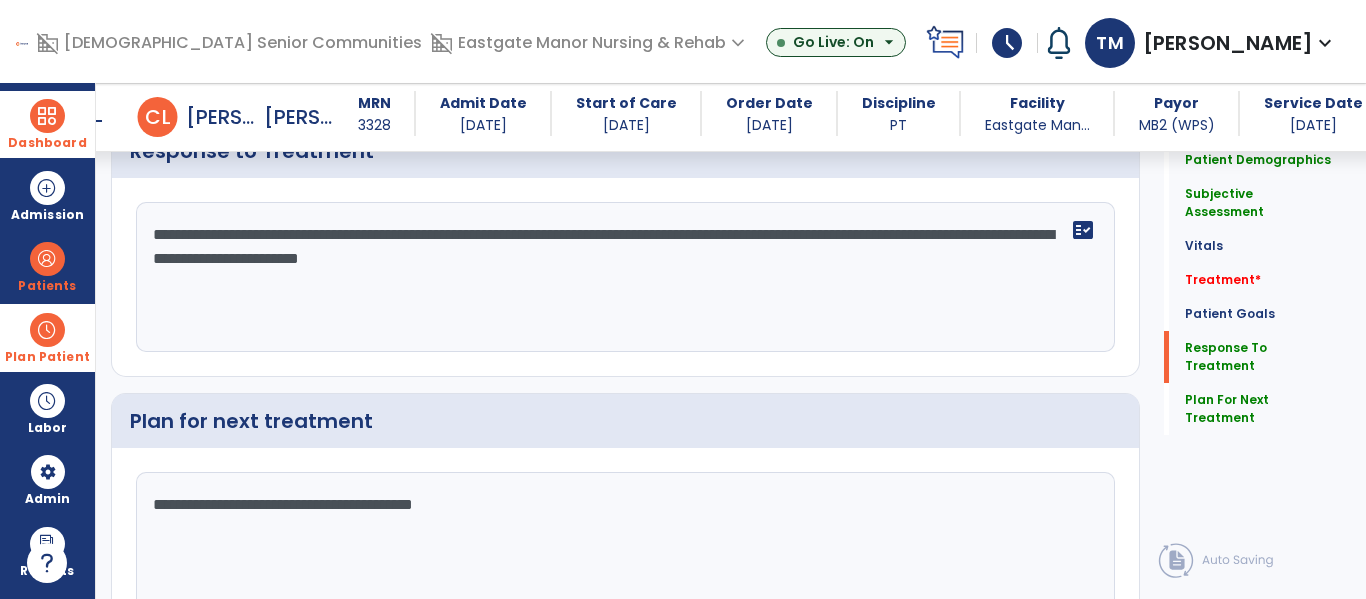 scroll, scrollTop: 2630, scrollLeft: 0, axis: vertical 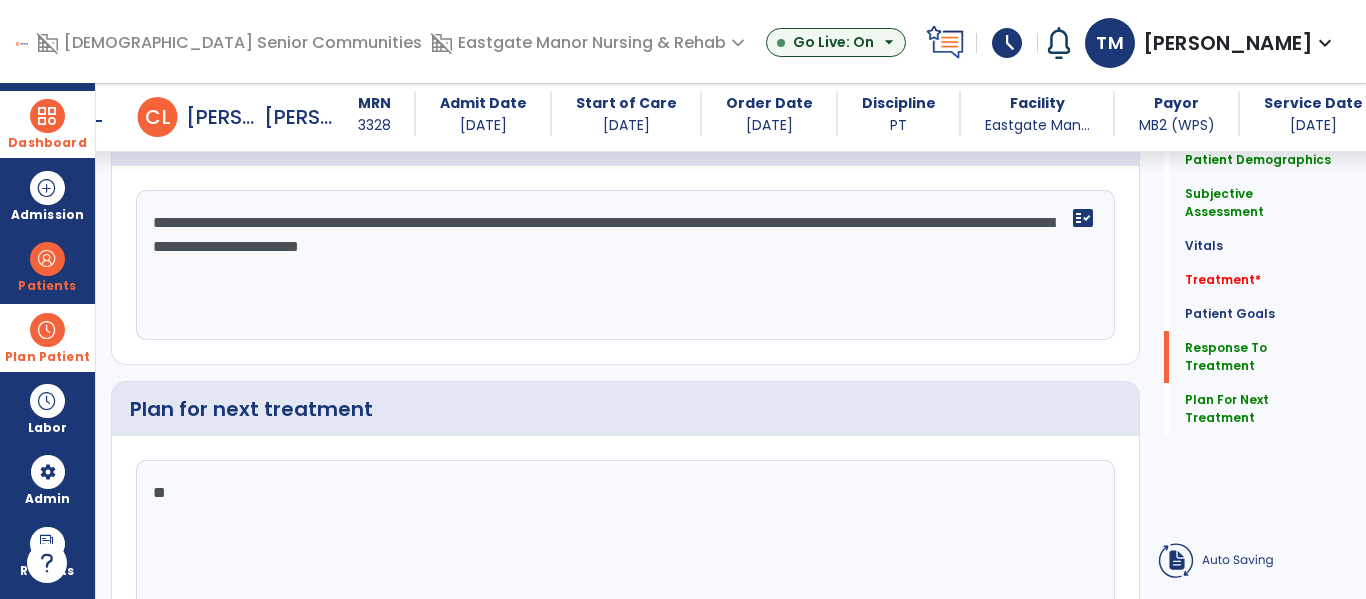 type on "*" 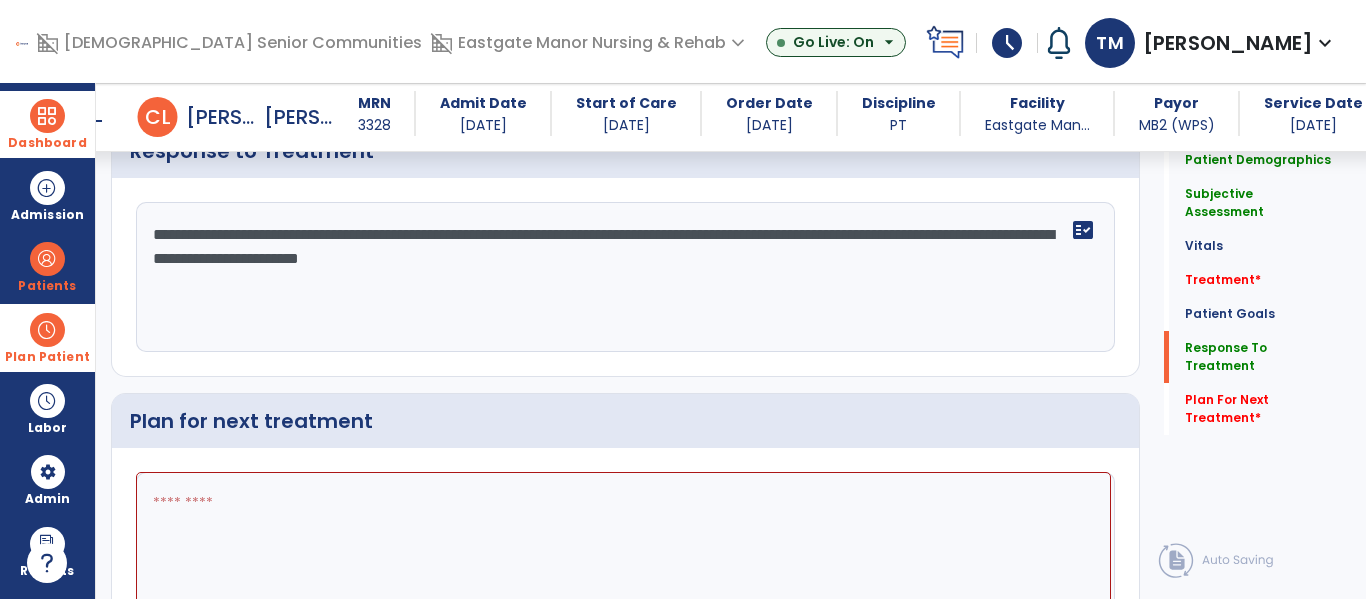 scroll, scrollTop: 2630, scrollLeft: 0, axis: vertical 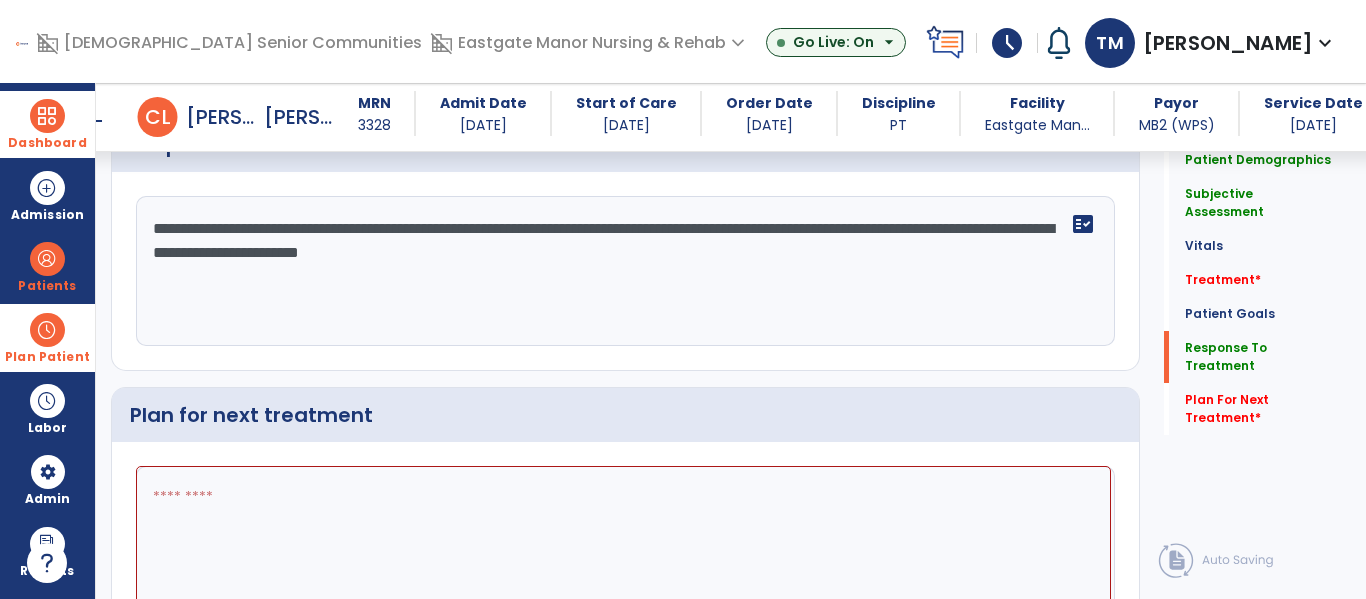 click 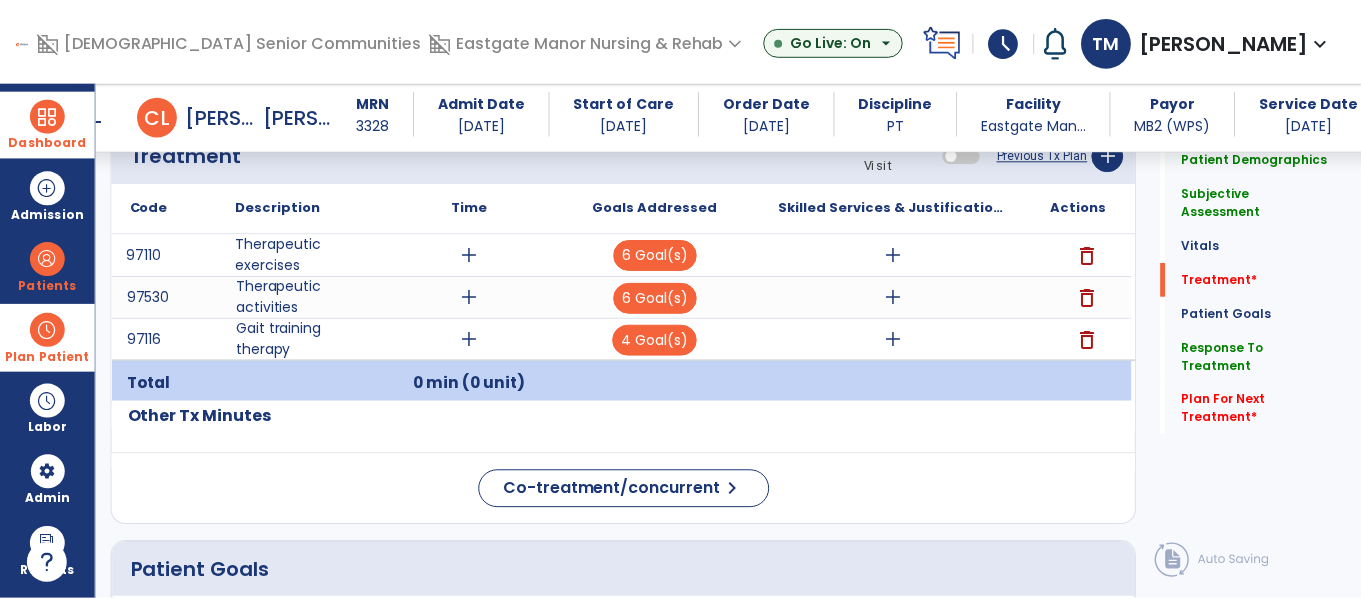 scroll, scrollTop: 1172, scrollLeft: 0, axis: vertical 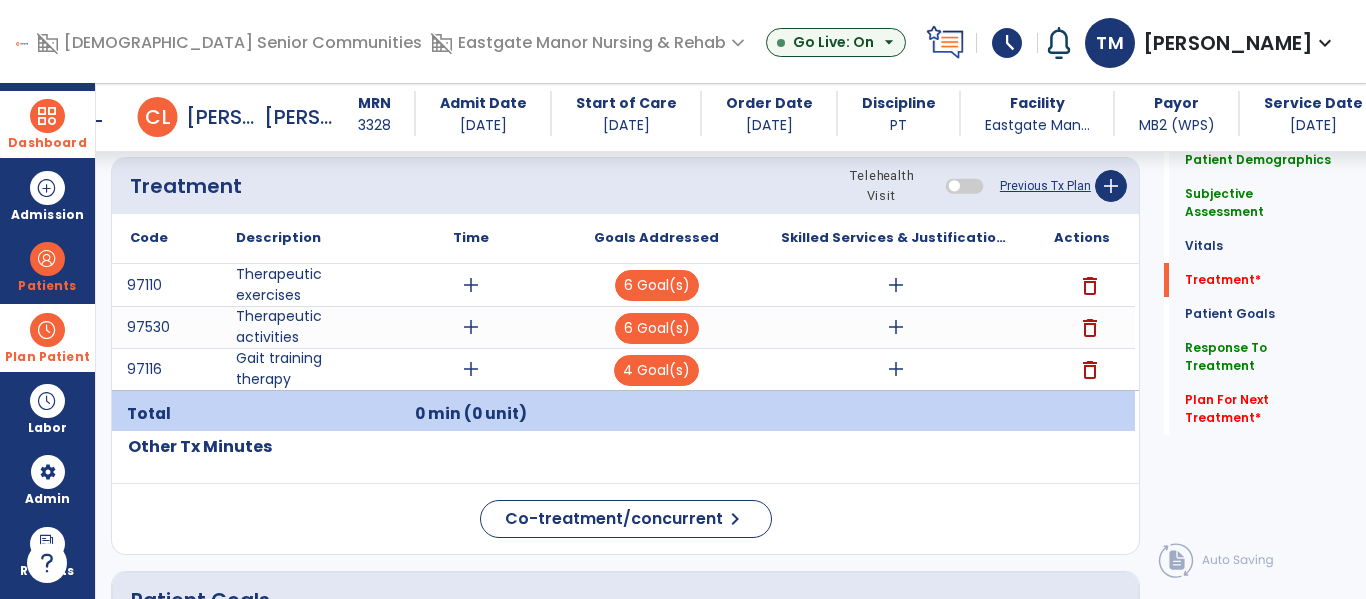 type on "**********" 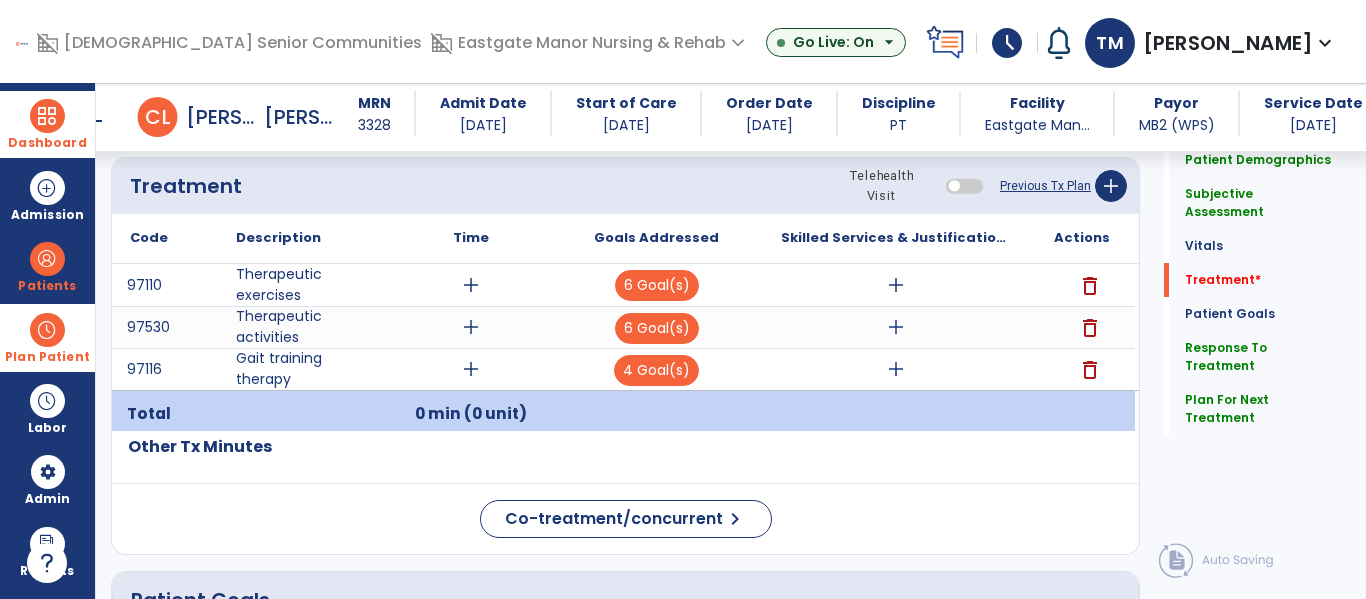click on "add" at bounding box center [471, 285] 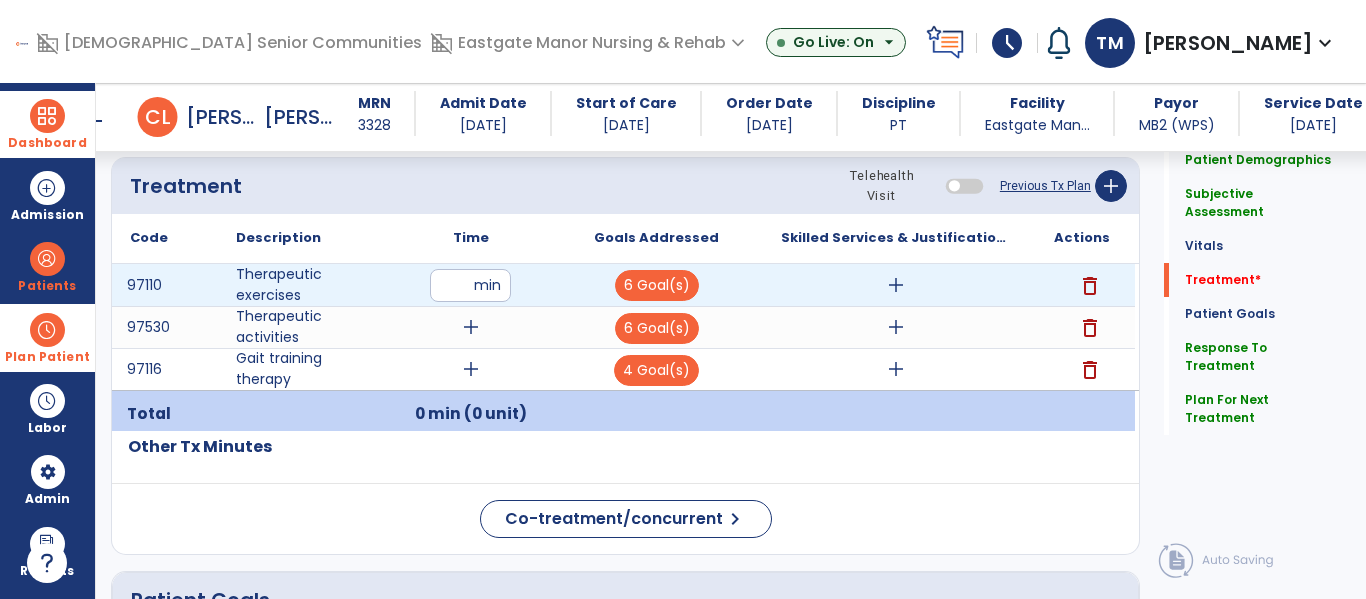 type on "**" 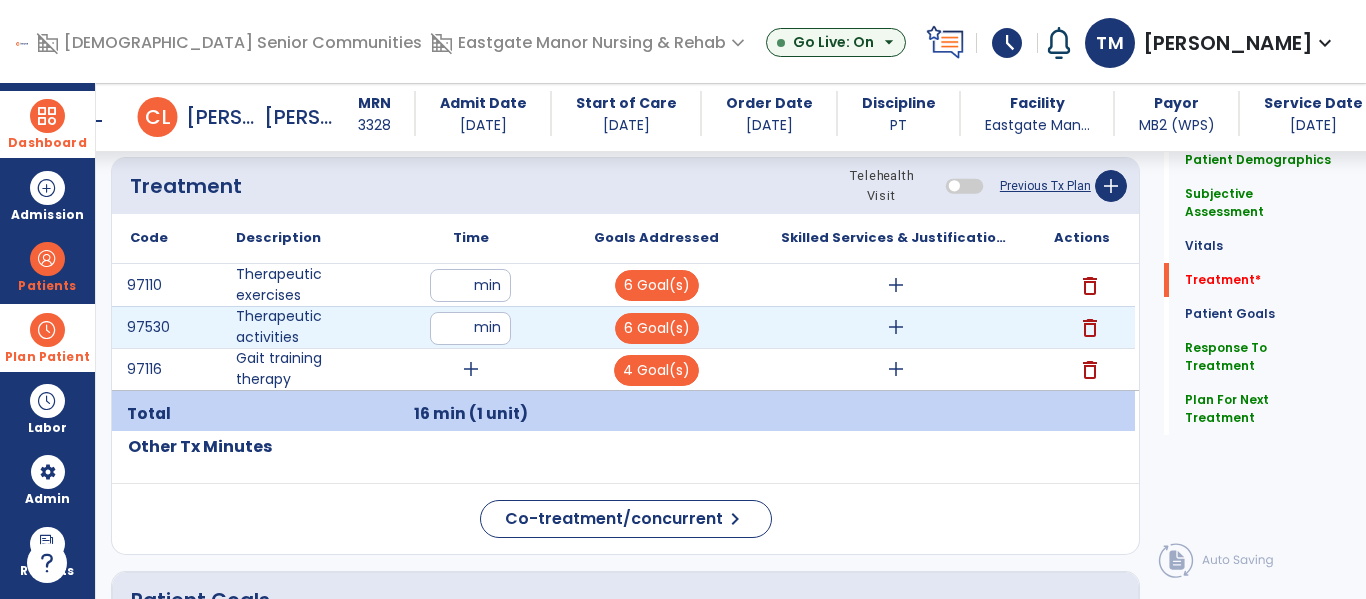 type on "**" 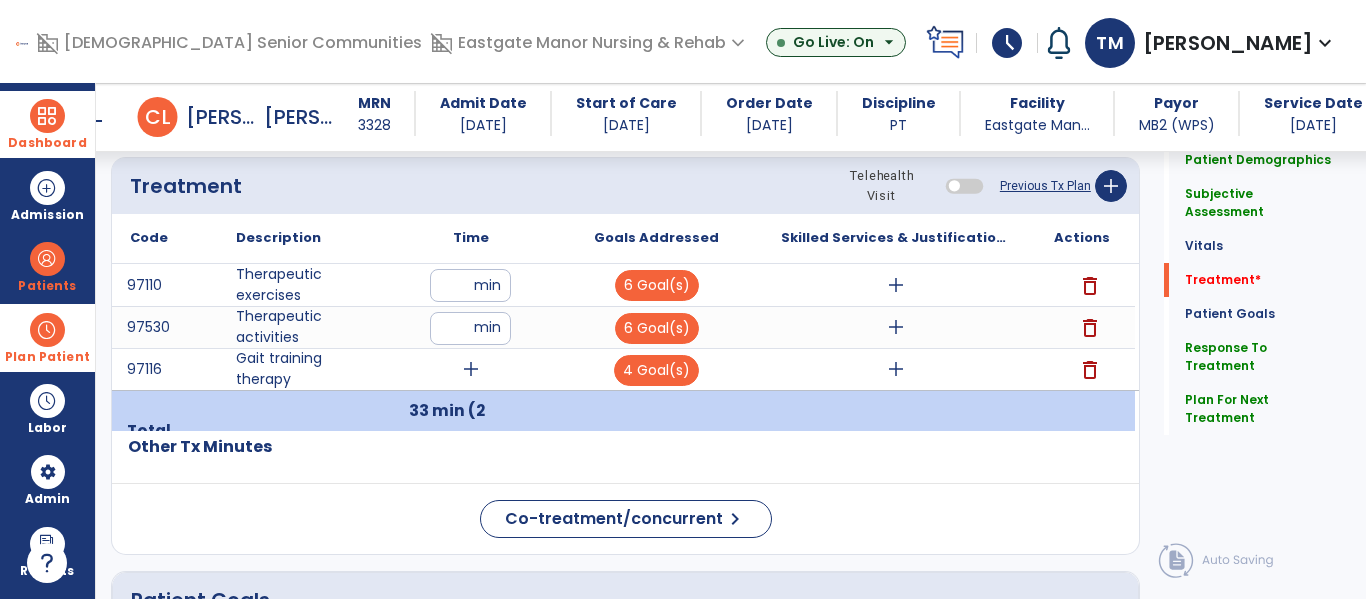 click on "add" at bounding box center (471, 369) 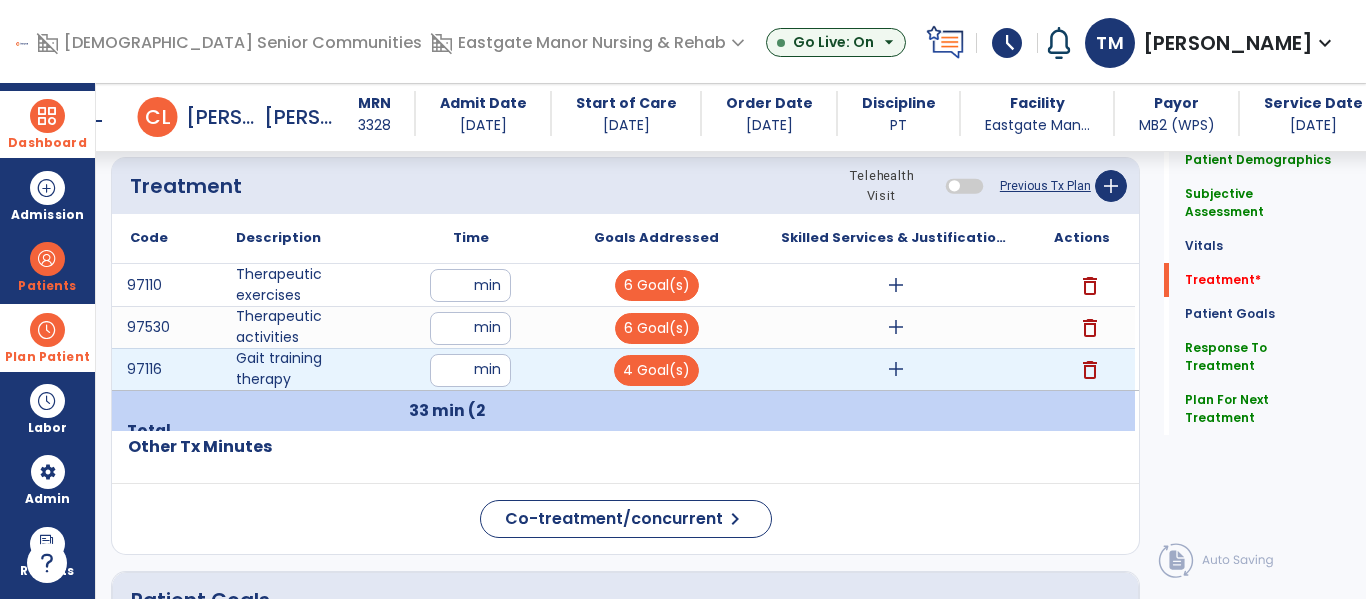 type on "**" 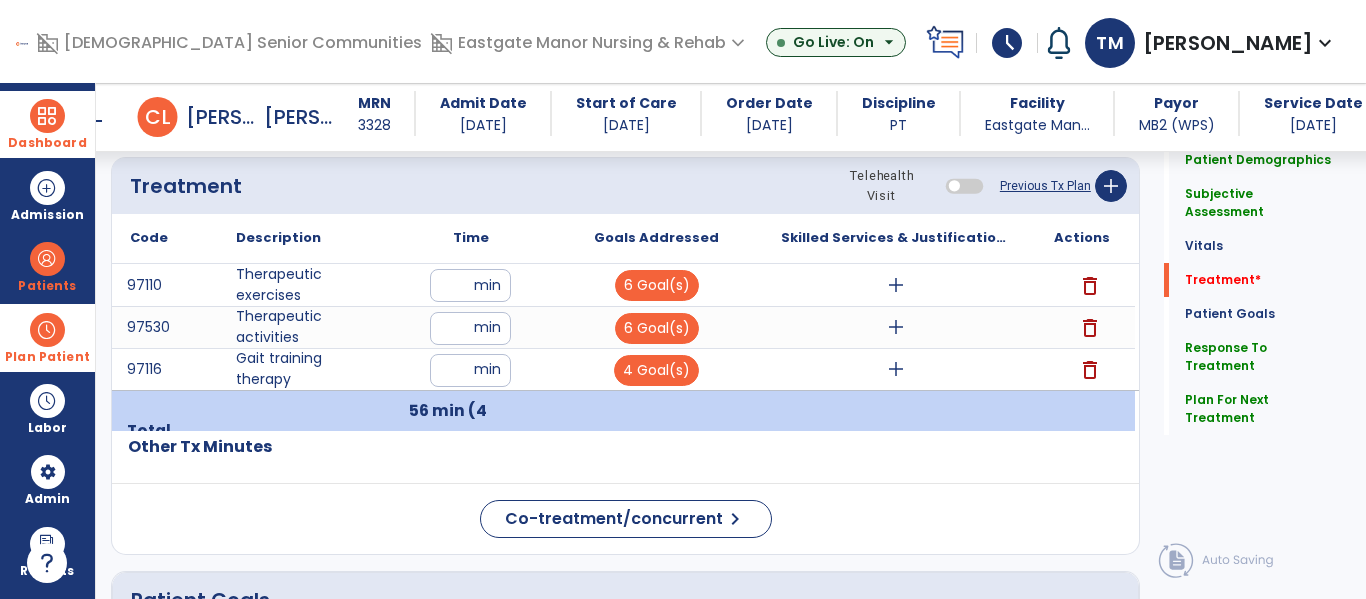 click on "add" at bounding box center (896, 285) 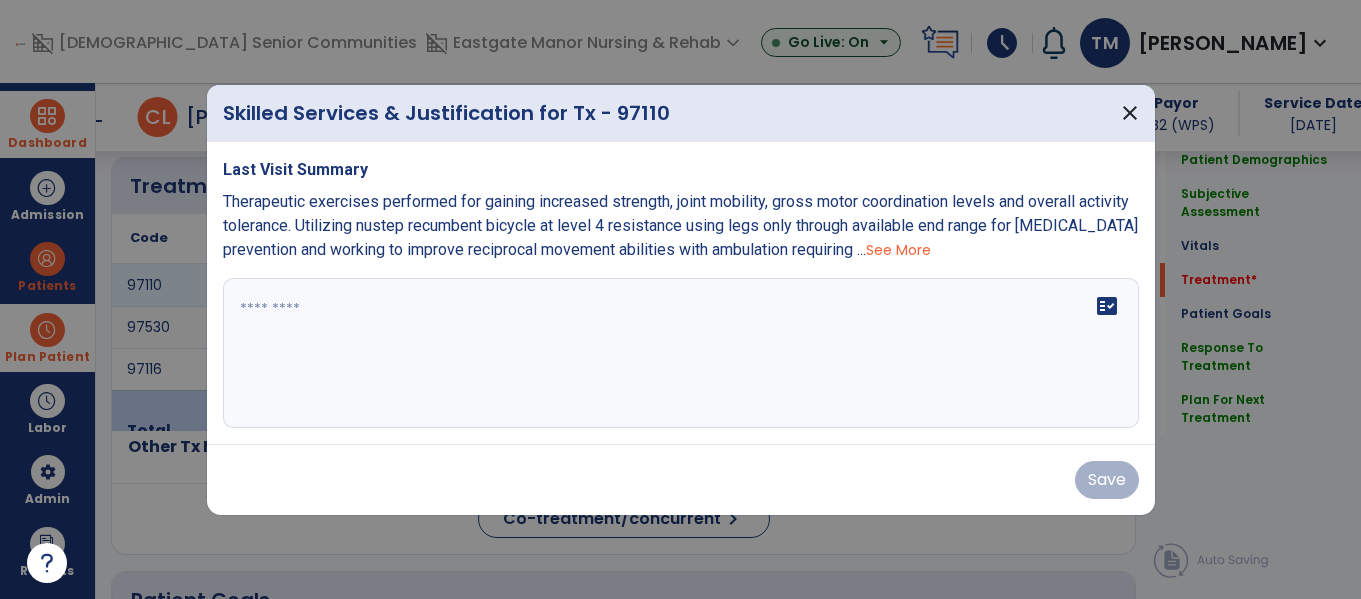 scroll, scrollTop: 1172, scrollLeft: 0, axis: vertical 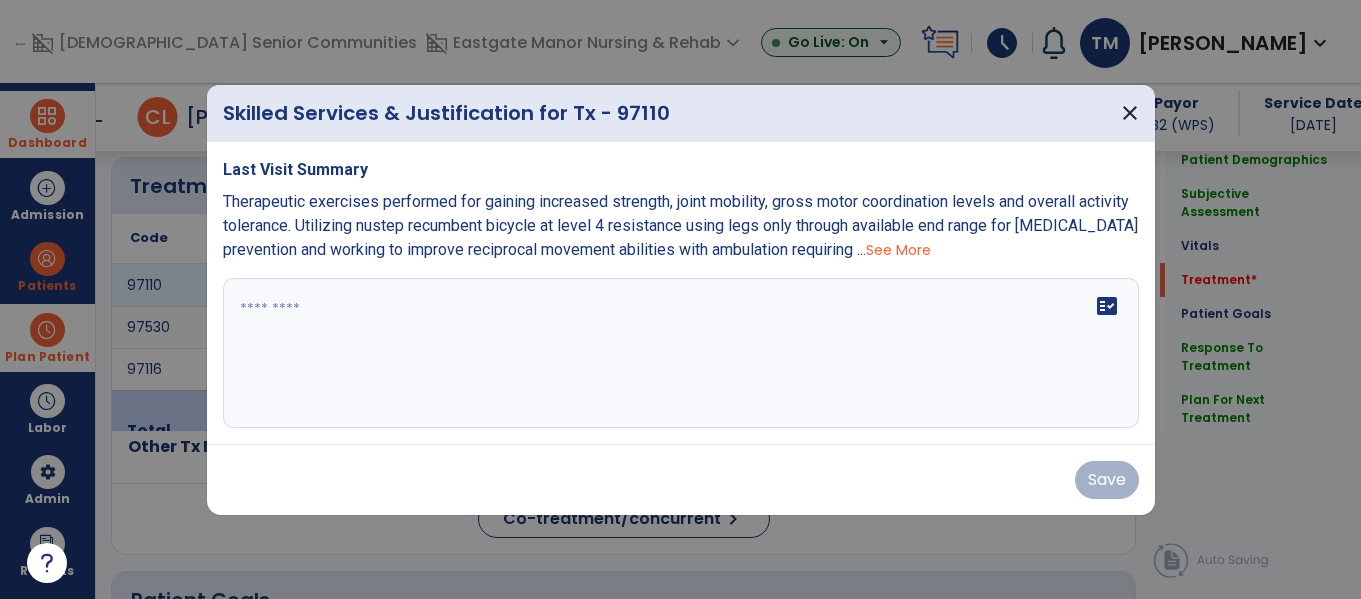 click on "See More" at bounding box center (898, 250) 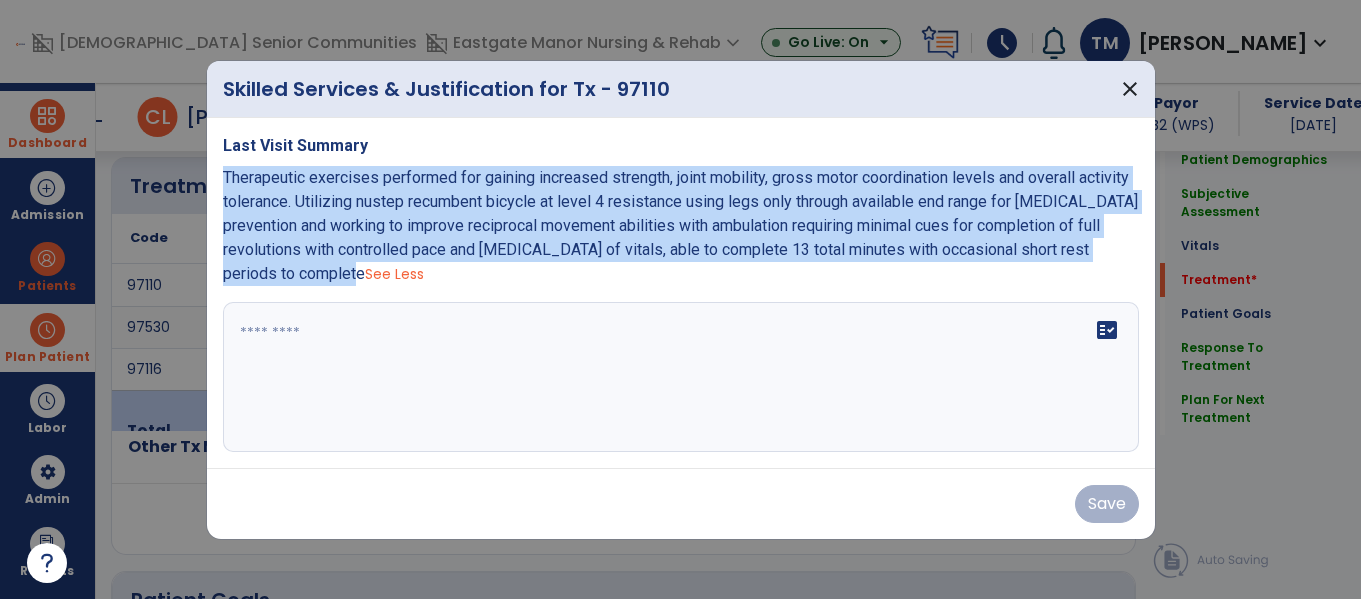click on "fact_check" at bounding box center (681, 377) 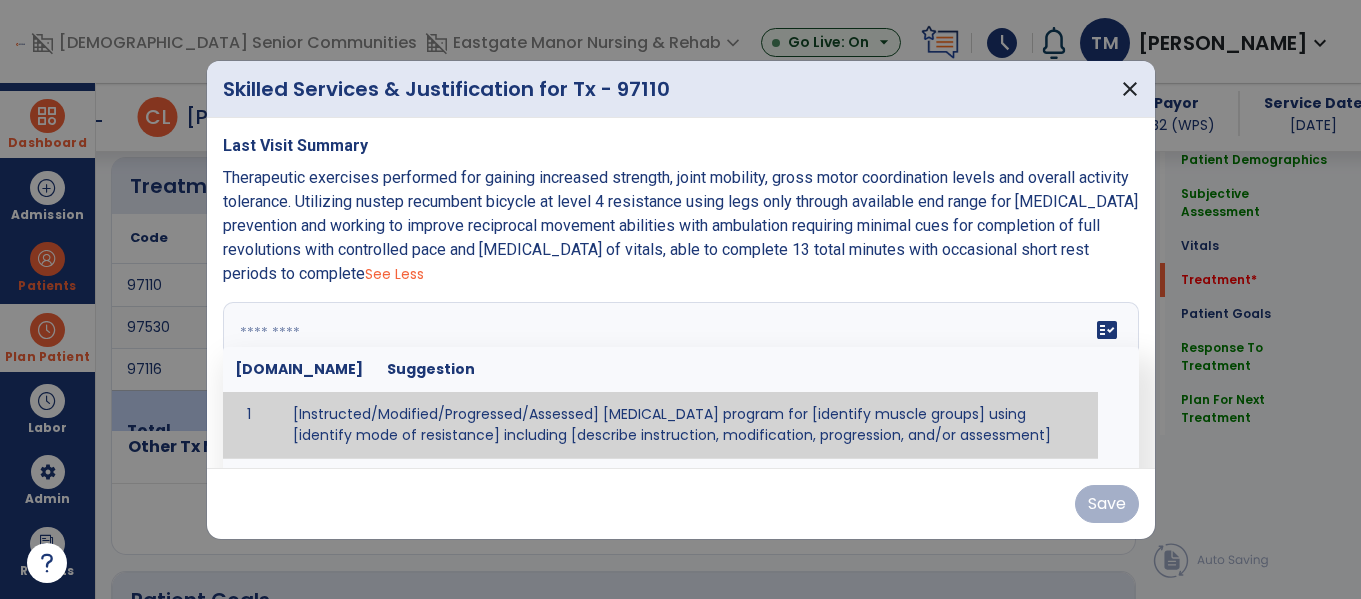 paste on "**********" 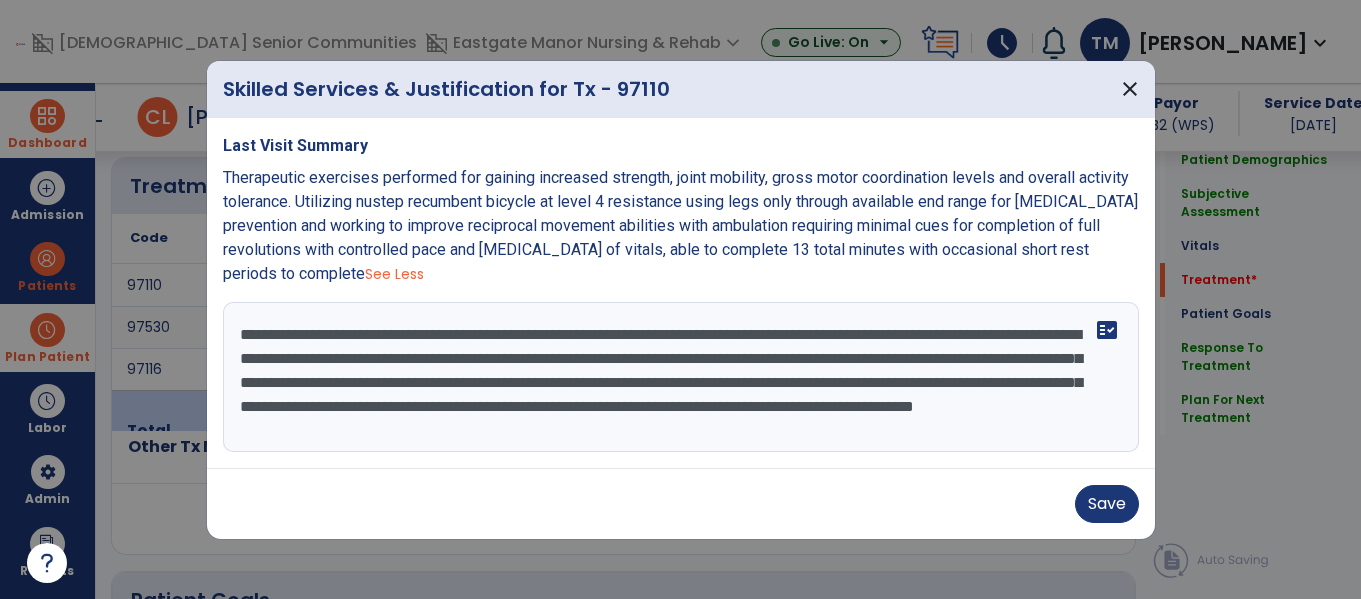 scroll, scrollTop: 16, scrollLeft: 0, axis: vertical 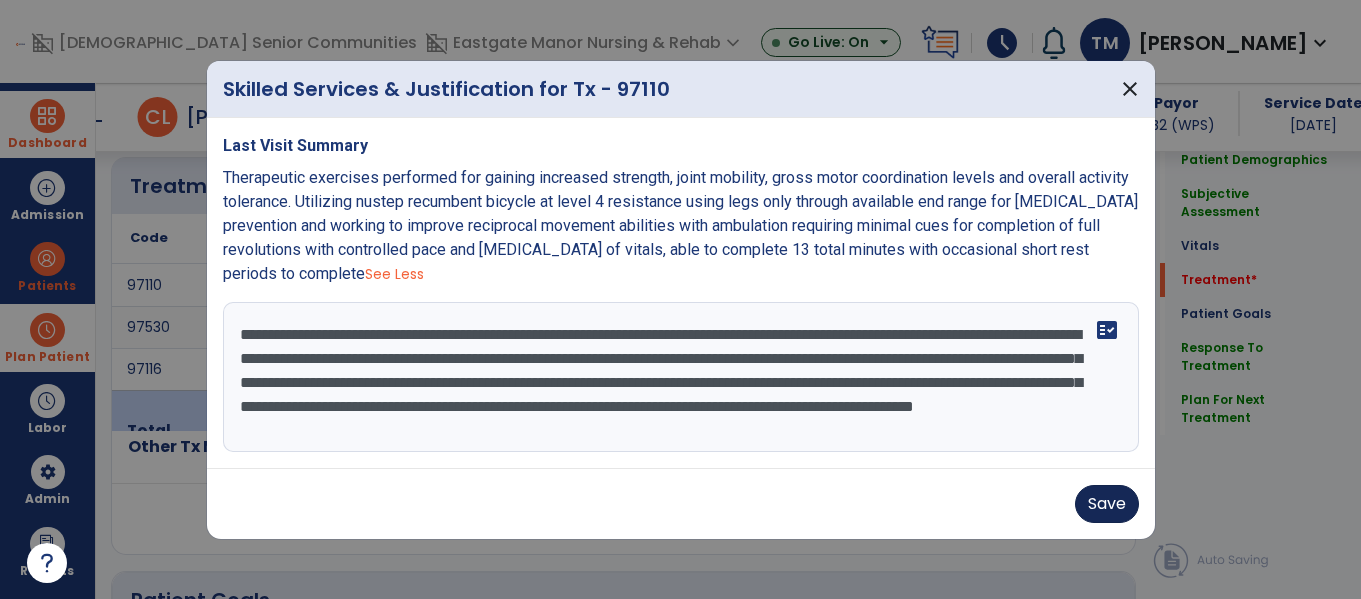 type on "**********" 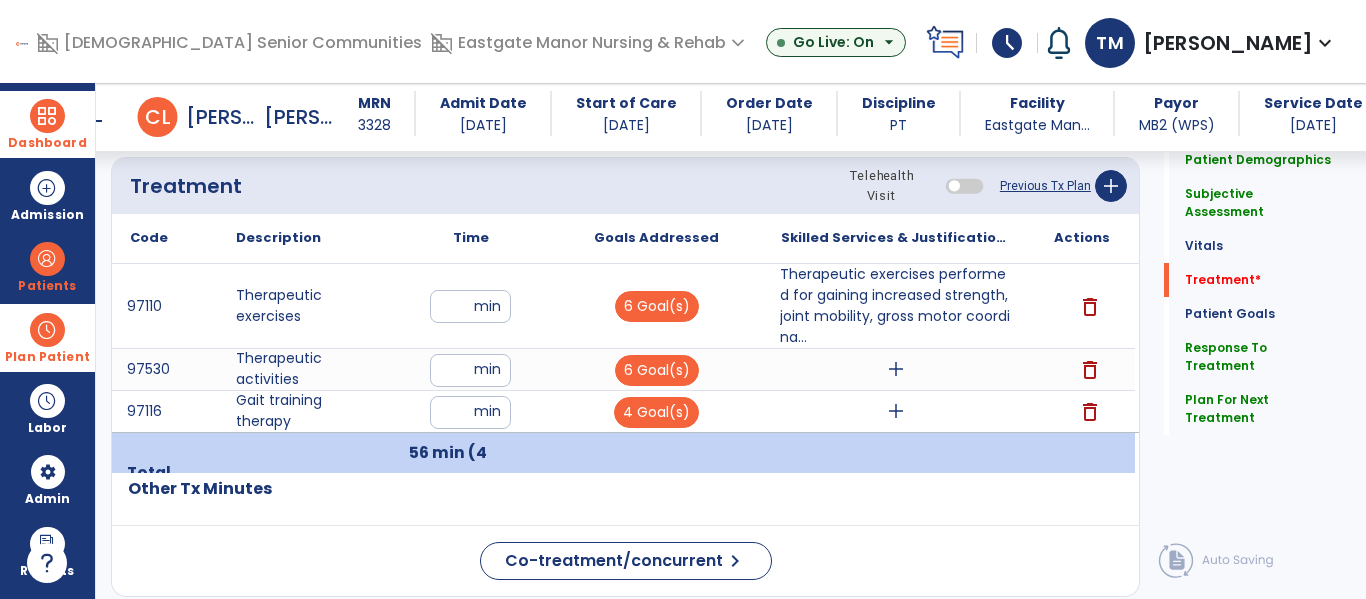 click on "add" at bounding box center (896, 369) 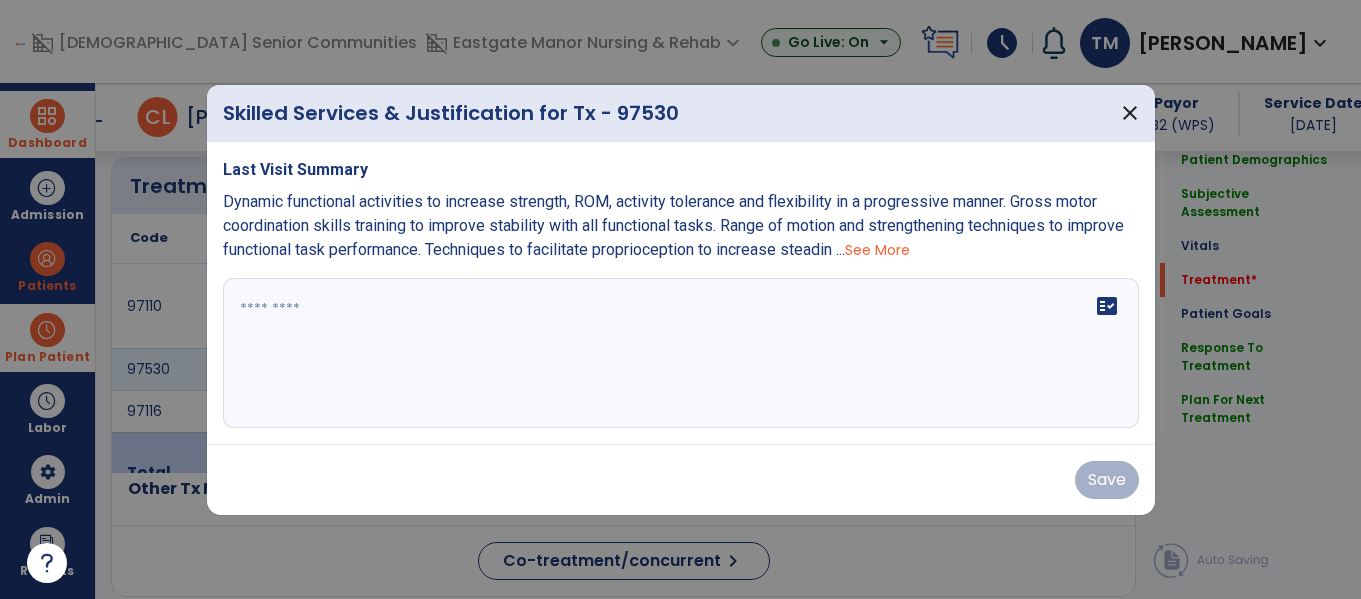 scroll, scrollTop: 1172, scrollLeft: 0, axis: vertical 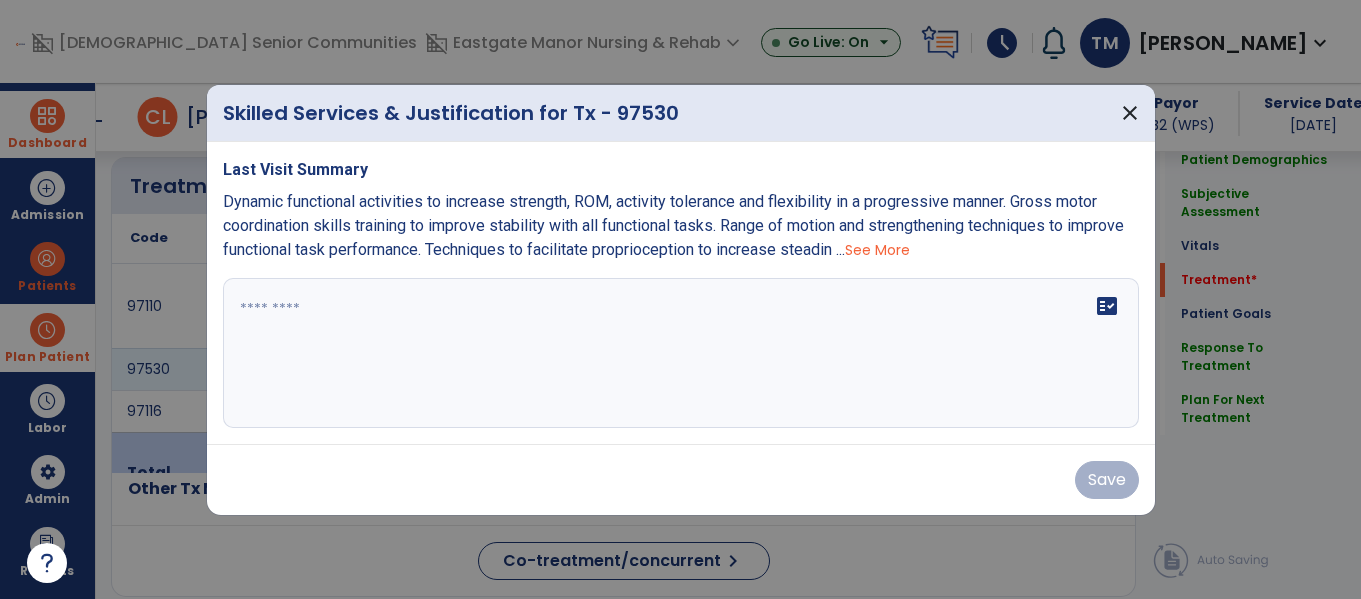 click on "See More" at bounding box center [877, 250] 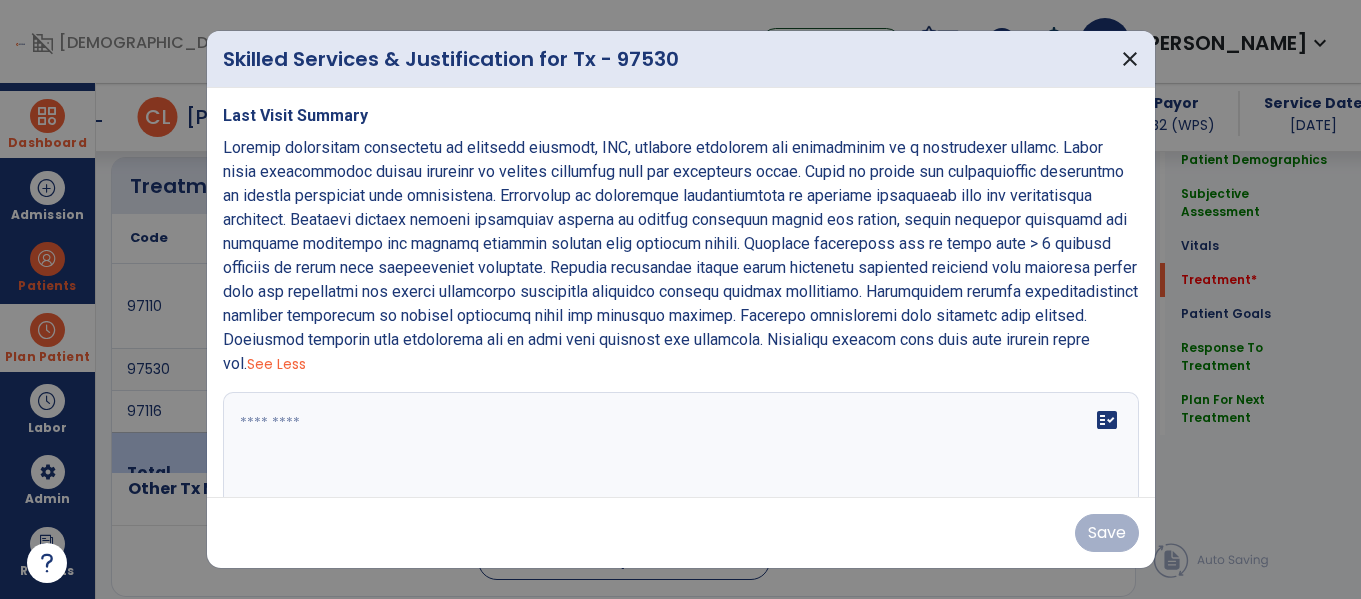 click on "See Less" at bounding box center (681, 256) 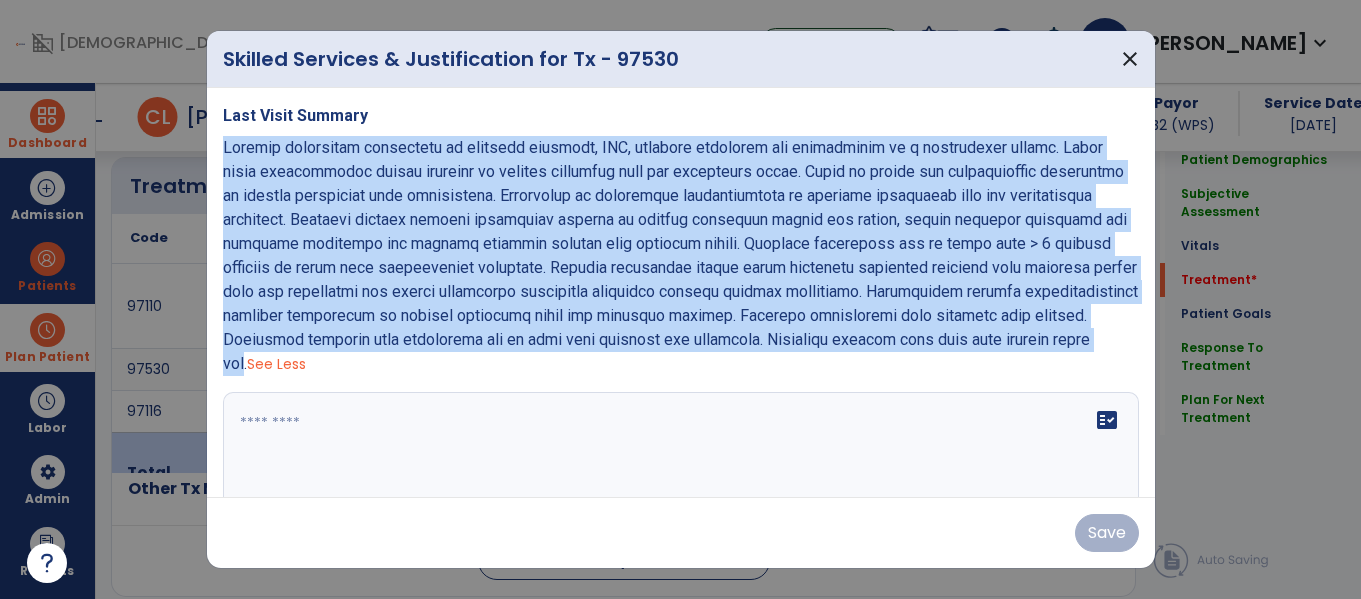 copy on "Dynamic functional activities to increase strength, ROM, activity tolerance and flexibility in a progressive manner. Gross motor coordination skills training to improve stability with all functional tasks. Range of motion and strengthening techniques to improve functional task performance. Techniques to facilitate proprioception to increase steadiness with all transitional movements. Standing dynamic balance activities working to promote increased single leg stance, weight shifting abilities and righting reactions for gaining improved overall fall recovery skills. Moderate assistance sit to stand with > 1 attempt required at times with transitional movements. Minimal assistance during pivot transfers multiples surfaces with moderate safety cues for sequencing and proper techniques especially improving upright posture throughout. Unsupported sitting multidirectional reaching activities to promote increased trunk and postural control. Extended performance time required this session. Toileting sequence with d..." 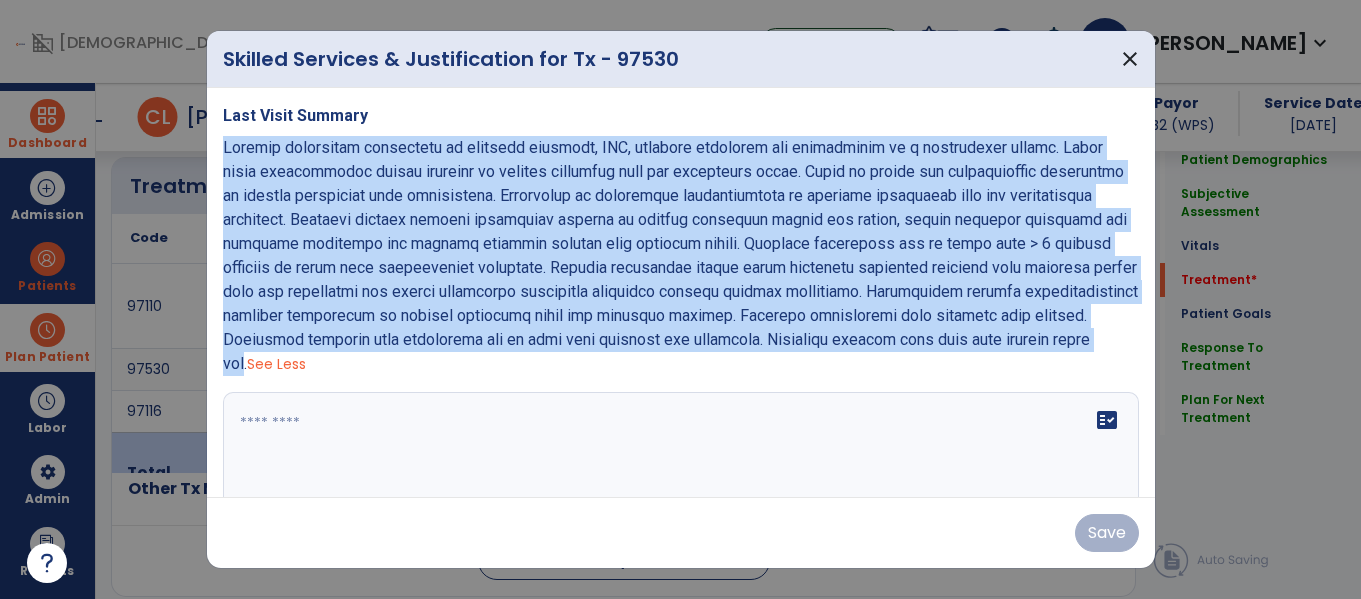 click at bounding box center (678, 467) 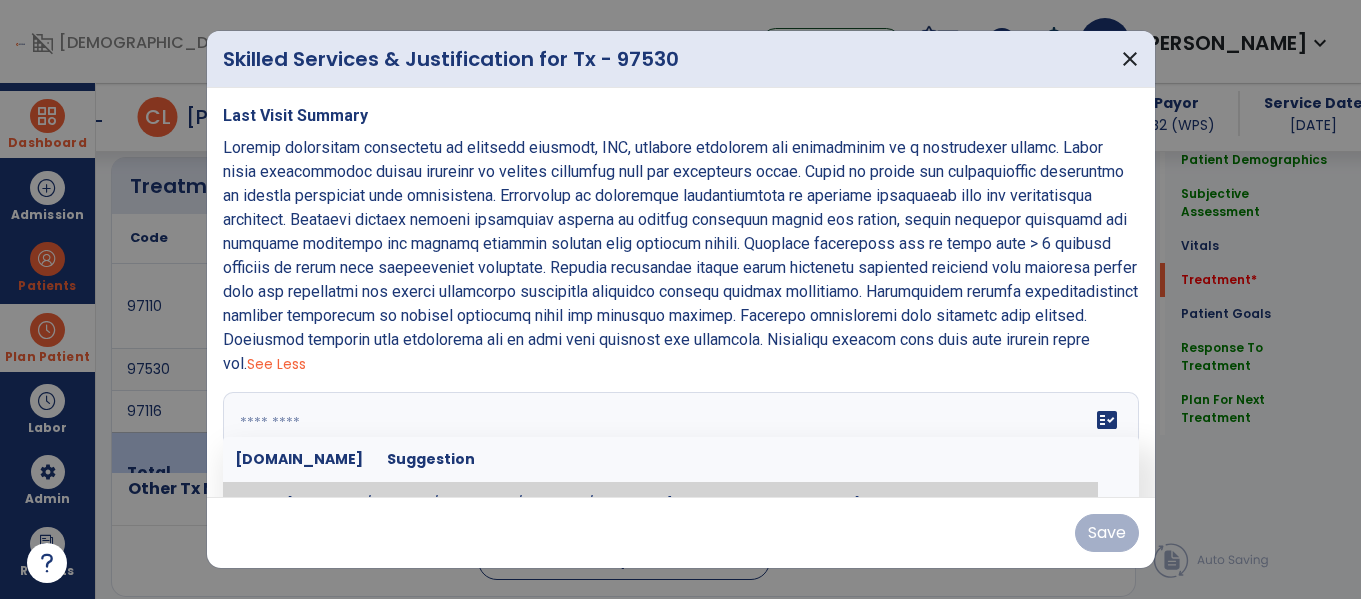 paste on "**********" 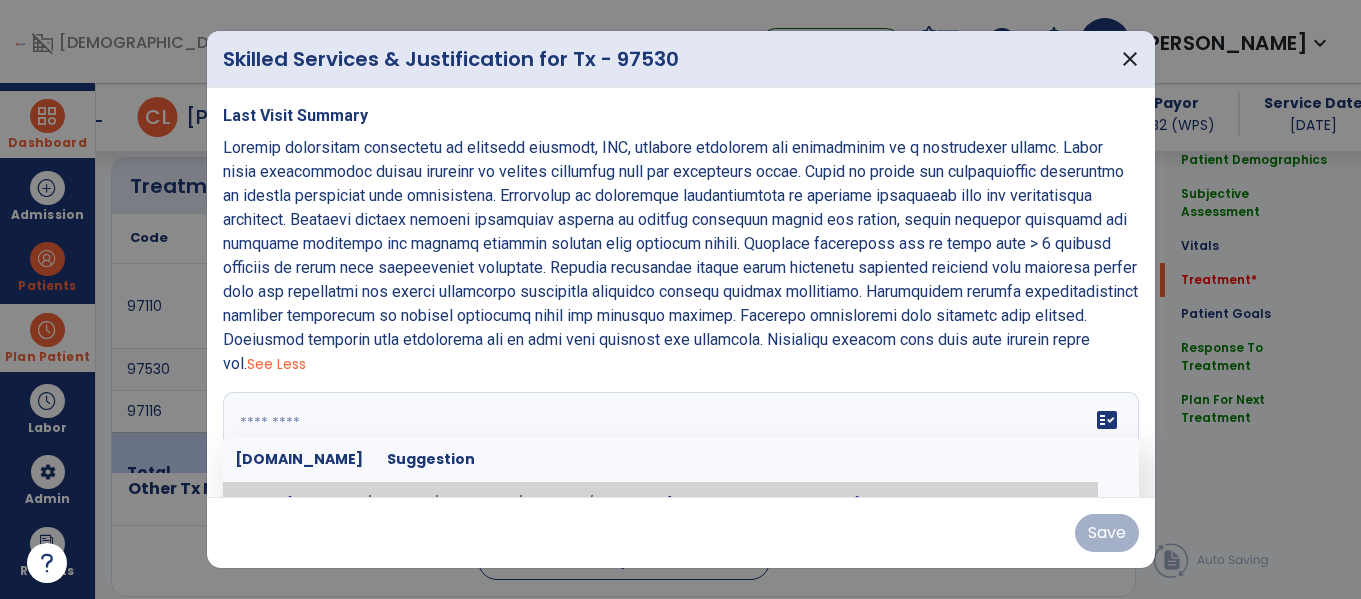 type on "**********" 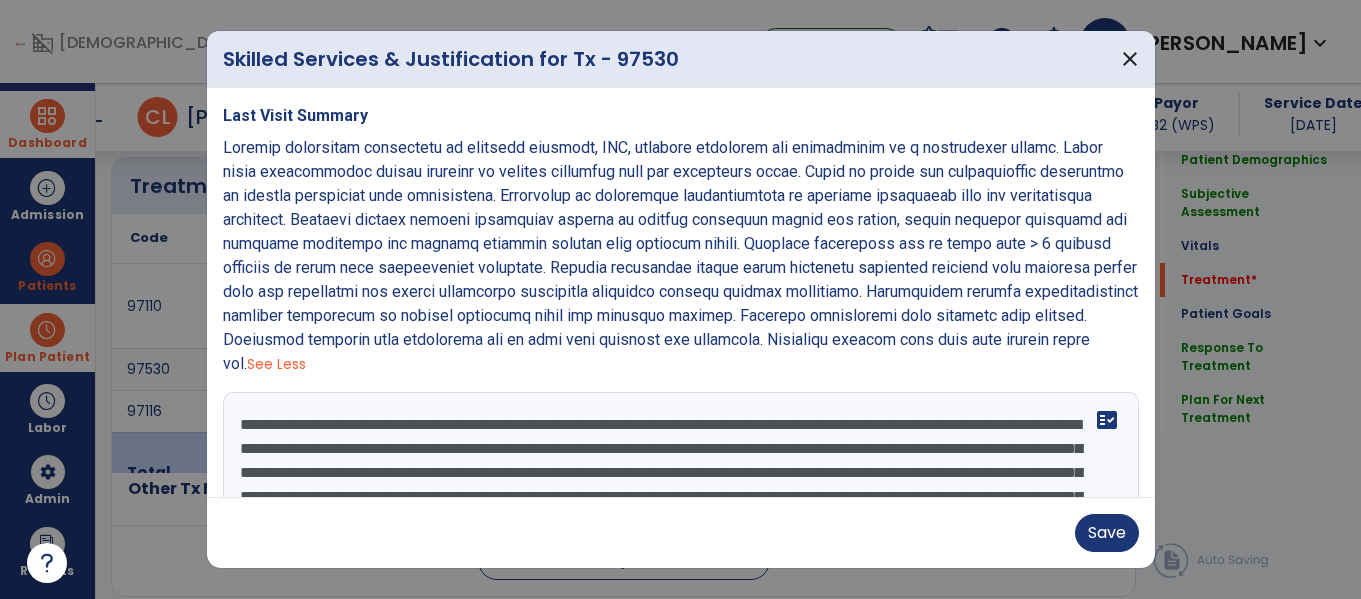 scroll, scrollTop: 27, scrollLeft: 0, axis: vertical 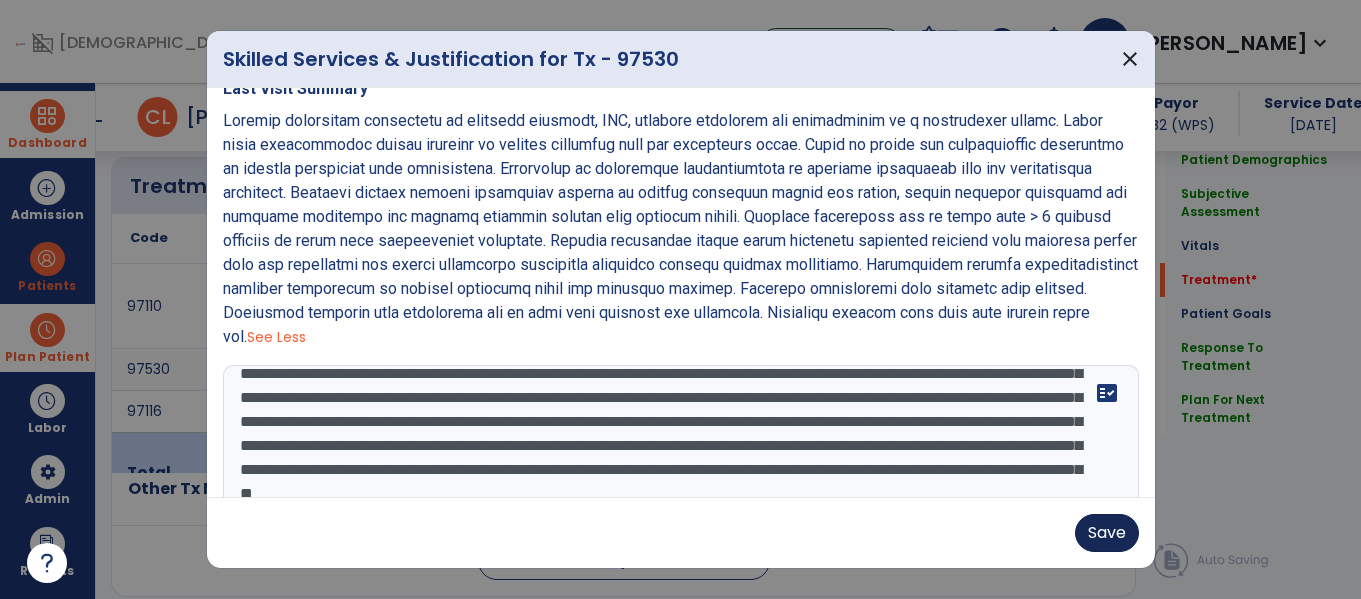 click on "Save" at bounding box center (1107, 533) 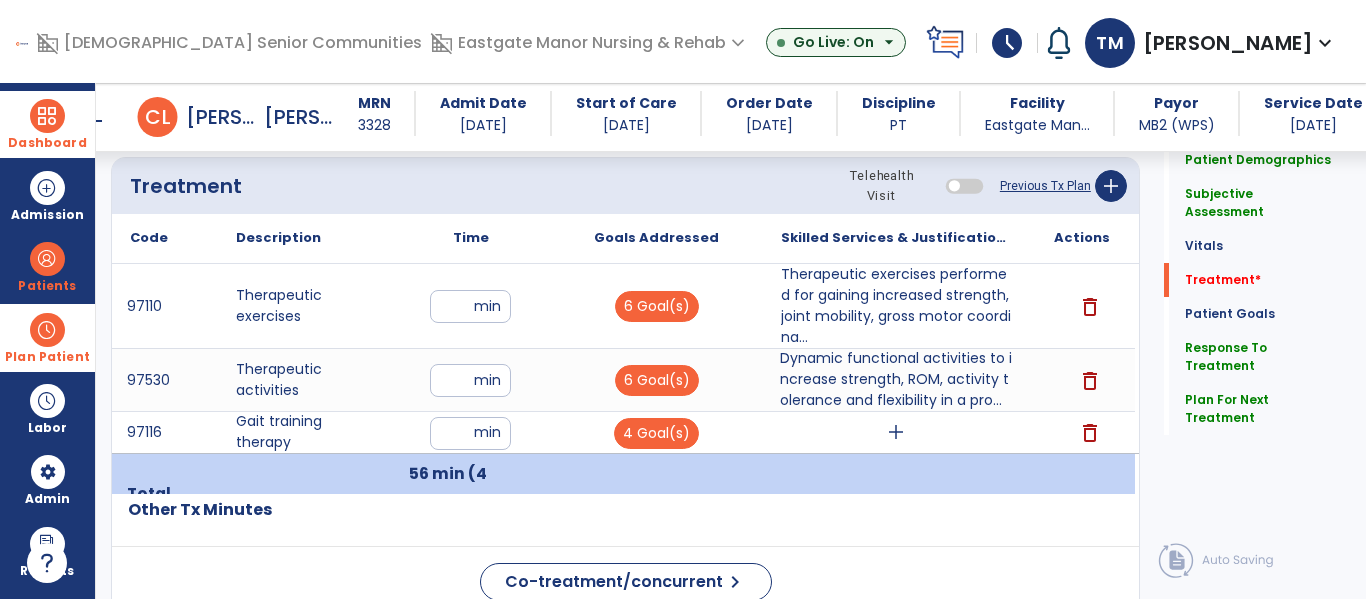 click on "add" at bounding box center (896, 432) 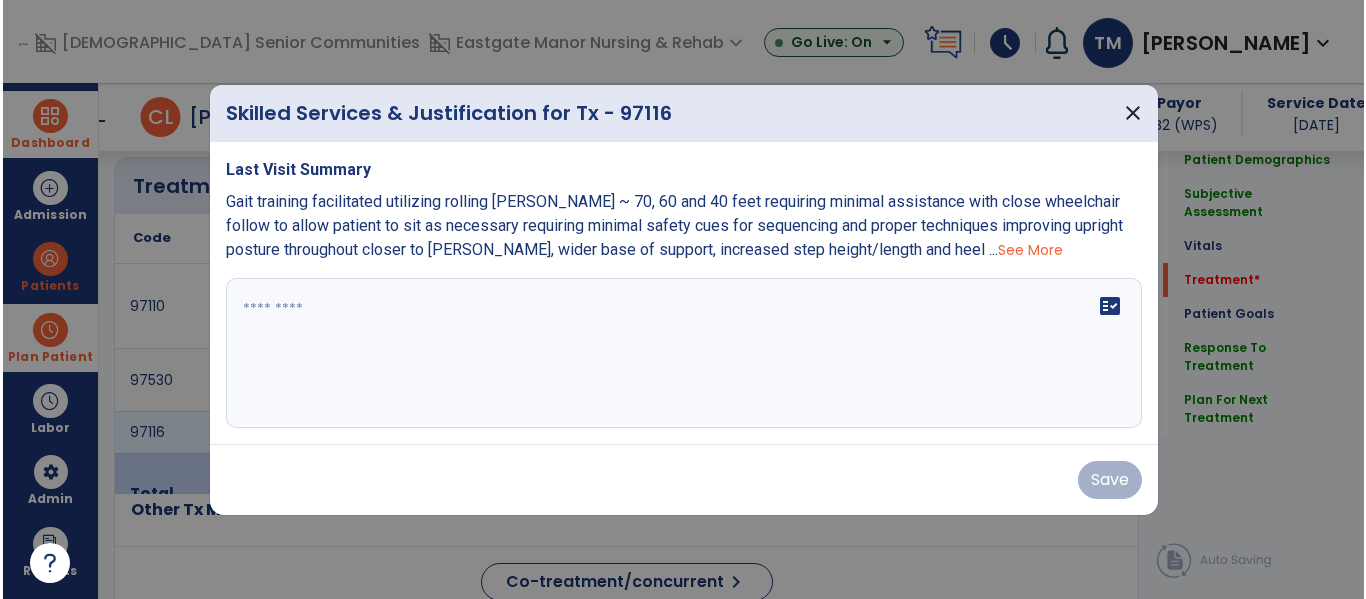 scroll, scrollTop: 1172, scrollLeft: 0, axis: vertical 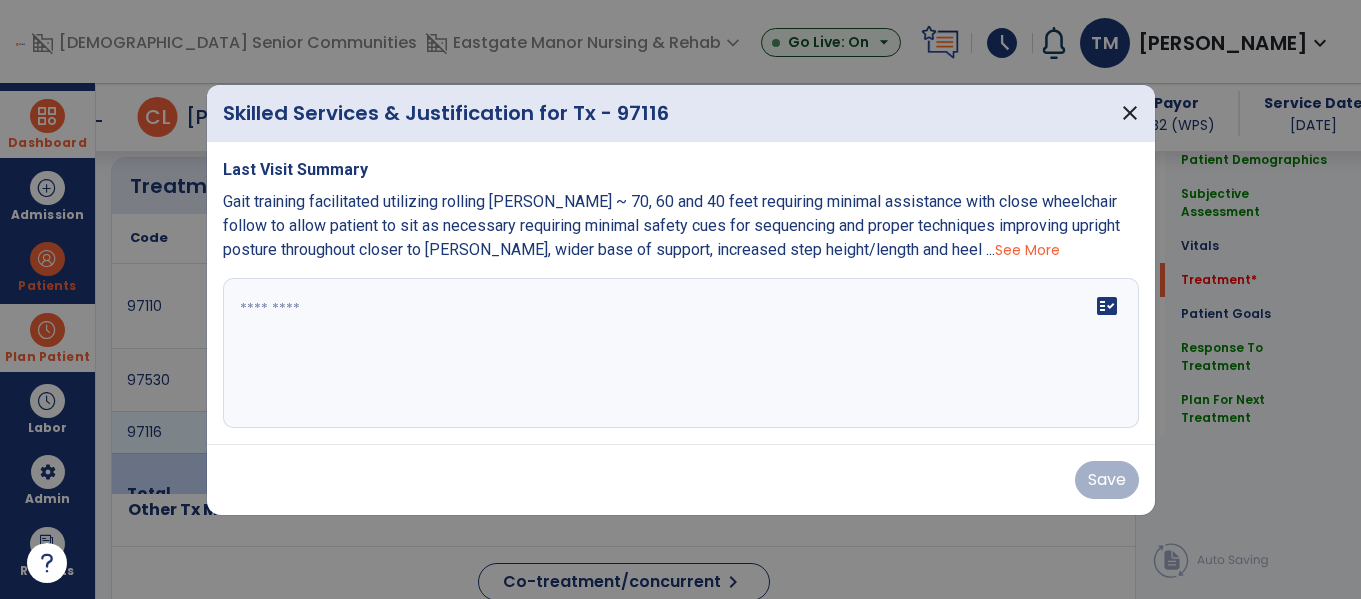 click on "See More" at bounding box center (1027, 250) 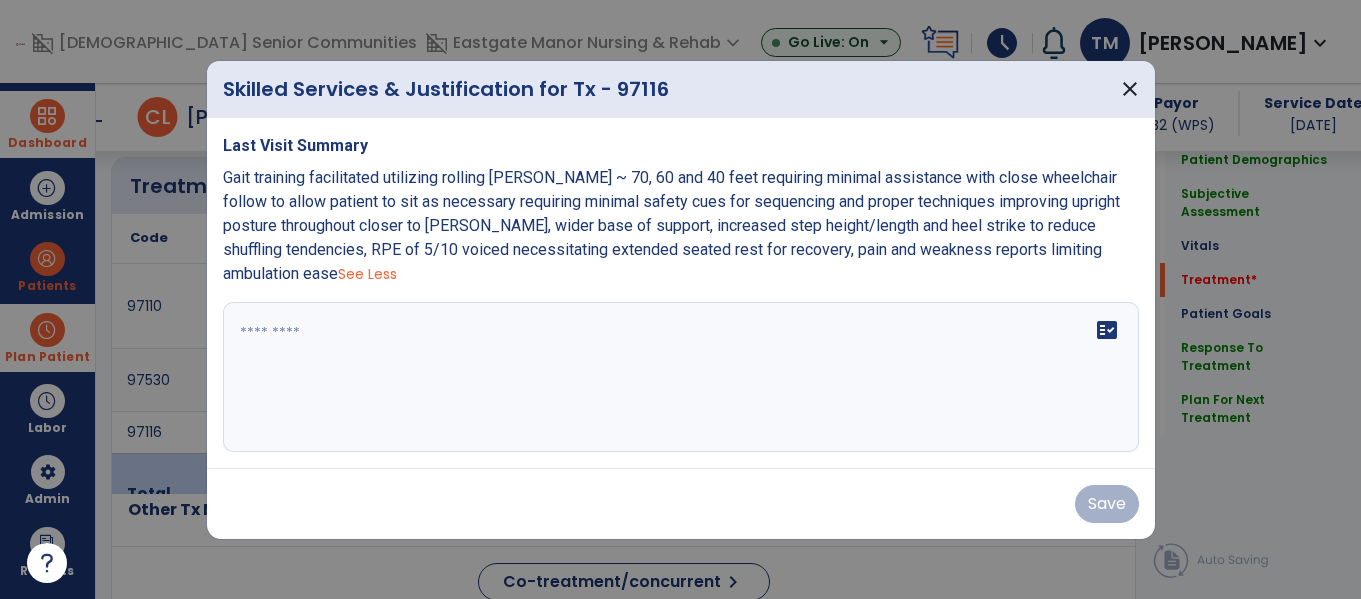 click on "Gait training facilitated utilizing rolling [PERSON_NAME] ~ 70, 60 and 40 feet requiring minimal assistance with close wheelchair follow to allow patient to sit as necessary requiring minimal safety cues for sequencing and proper techniques improving upright posture throughout closer to [PERSON_NAME], wider base of support, increased step height/length and heel strike to reduce shuffling tendencies, RPE of 5/10 voiced necessitating extended seated rest for recovery, pain and weakness reports limiting ambulation ease" at bounding box center (671, 225) 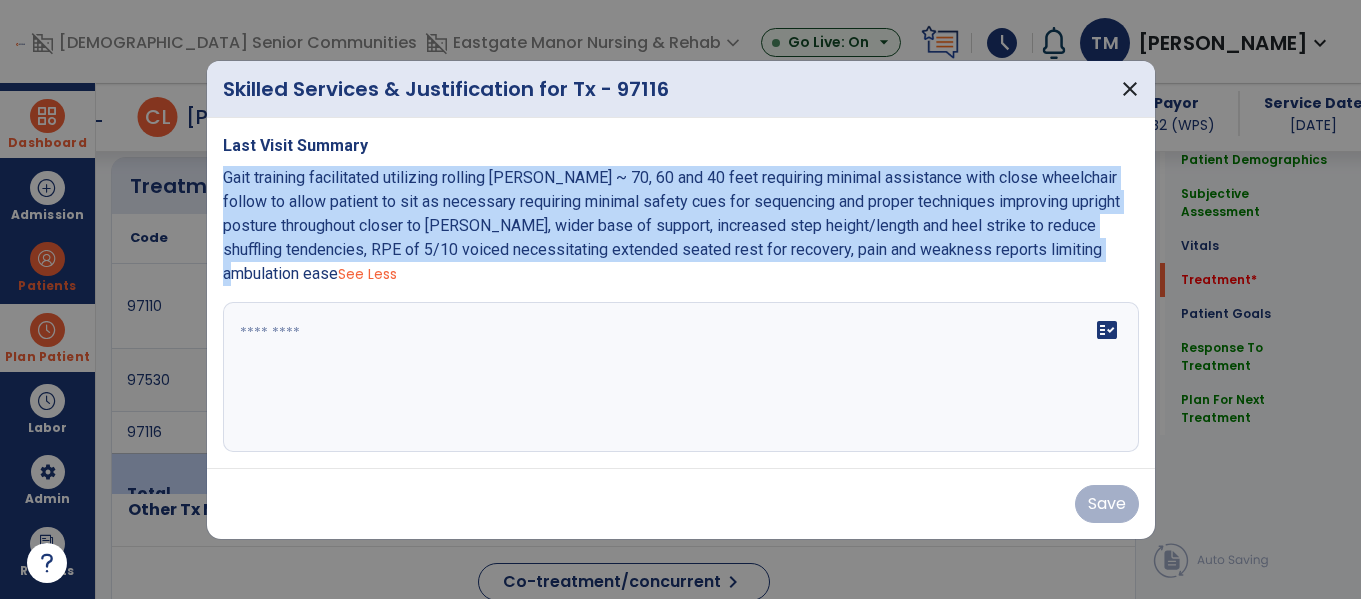 copy on "Gait training facilitated utilizing rolling [PERSON_NAME] ~ 70, 60 and 40 feet requiring minimal assistance with close wheelchair follow to allow patient to sit as necessary requiring minimal safety cues for sequencing and proper techniques improving upright posture throughout closer to [PERSON_NAME], wider base of support, increased step height/length and heel strike to reduce shuffling tendencies, RPE of 5/10 voiced necessitating extended seated rest for recovery, pain and weakness reports limiting ambulation ease" 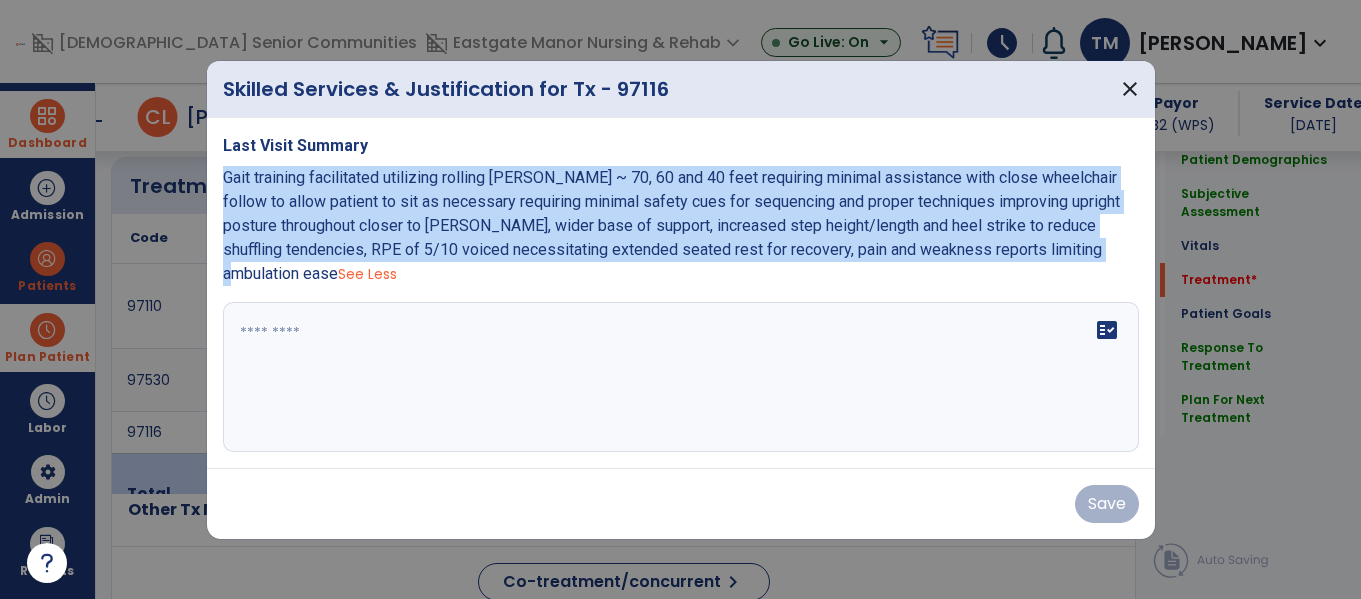 click on "fact_check" at bounding box center [681, 377] 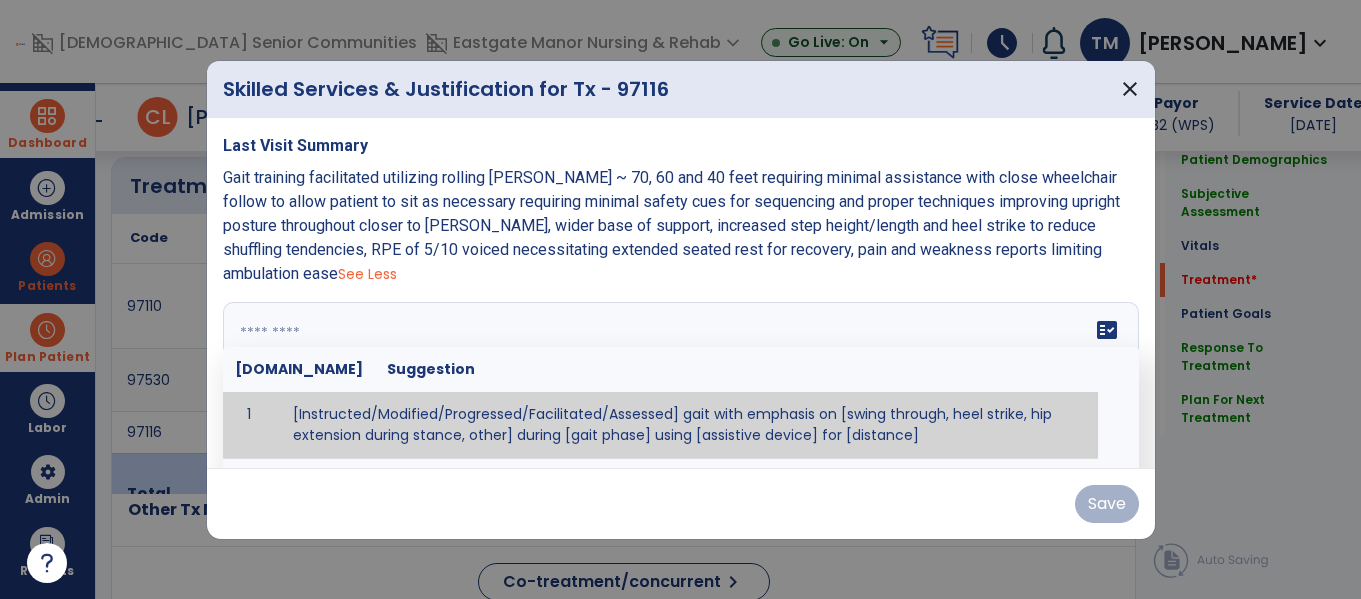 paste on "**********" 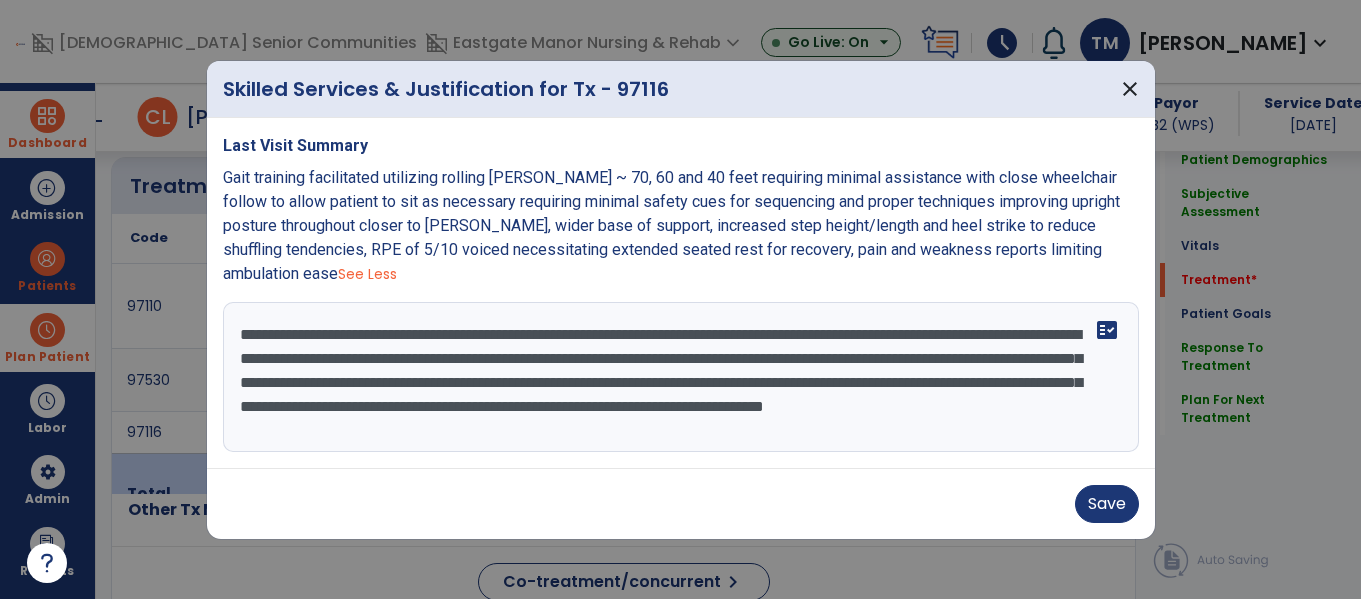 click on "**********" at bounding box center (681, 377) 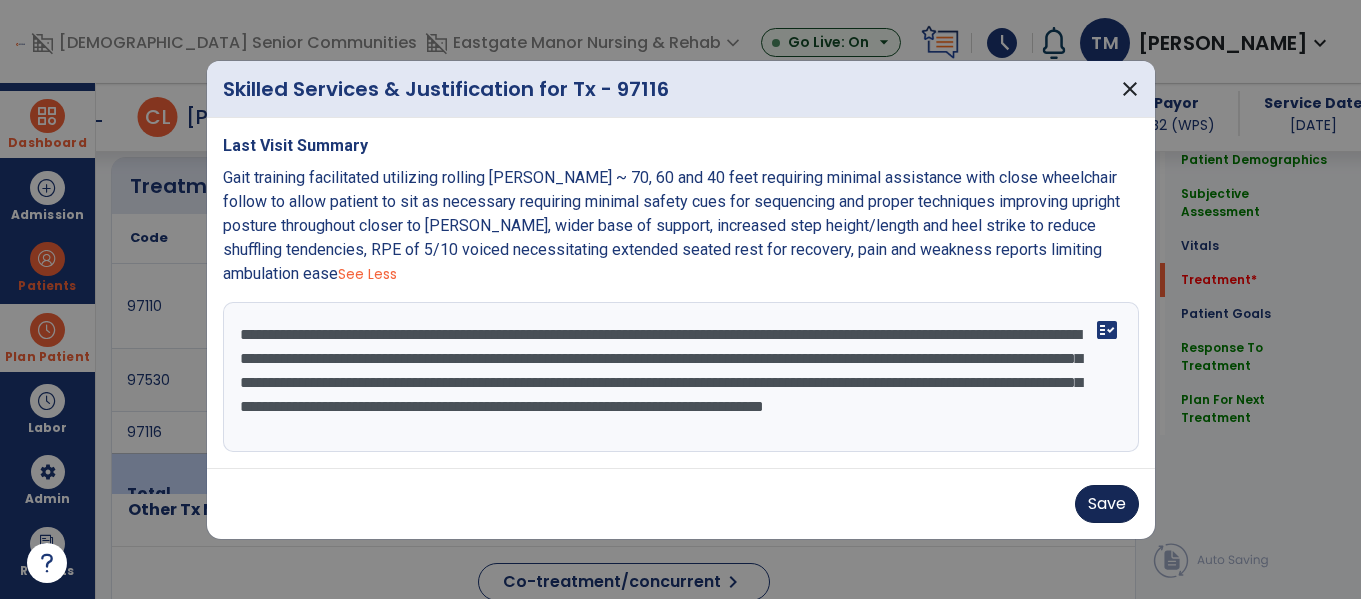 type on "**********" 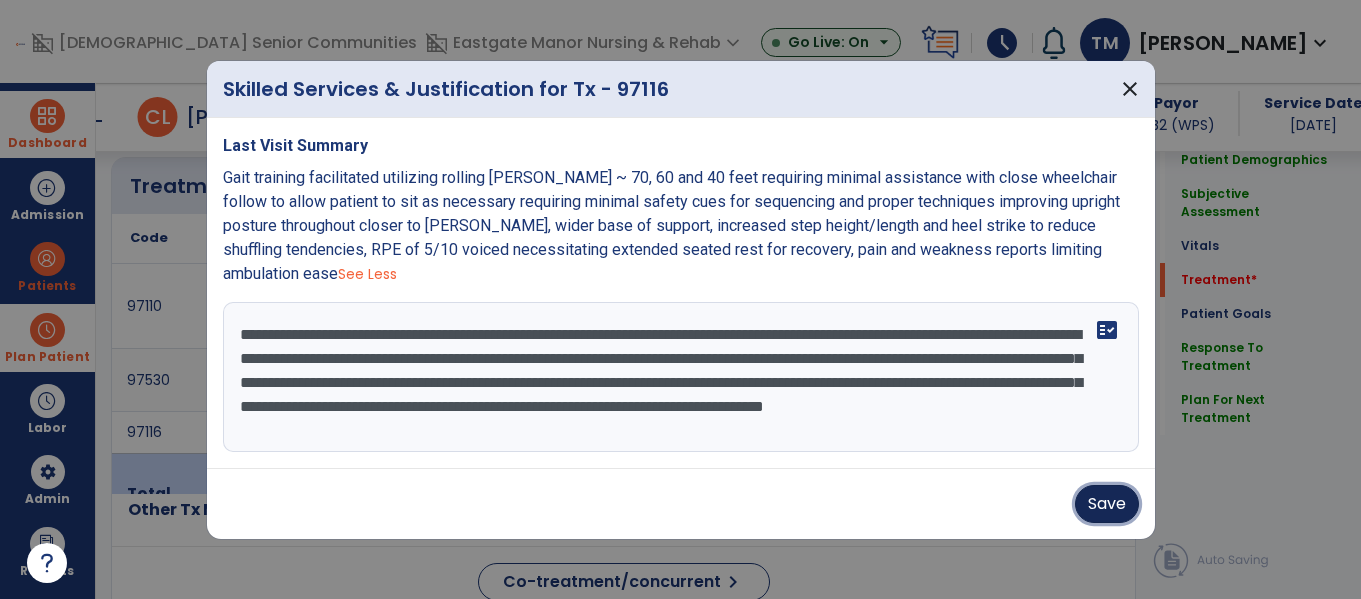 click on "Save" at bounding box center (1107, 504) 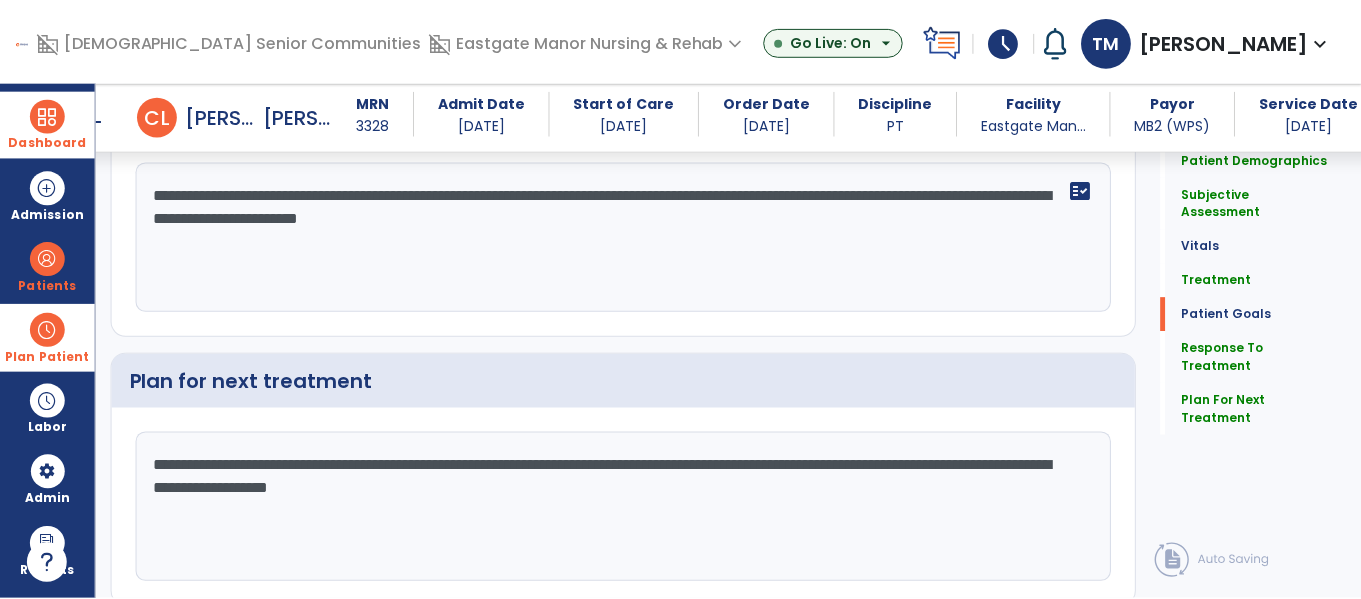 scroll, scrollTop: 2822, scrollLeft: 0, axis: vertical 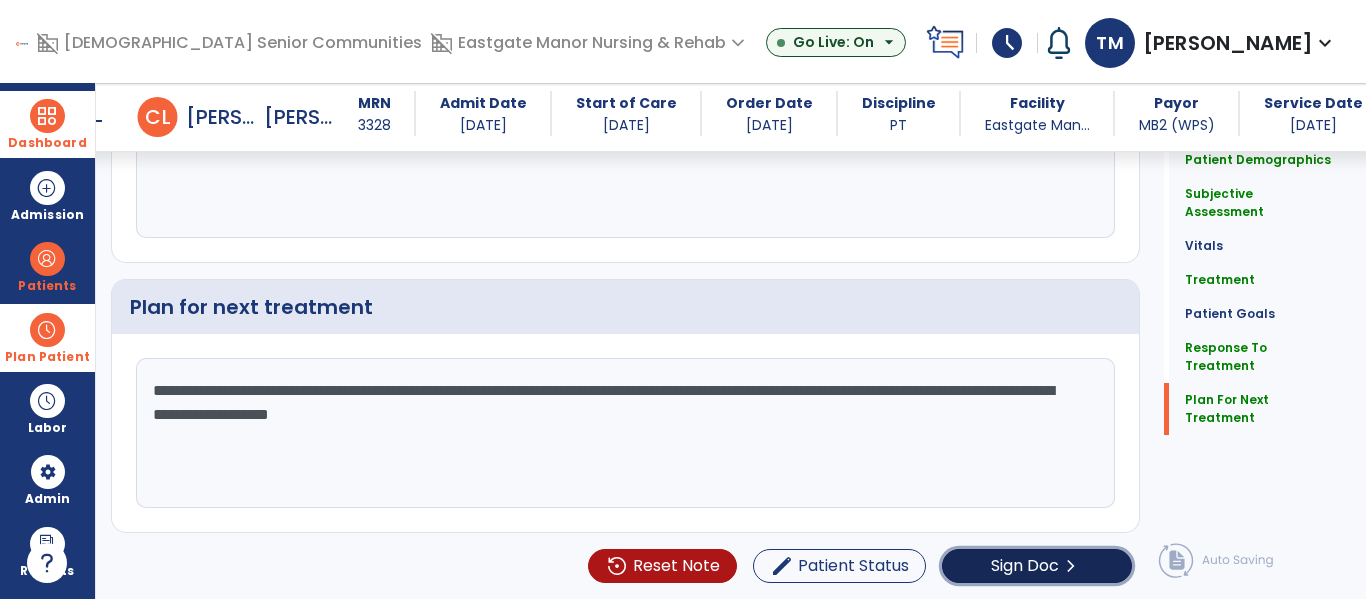 click on "Sign Doc" 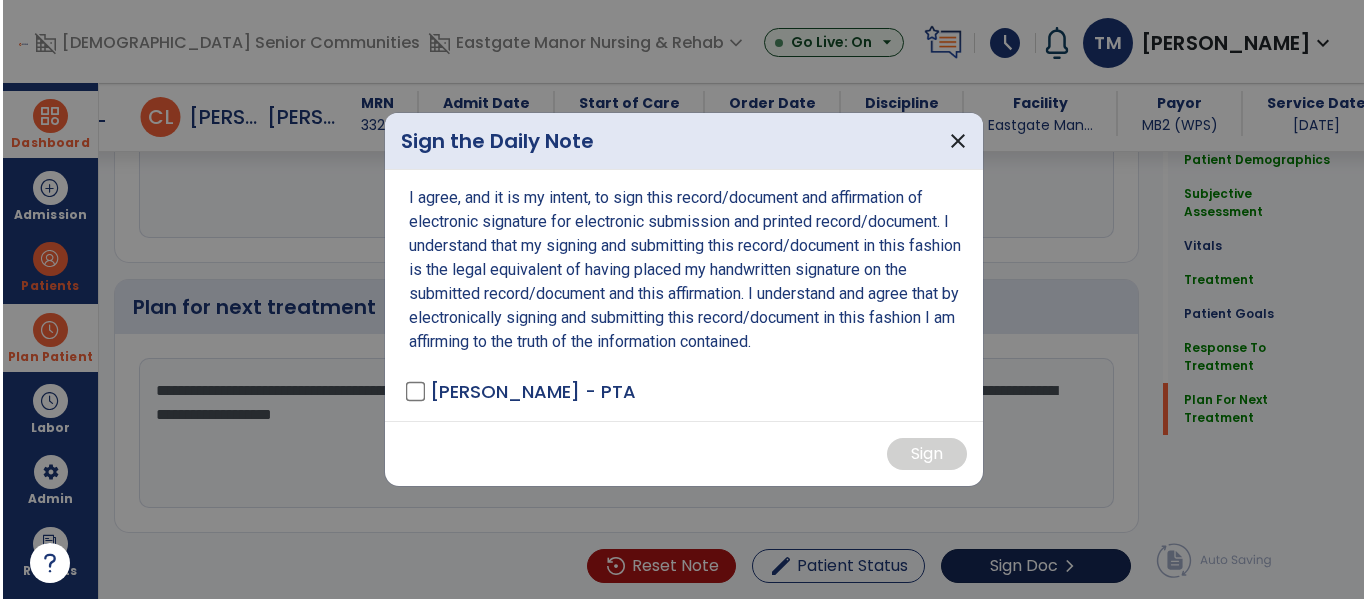 scroll, scrollTop: 2822, scrollLeft: 0, axis: vertical 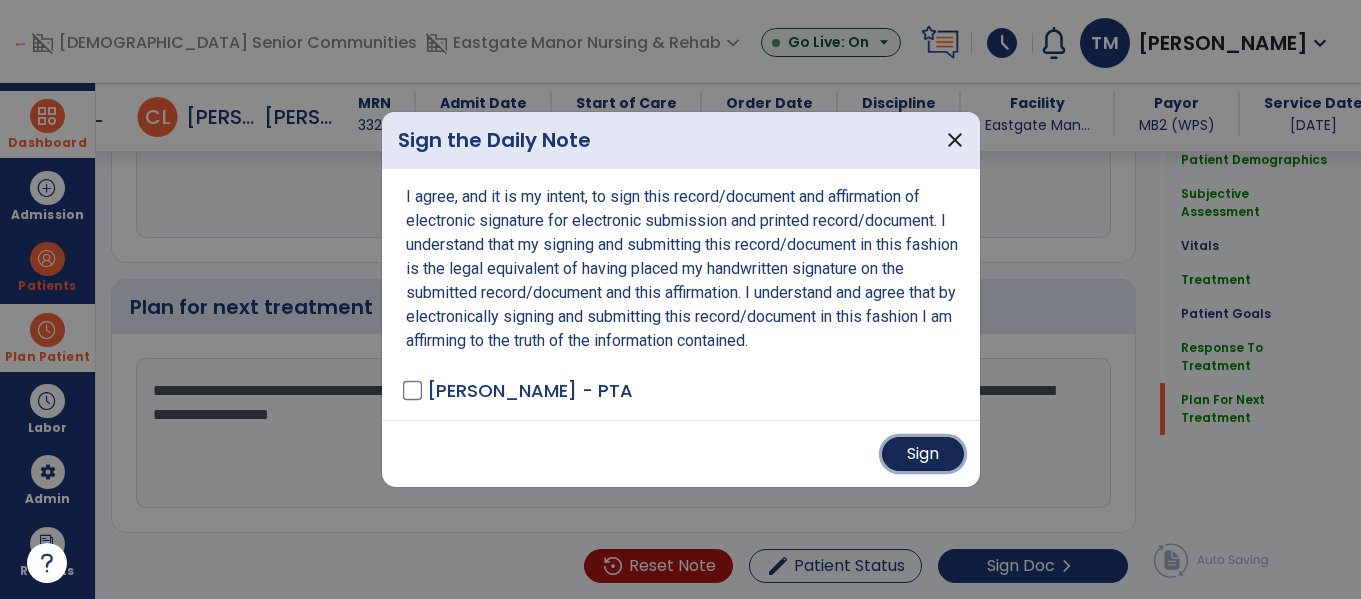 click on "Sign" at bounding box center [923, 454] 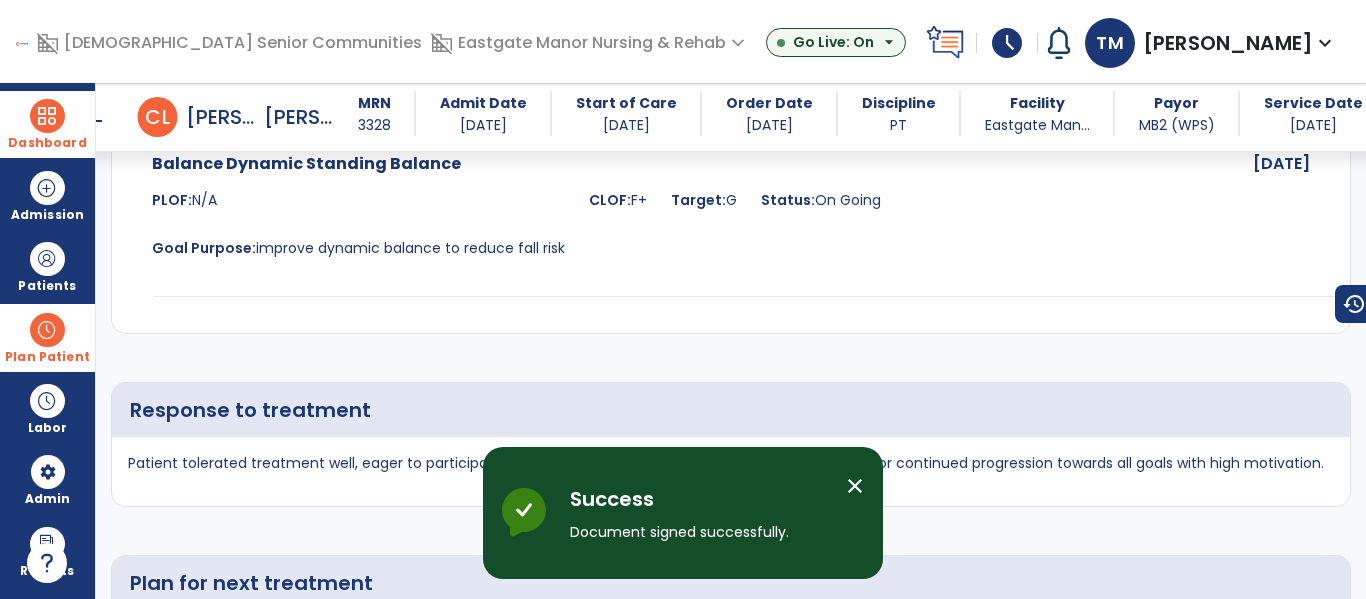 scroll, scrollTop: 3210, scrollLeft: 0, axis: vertical 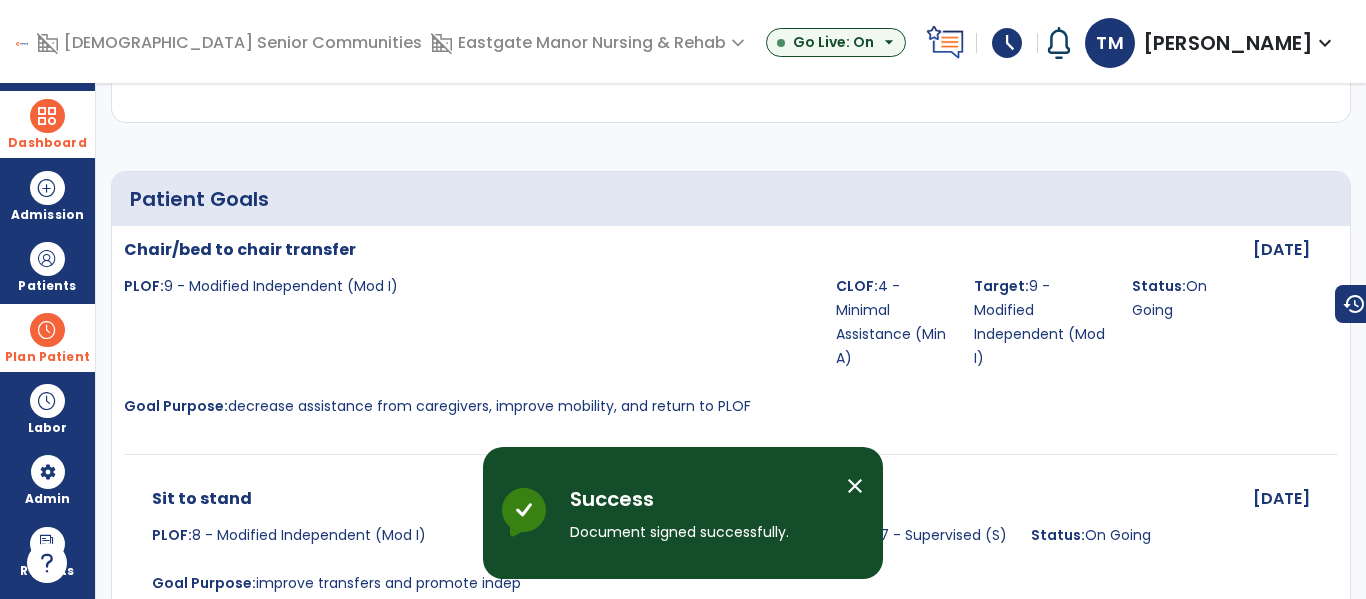 click on "arrow_back" 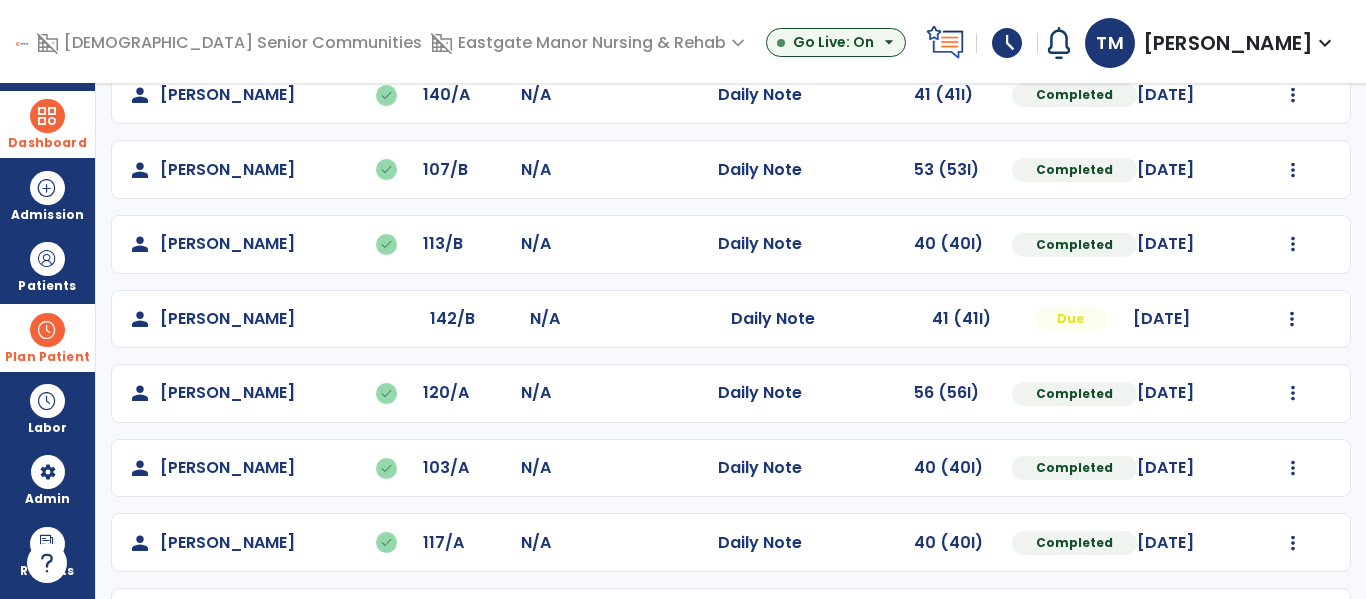 scroll, scrollTop: 330, scrollLeft: 0, axis: vertical 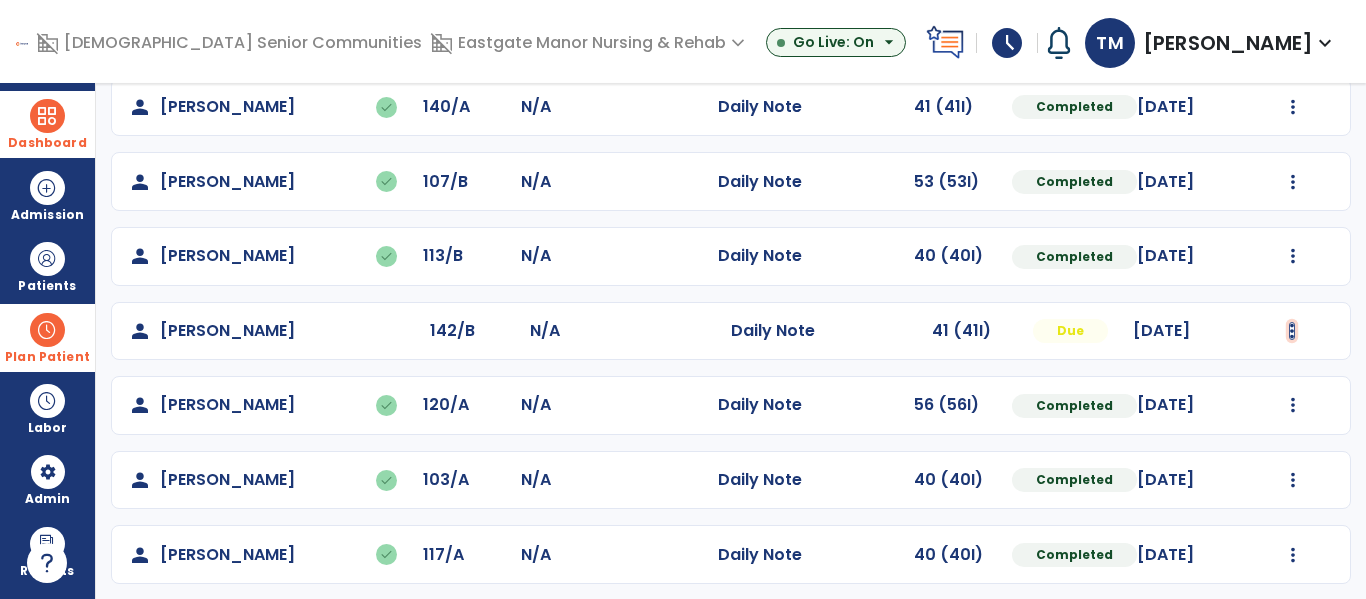 click at bounding box center [1293, -42] 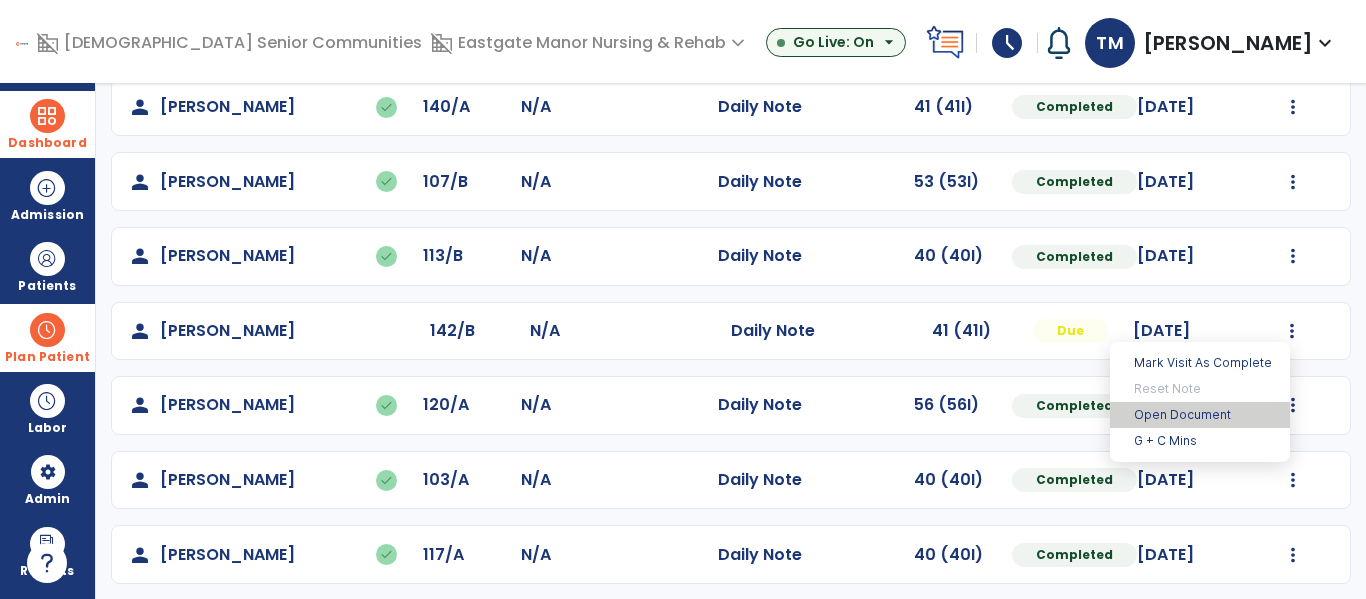 click on "Open Document" at bounding box center [1200, 415] 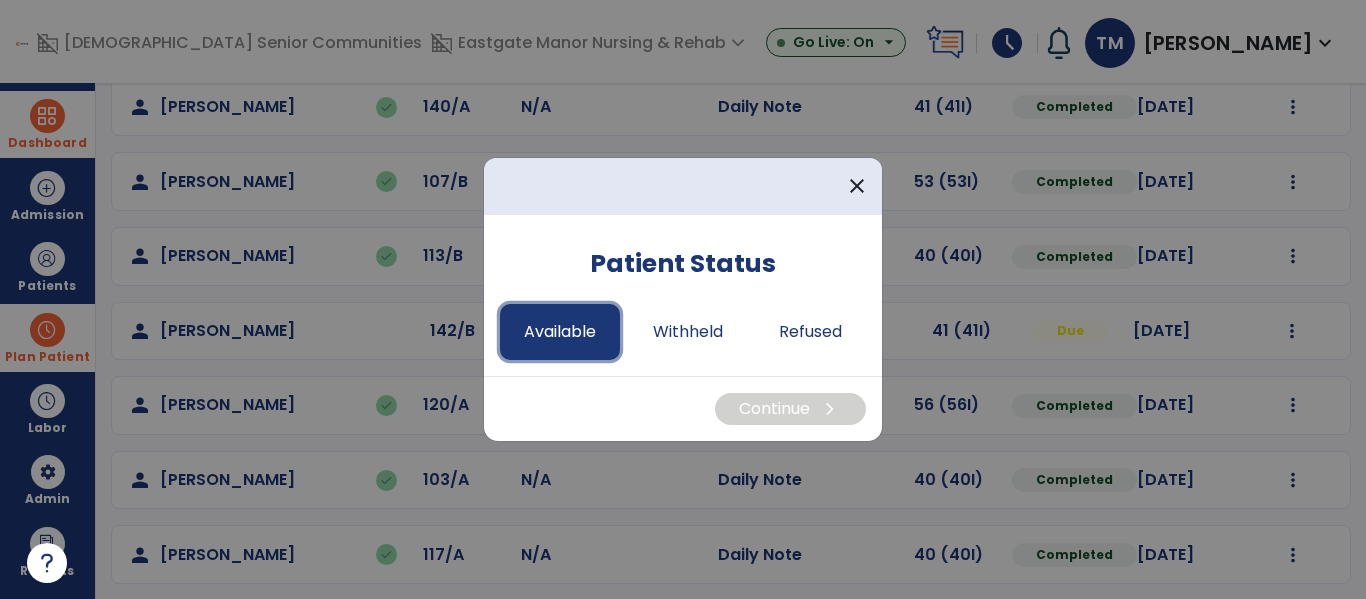 click on "Available" at bounding box center (560, 332) 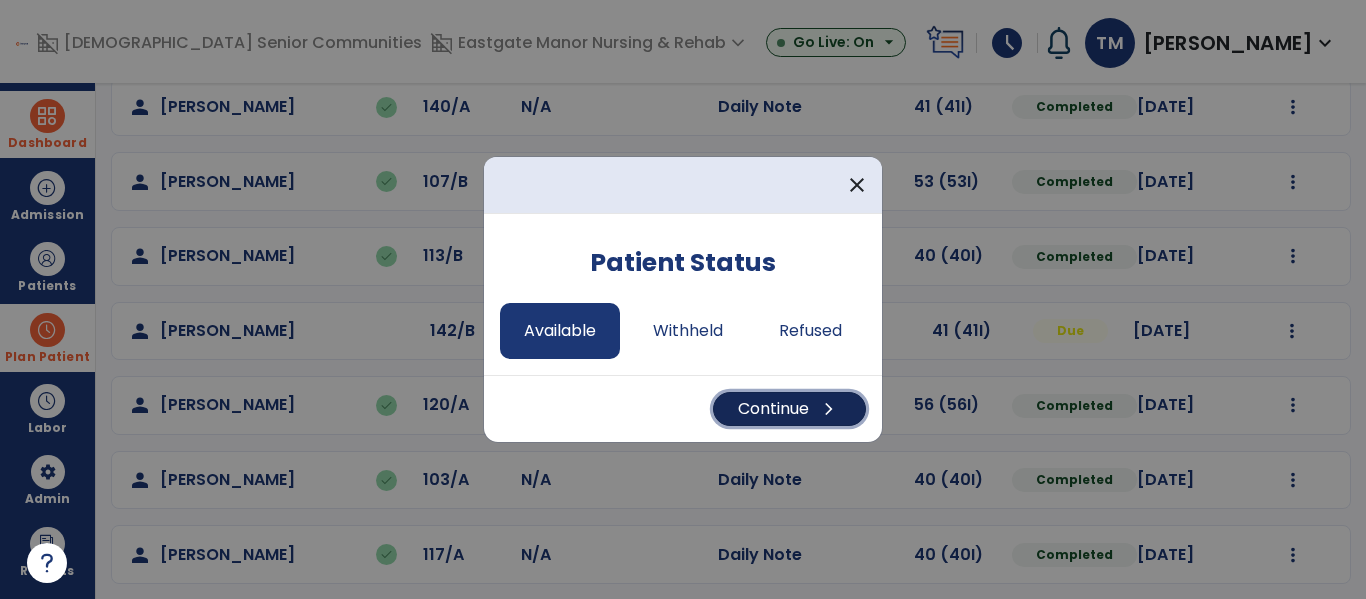 click on "Continue   chevron_right" at bounding box center (789, 409) 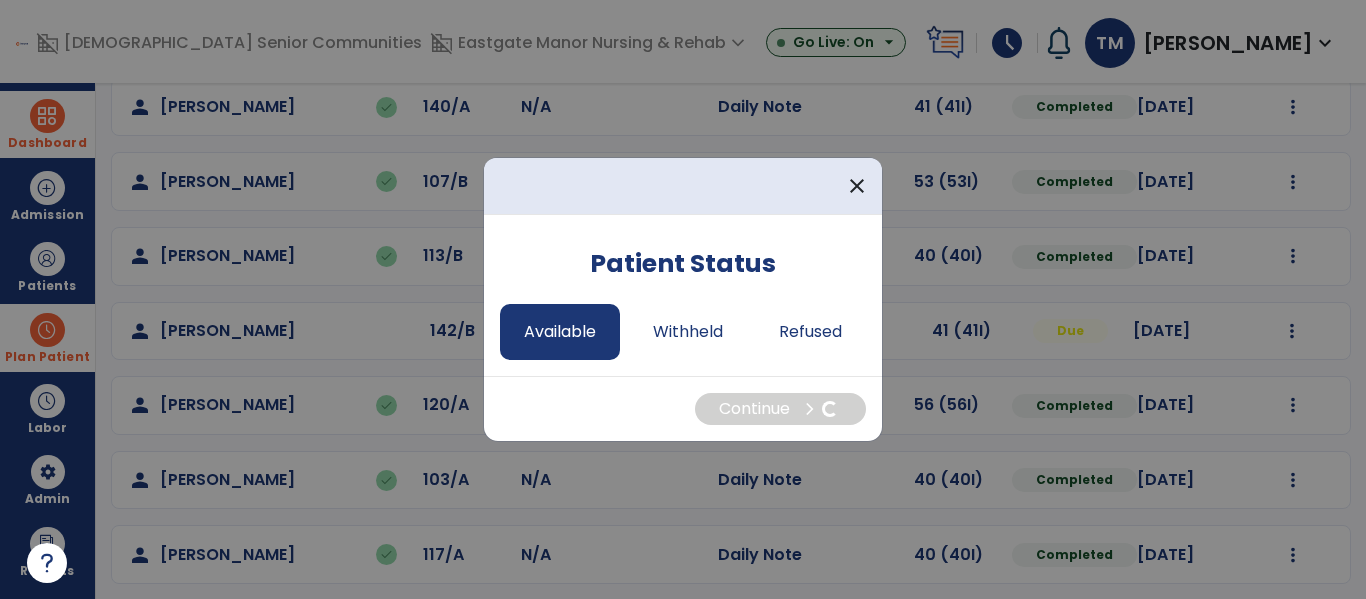 select on "*" 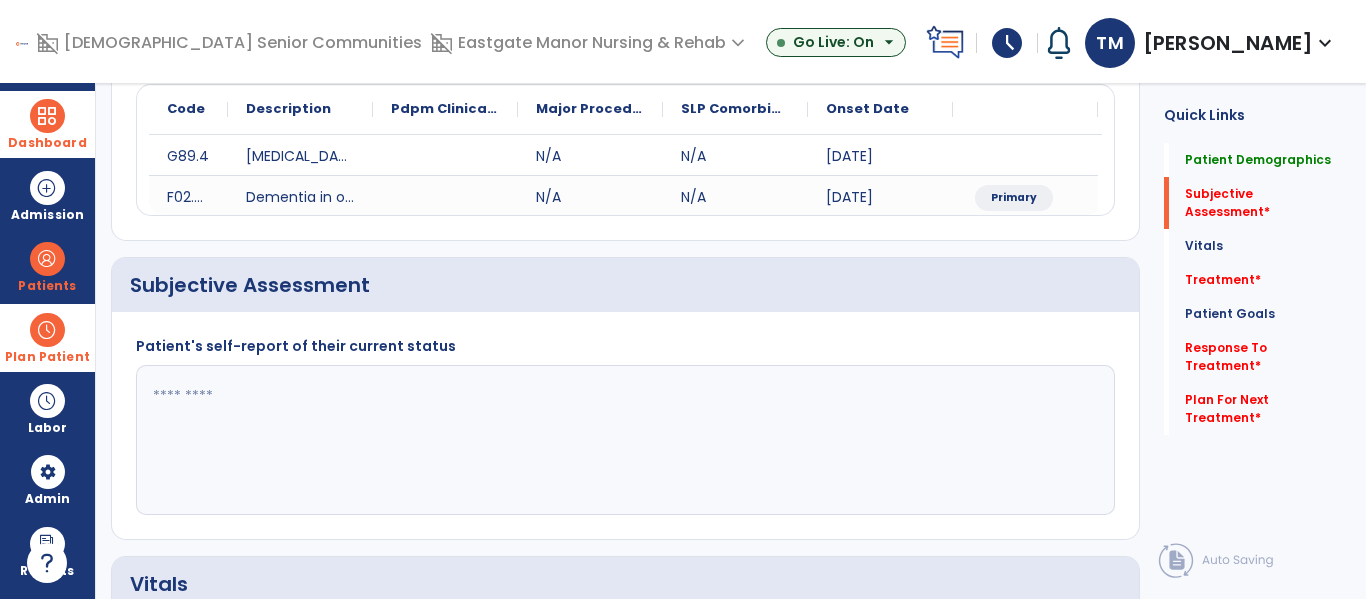 click 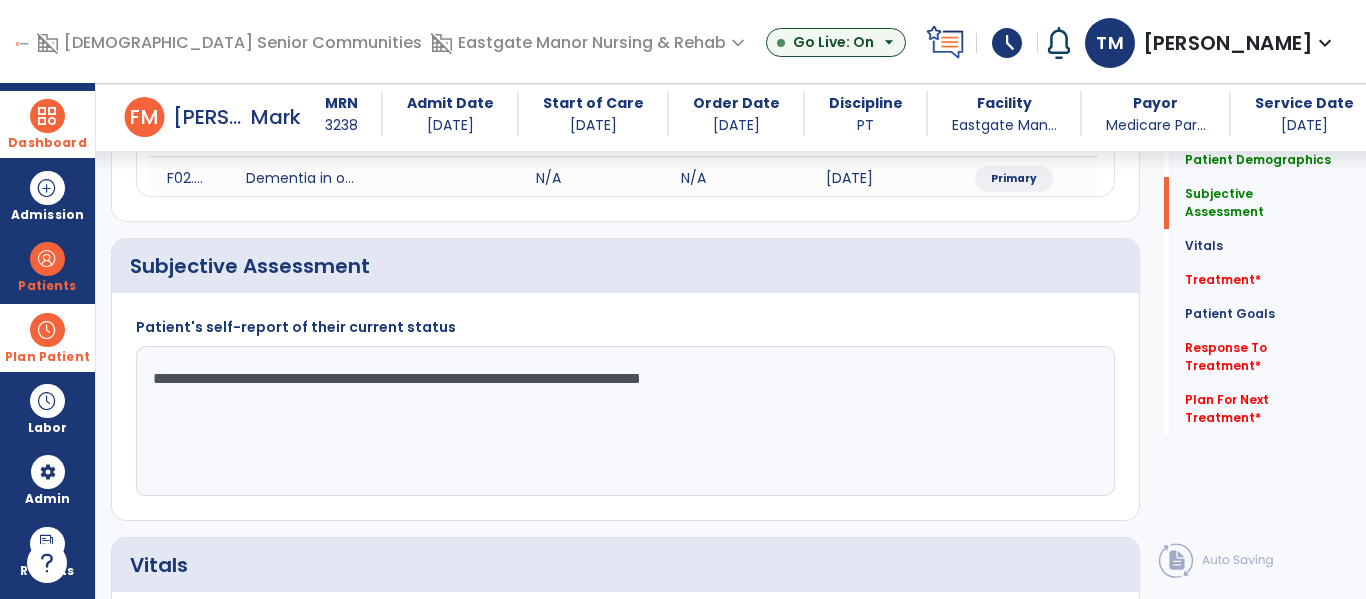 scroll, scrollTop: 501, scrollLeft: 0, axis: vertical 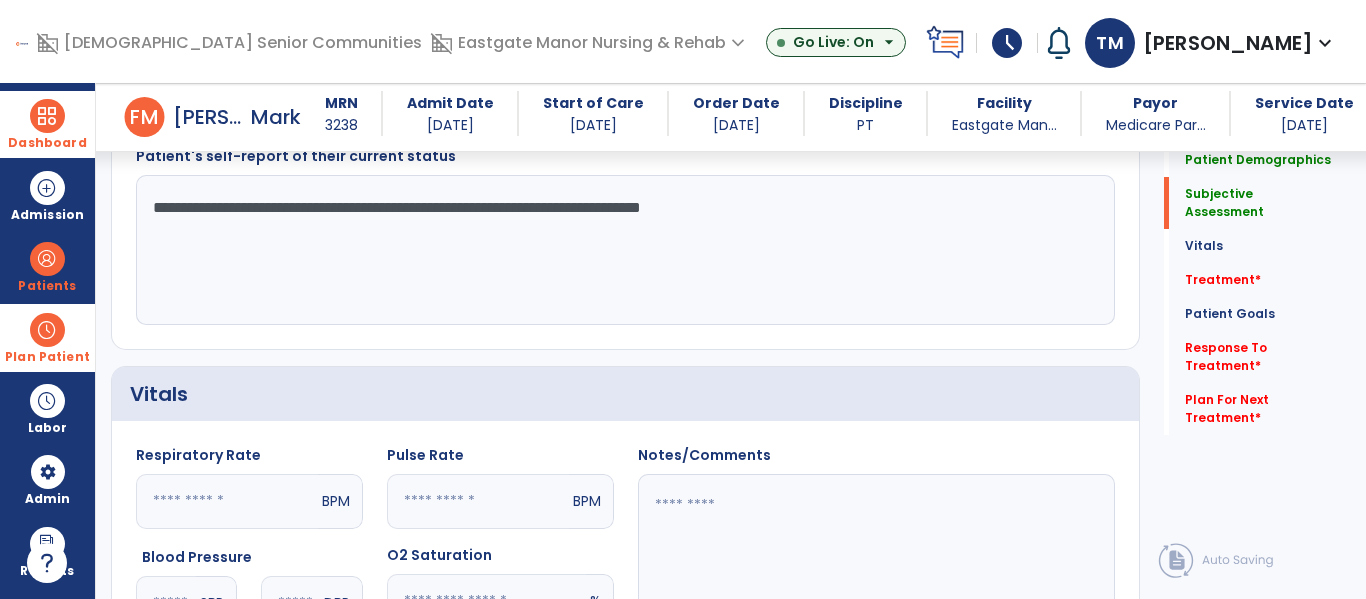 type on "**********" 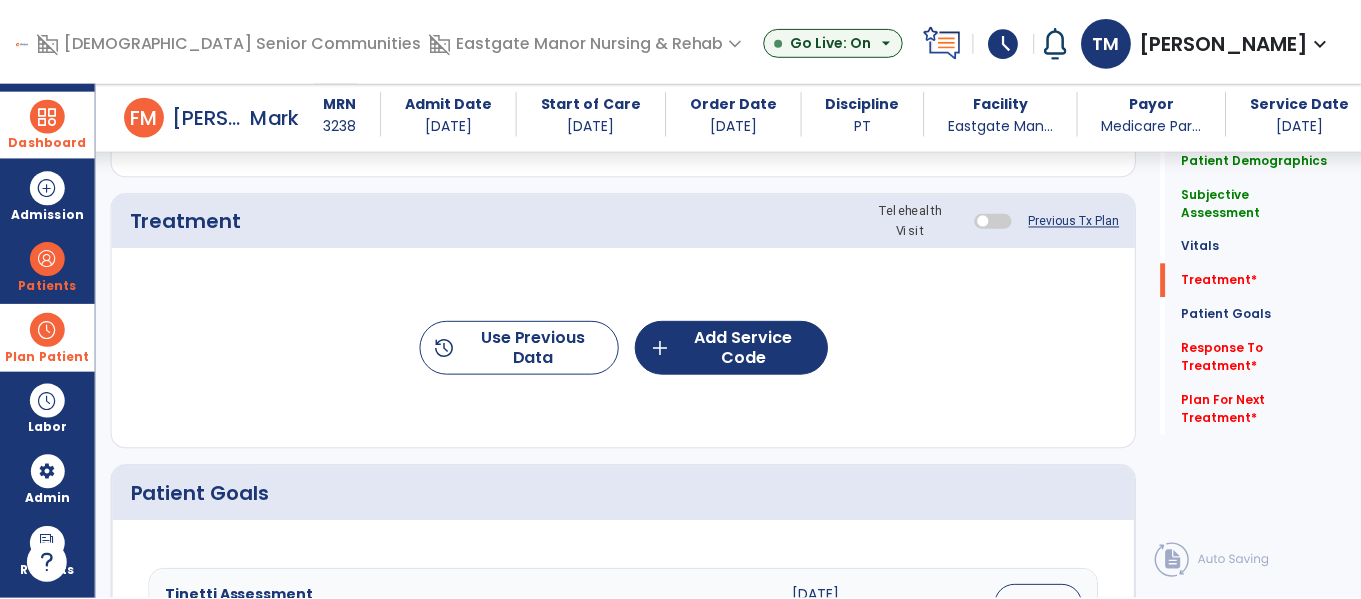 scroll, scrollTop: 1099, scrollLeft: 0, axis: vertical 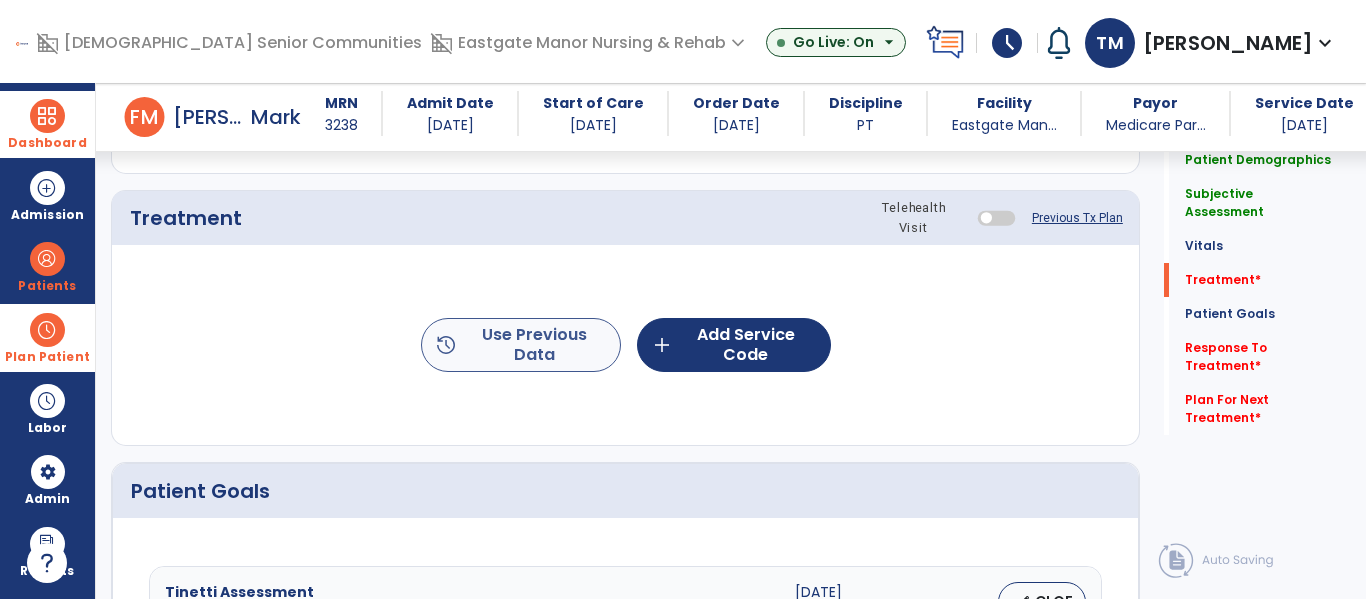 type on "**********" 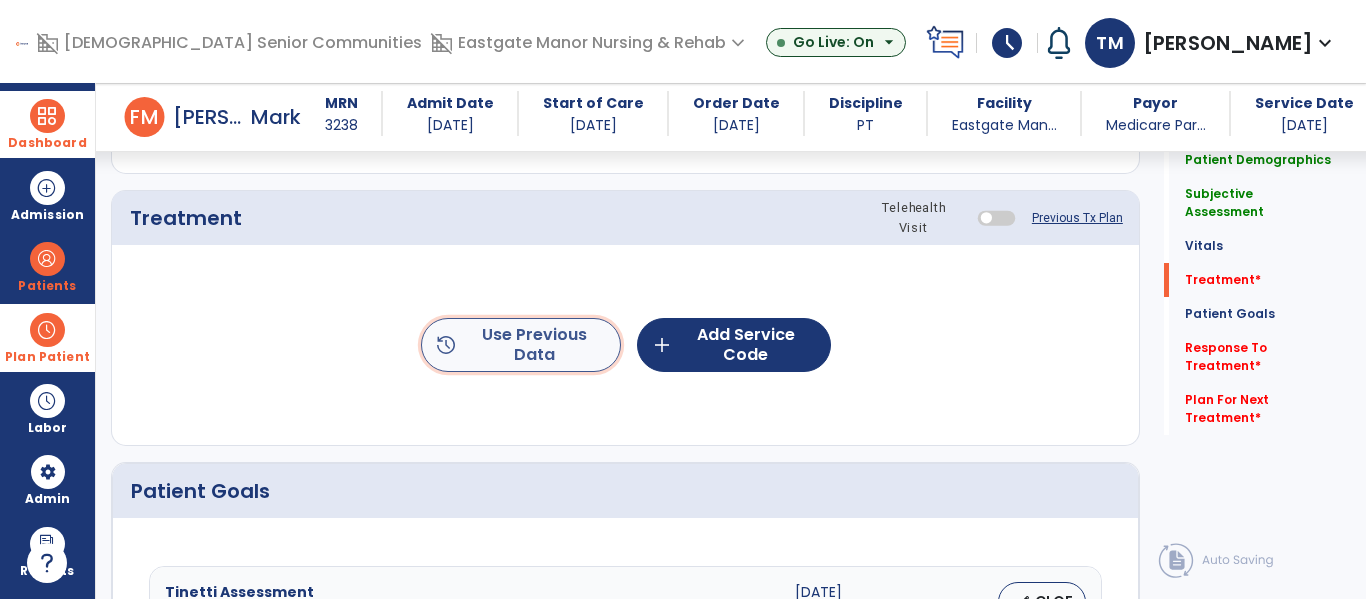 click on "history  Use Previous Data" 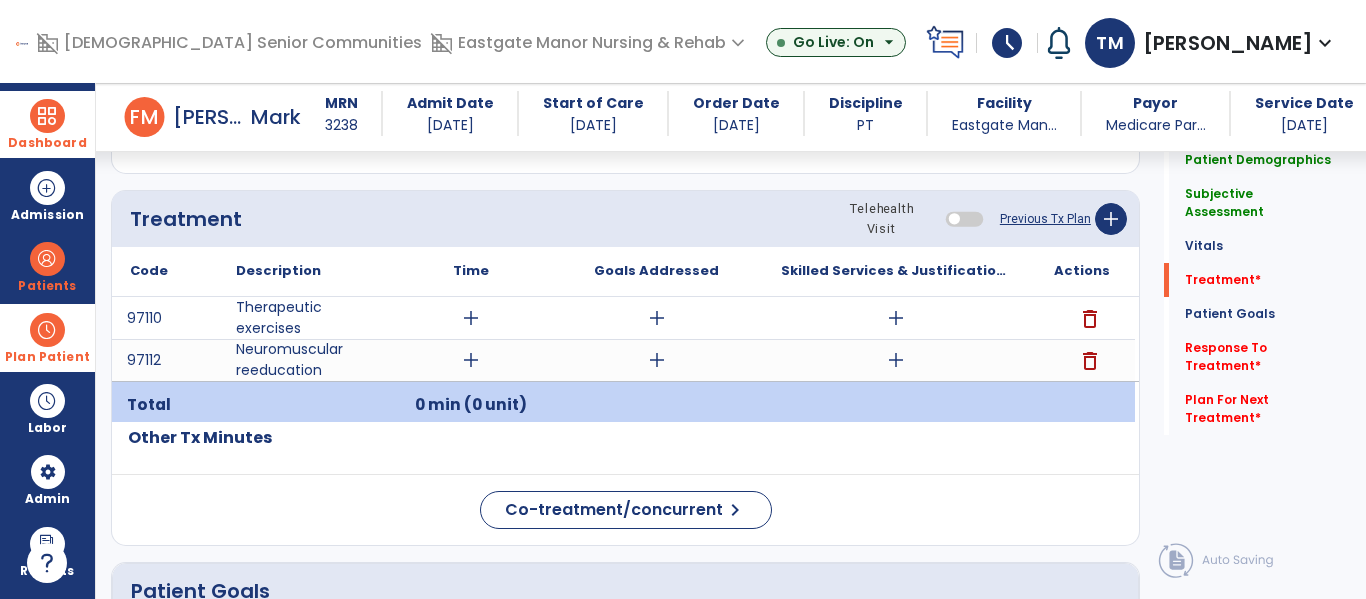 click on "delete" at bounding box center (1090, 319) 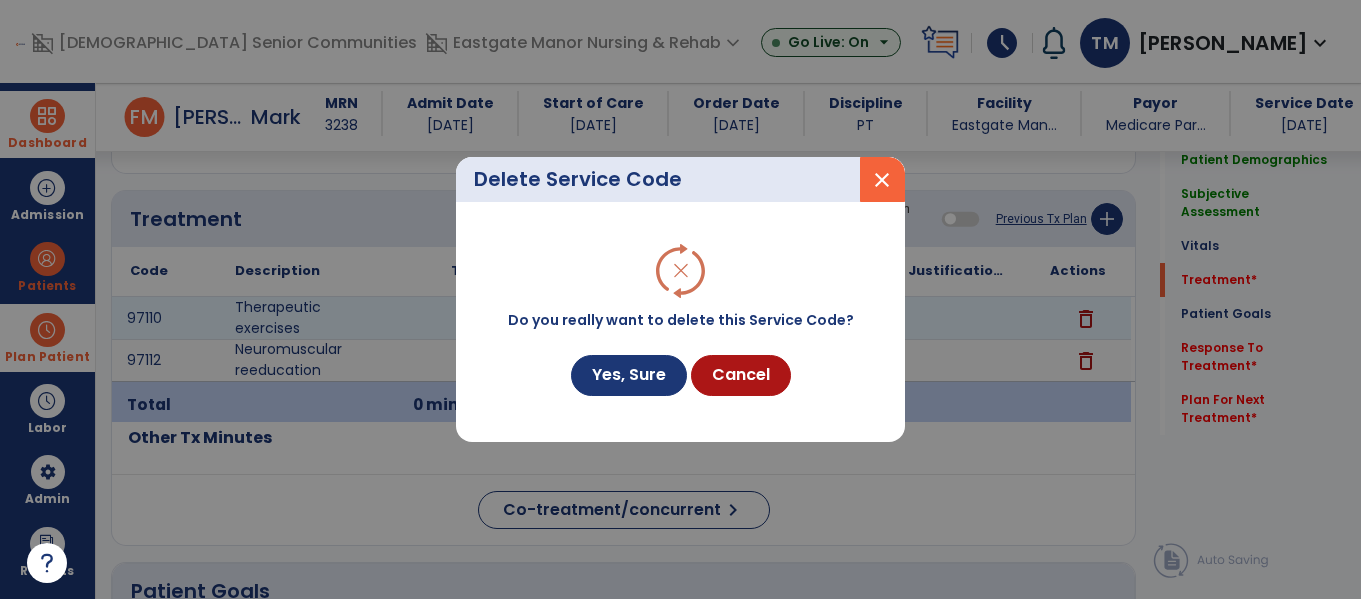 scroll, scrollTop: 1099, scrollLeft: 0, axis: vertical 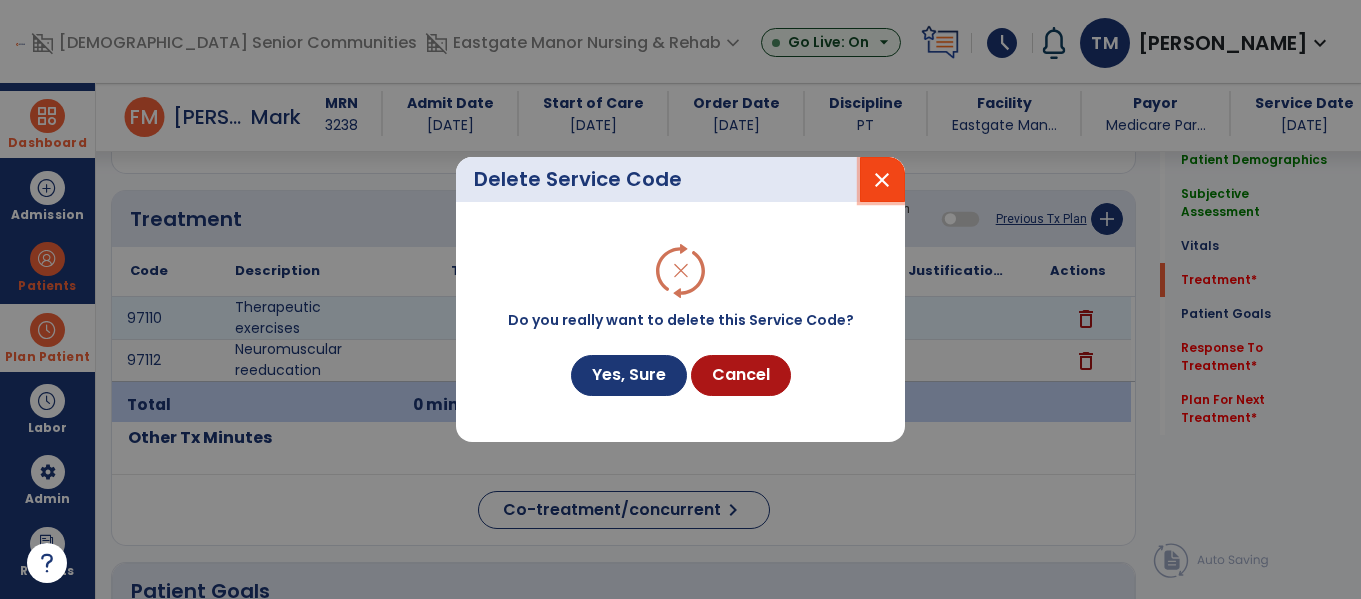 click on "close" at bounding box center [882, 179] 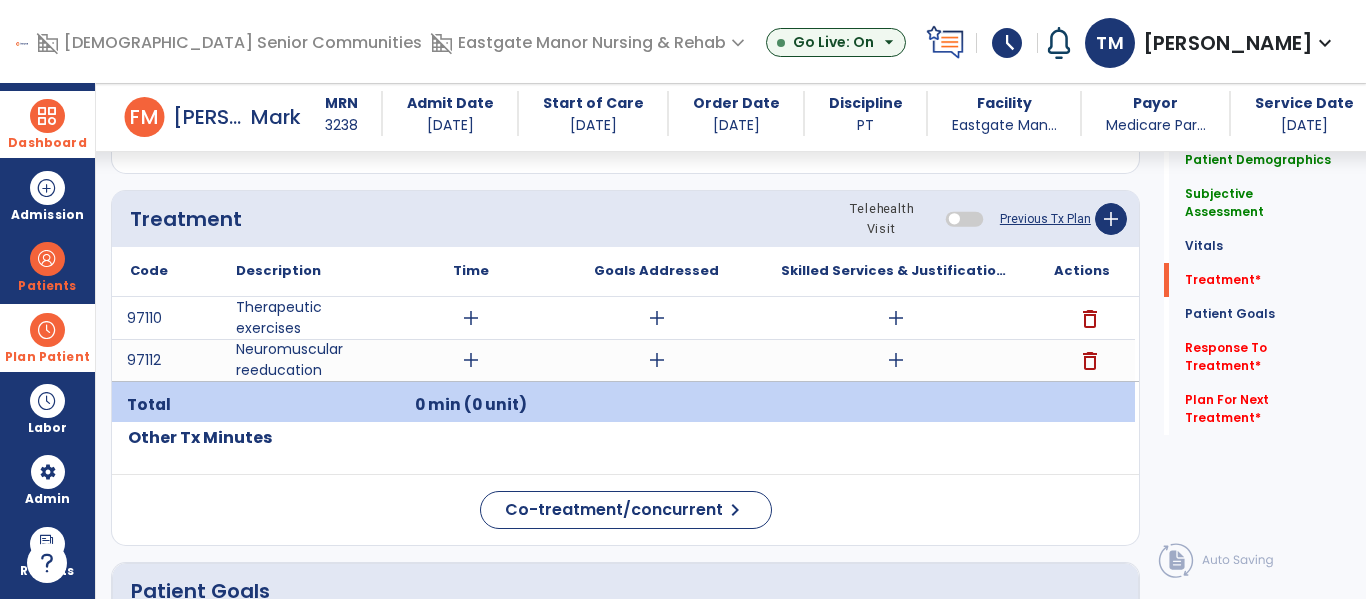 click on "add" at bounding box center [896, 360] 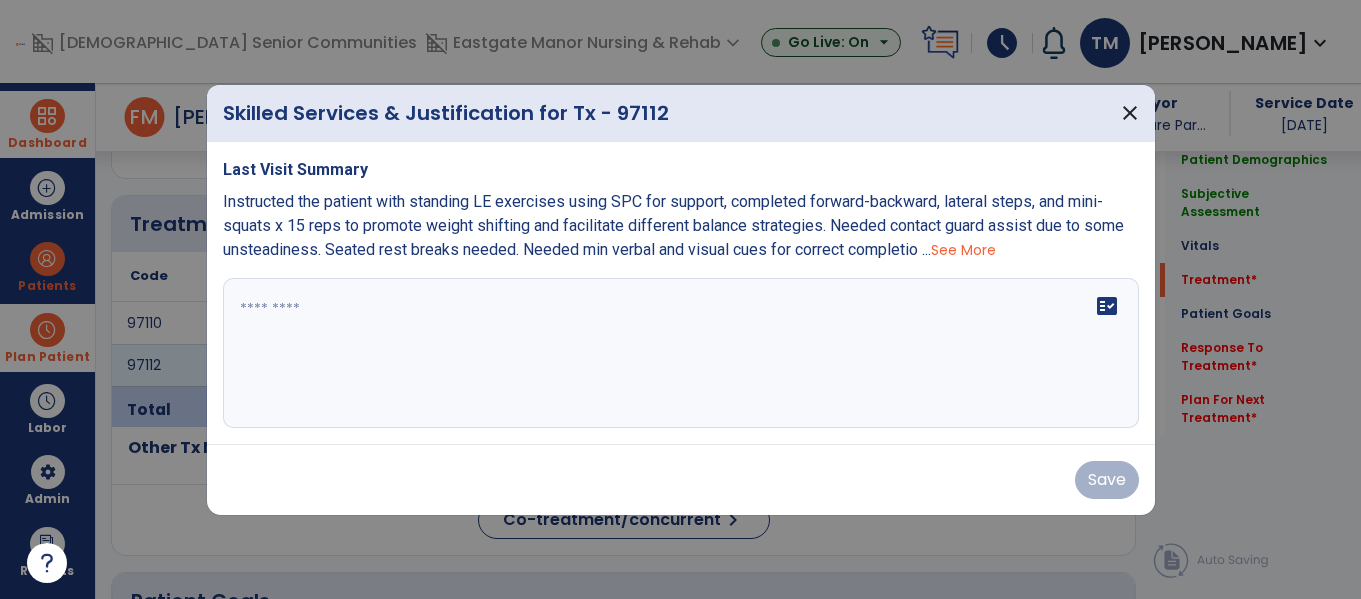 scroll, scrollTop: 1099, scrollLeft: 0, axis: vertical 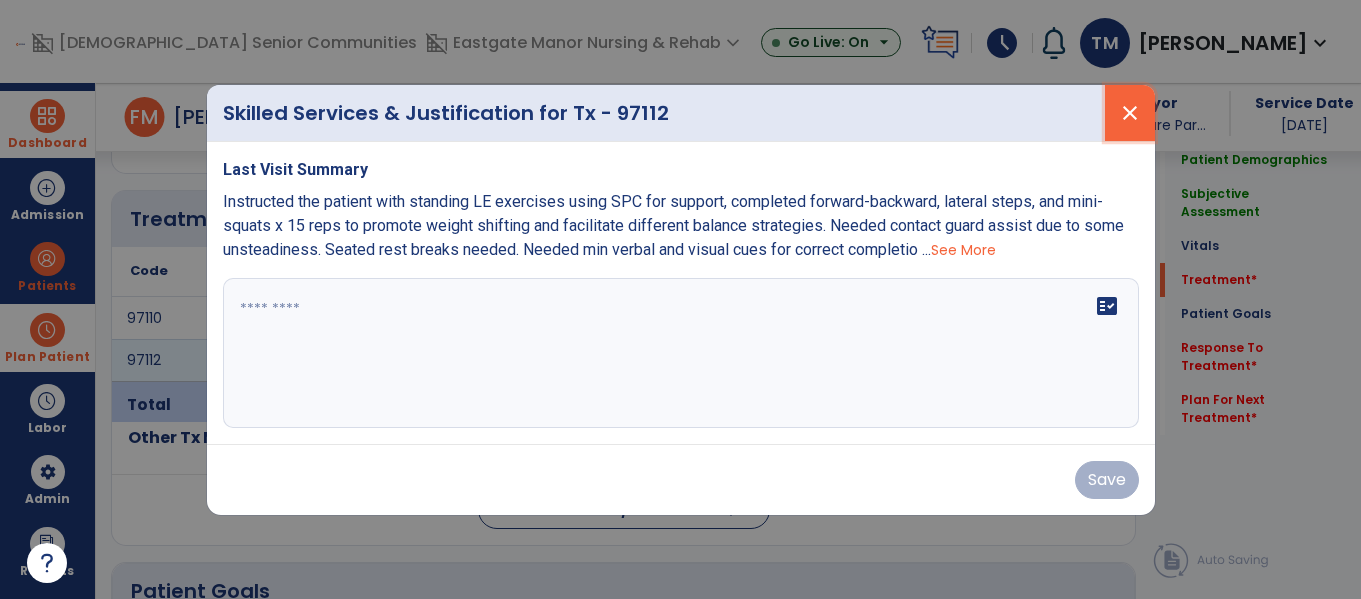 click on "close" at bounding box center (1130, 113) 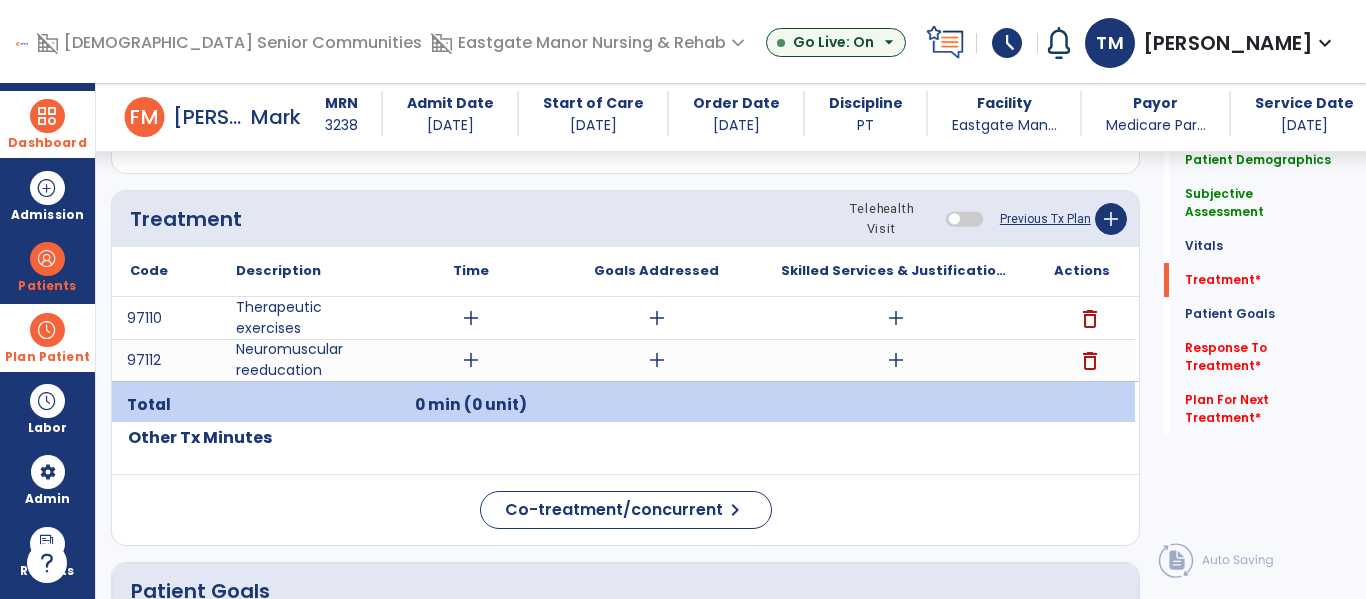 click on "delete" at bounding box center (1090, 361) 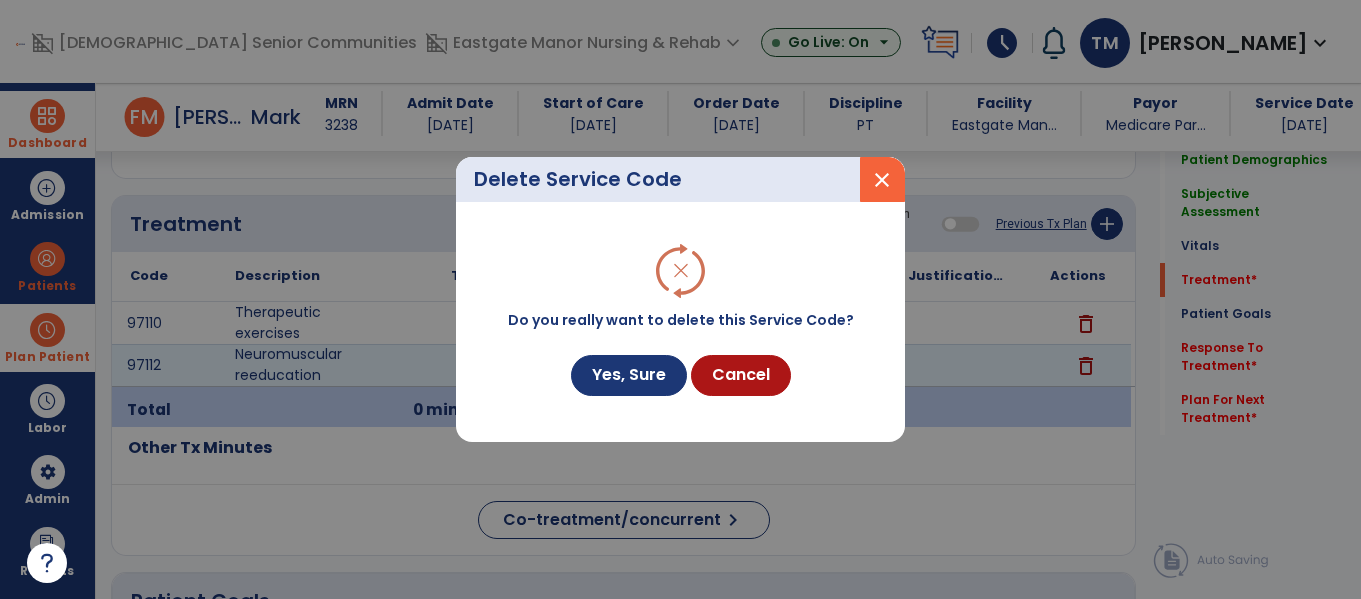 scroll, scrollTop: 1099, scrollLeft: 0, axis: vertical 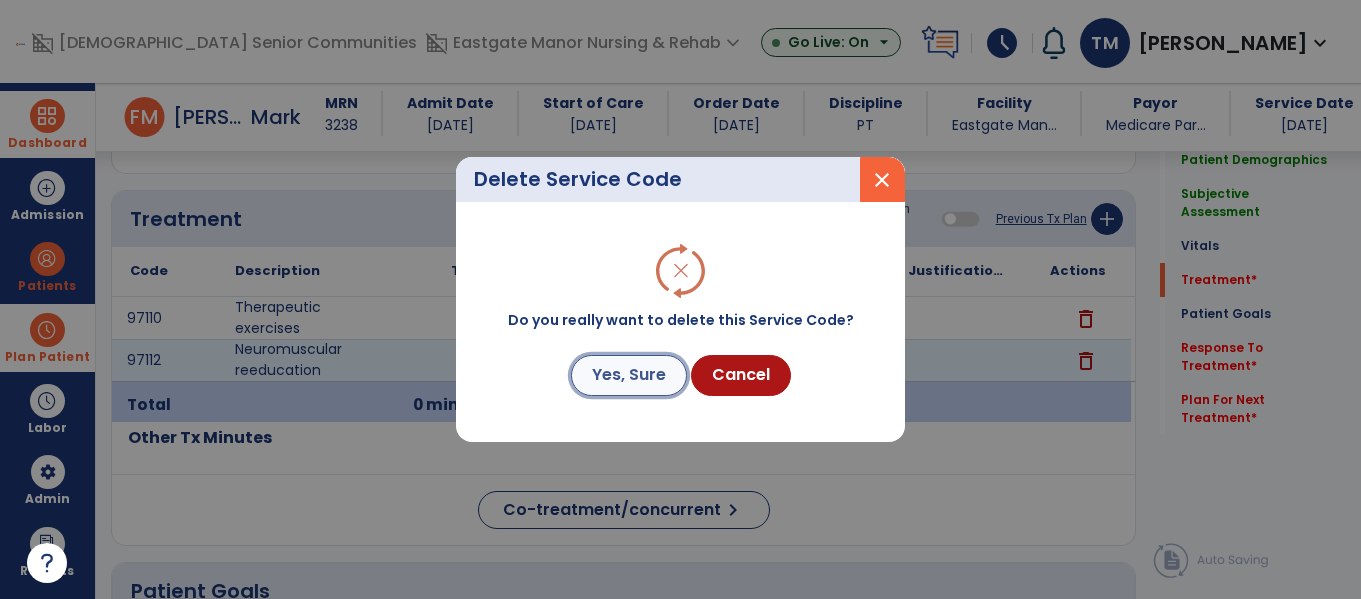 click on "Yes, Sure" at bounding box center (629, 375) 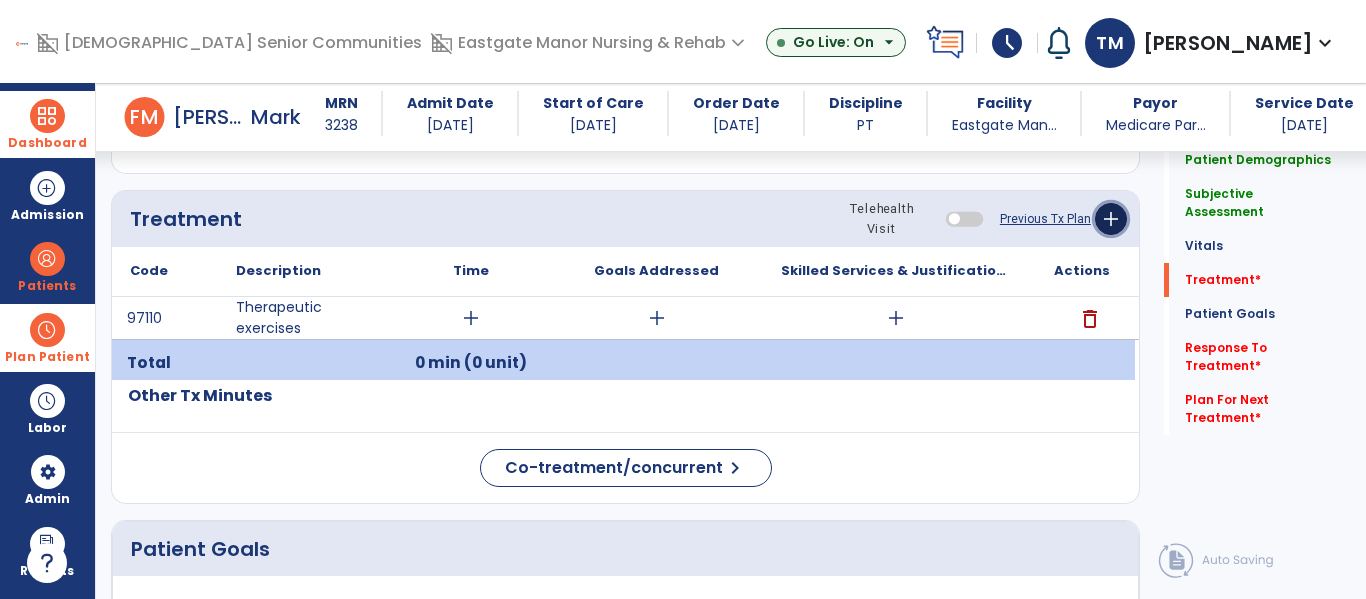 click on "add" 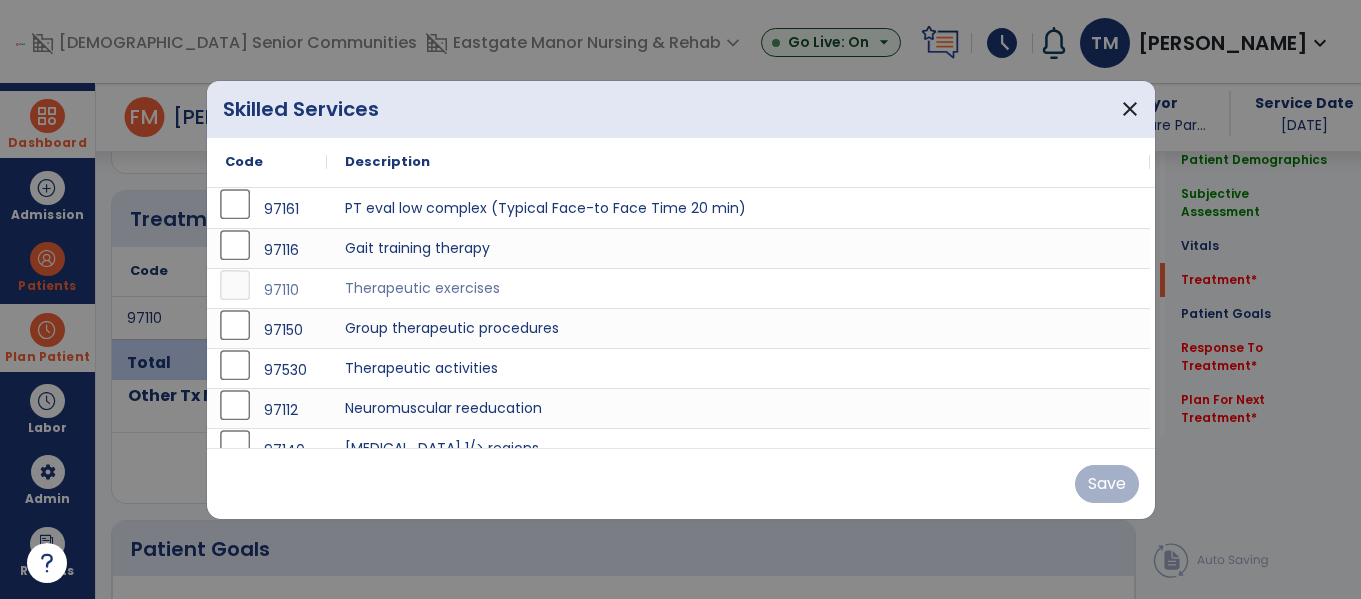 scroll, scrollTop: 1099, scrollLeft: 0, axis: vertical 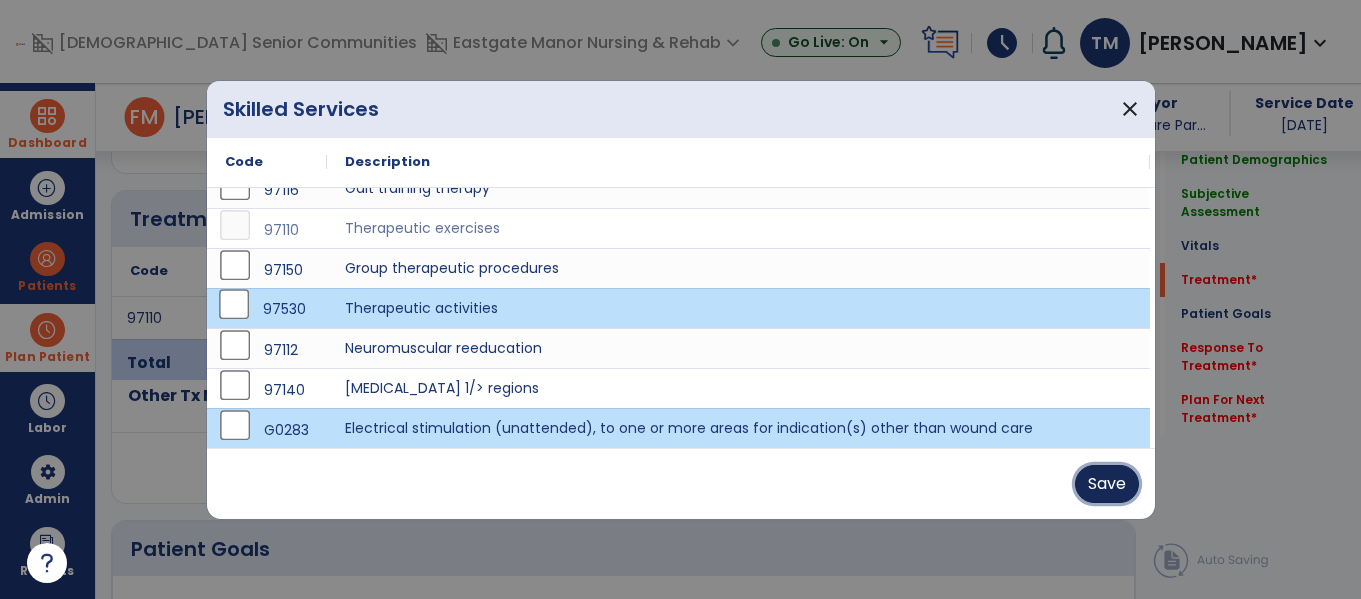 click on "Save" at bounding box center (1107, 484) 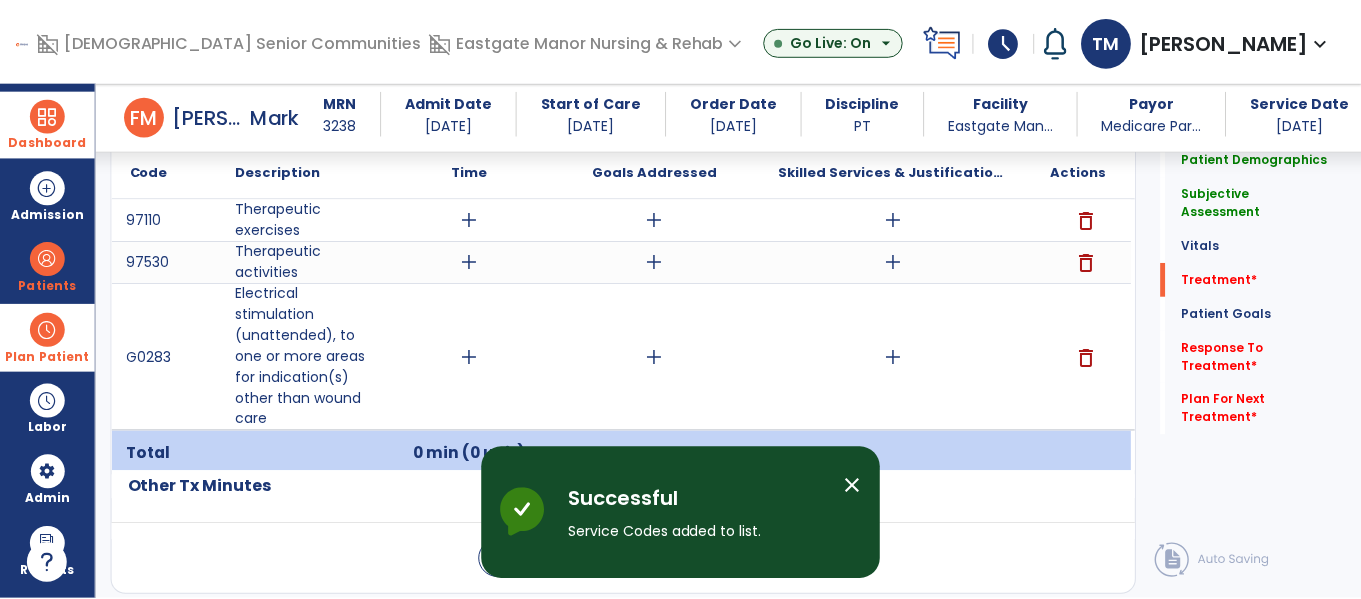 scroll, scrollTop: 1198, scrollLeft: 0, axis: vertical 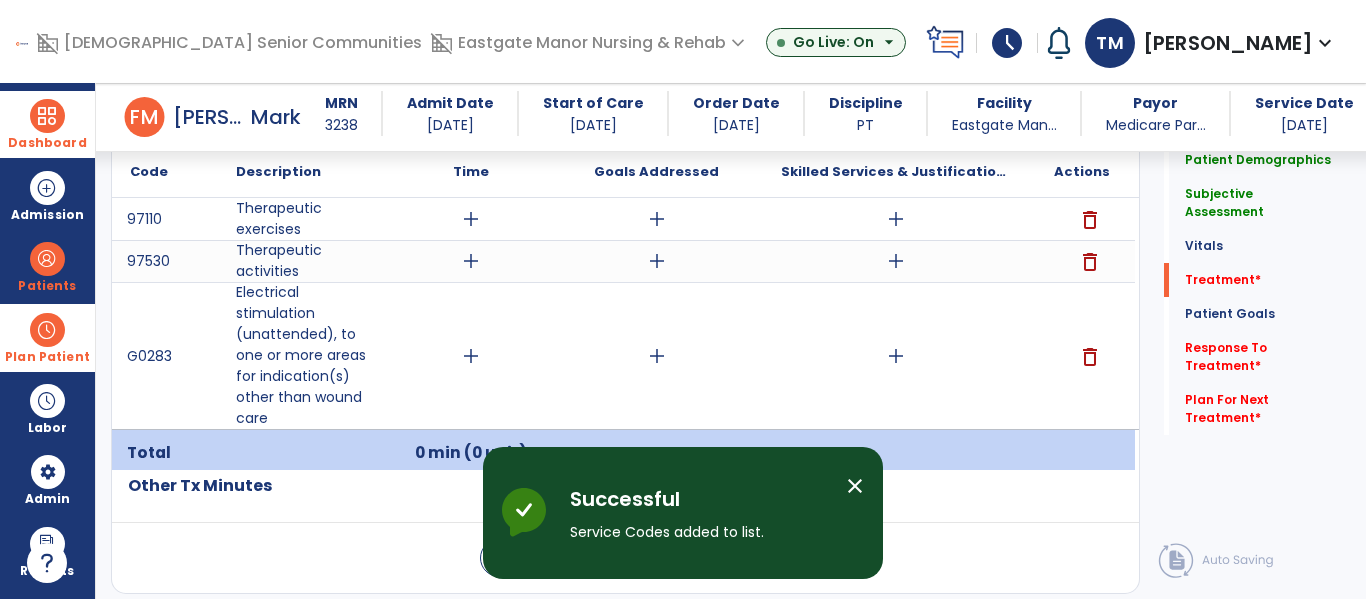 click on "add" at bounding box center (657, 356) 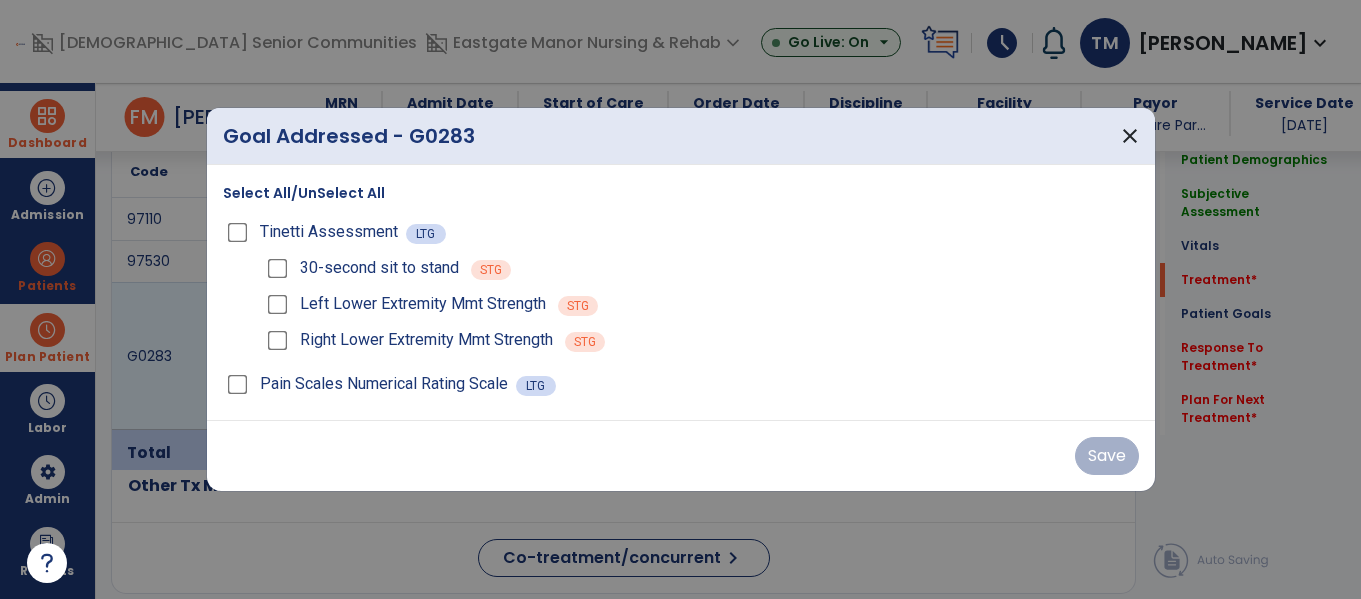 scroll, scrollTop: 1198, scrollLeft: 0, axis: vertical 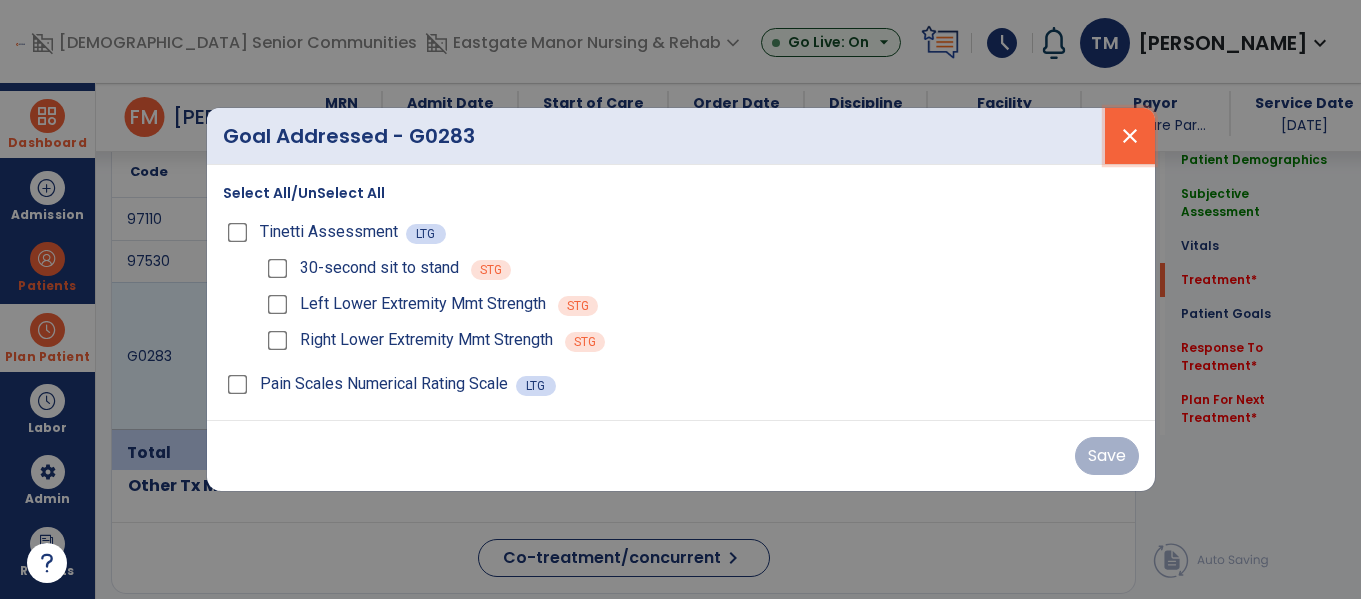click on "close" at bounding box center (1130, 136) 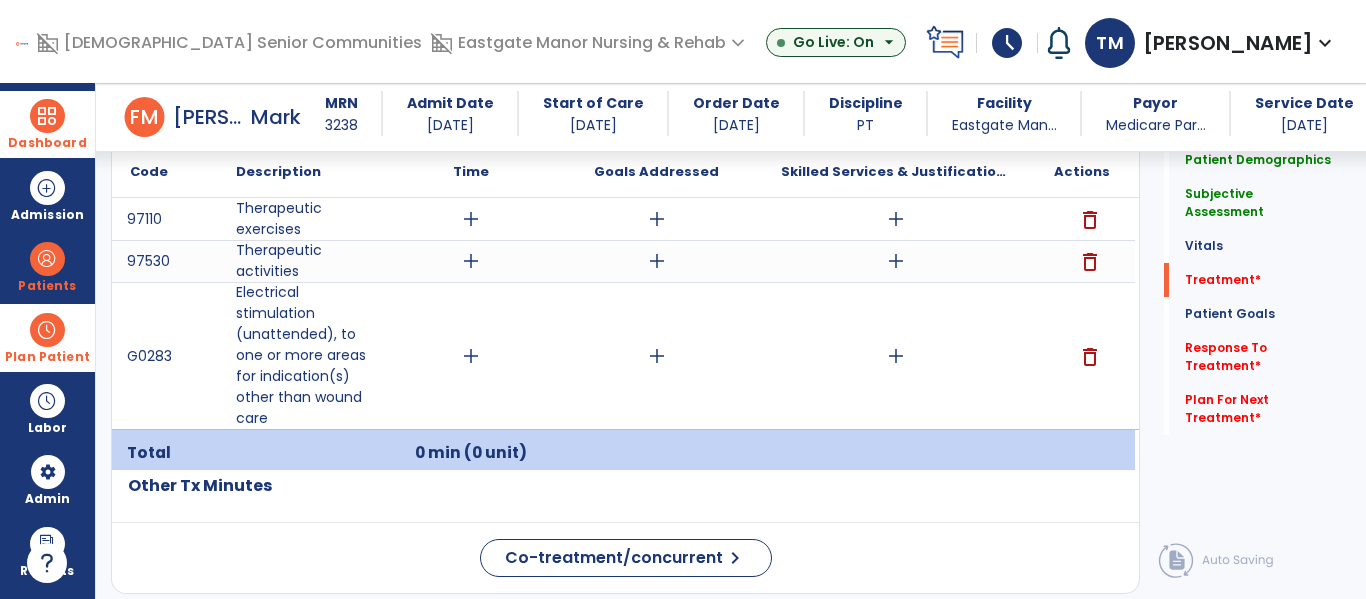 click on "add" at bounding box center (657, 356) 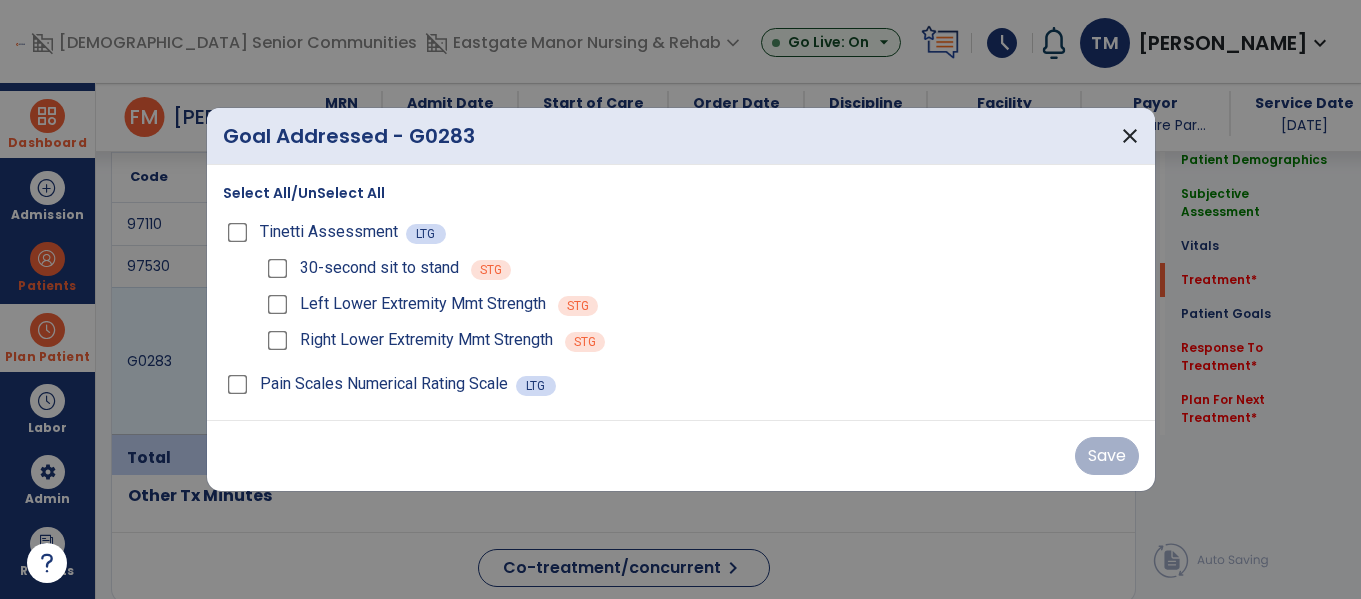 scroll, scrollTop: 1198, scrollLeft: 0, axis: vertical 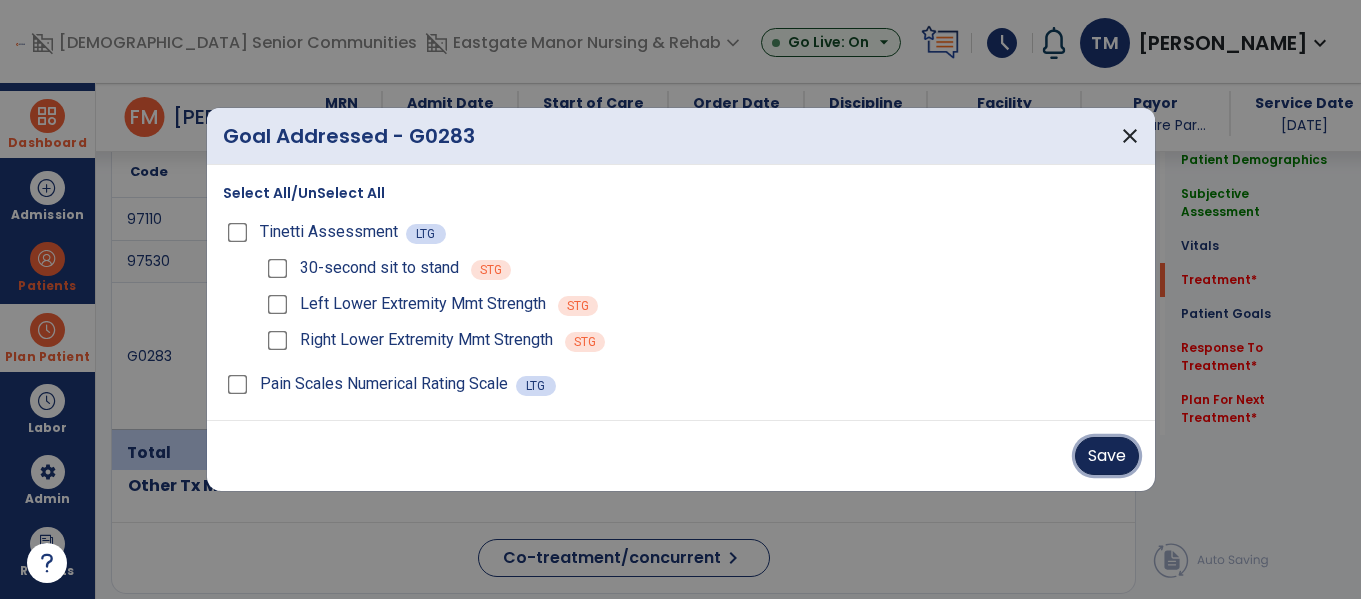 click on "Save" at bounding box center (1107, 456) 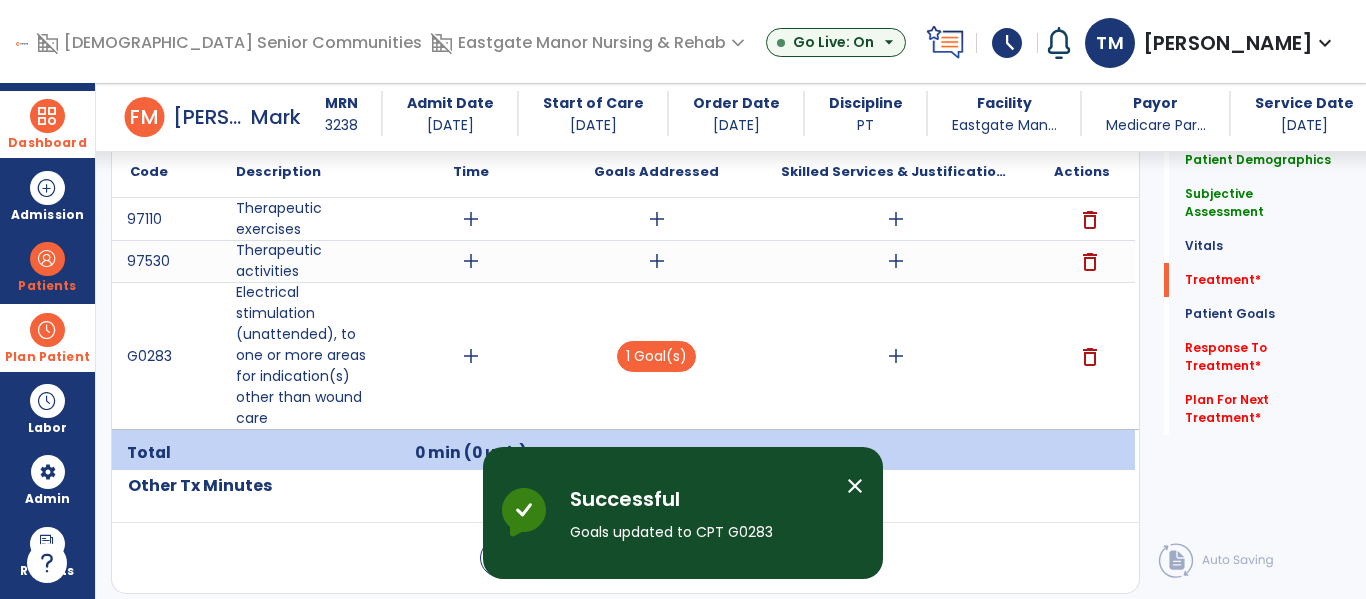 click on "add" at bounding box center (657, 261) 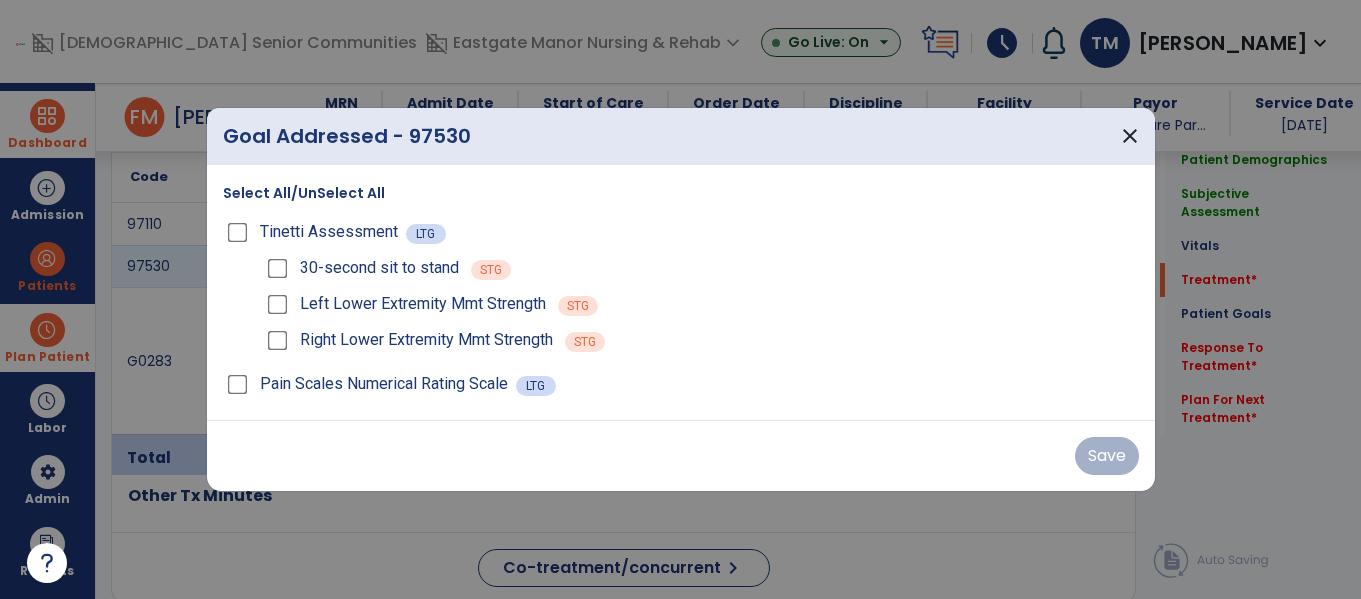 scroll, scrollTop: 1198, scrollLeft: 0, axis: vertical 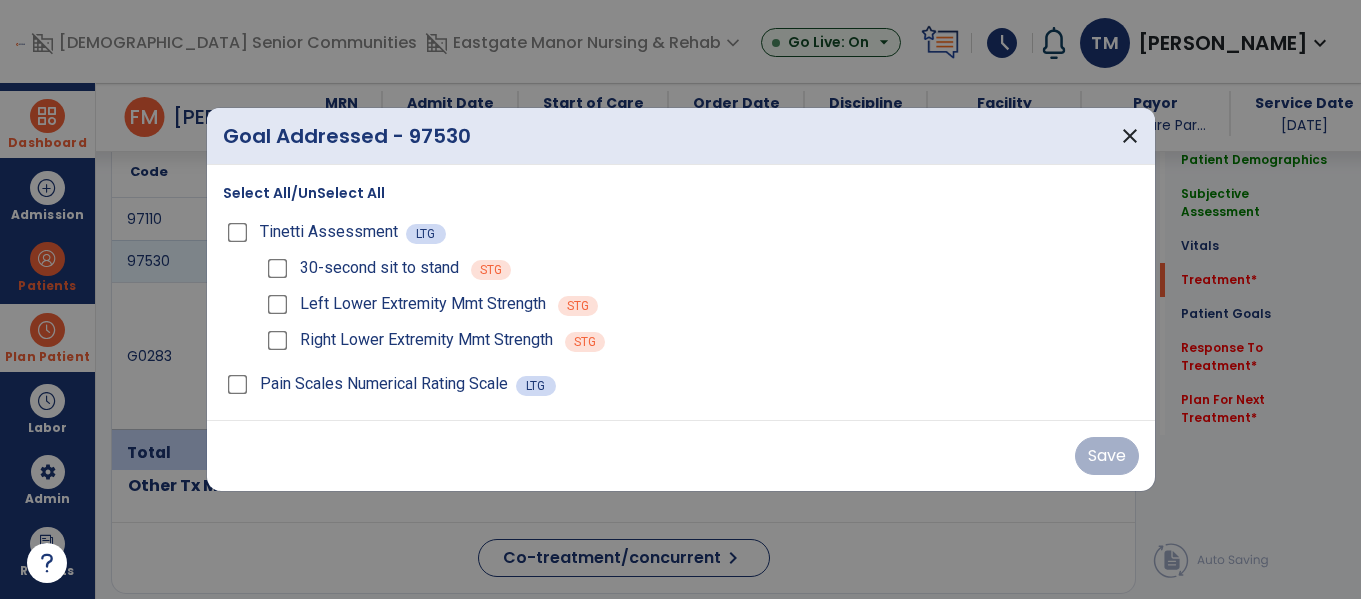 click on "Select All/UnSelect All" at bounding box center (304, 193) 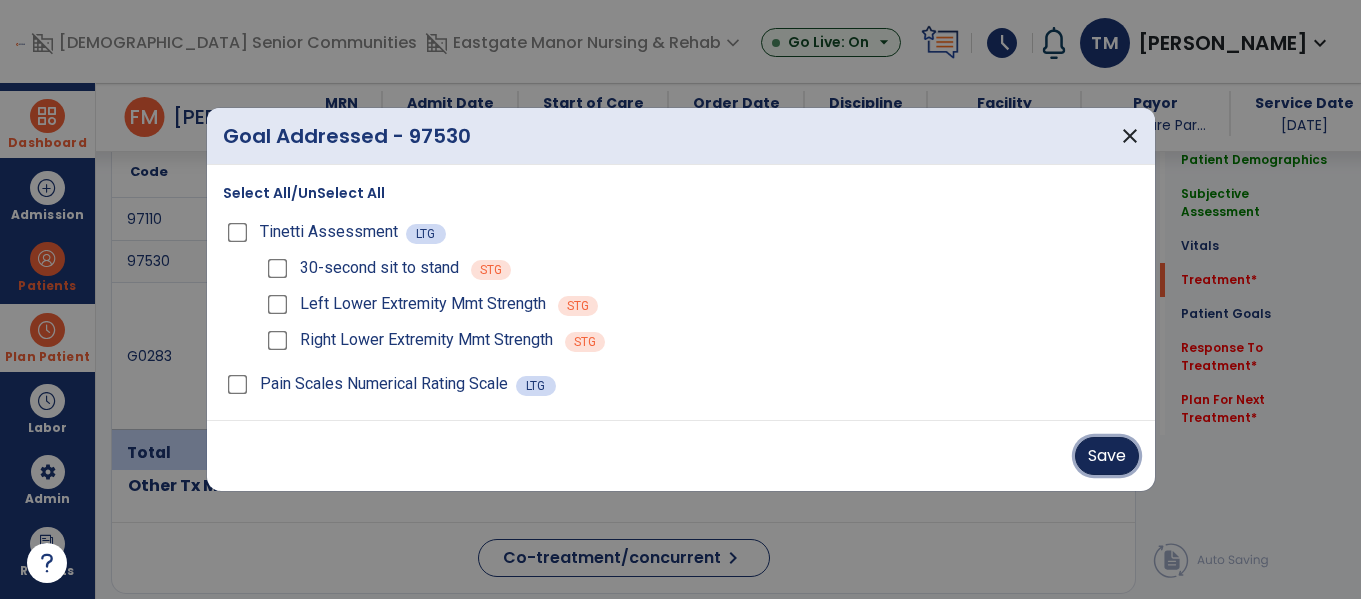 click on "Save" at bounding box center [1107, 456] 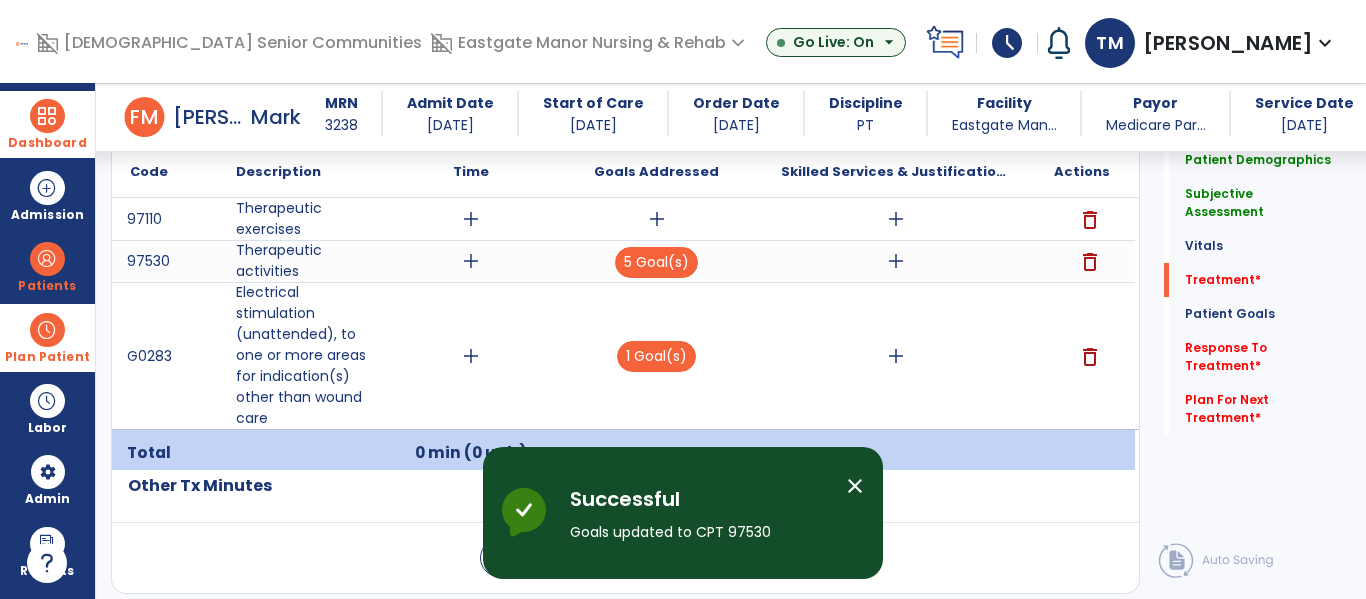 click on "add" at bounding box center [657, 219] 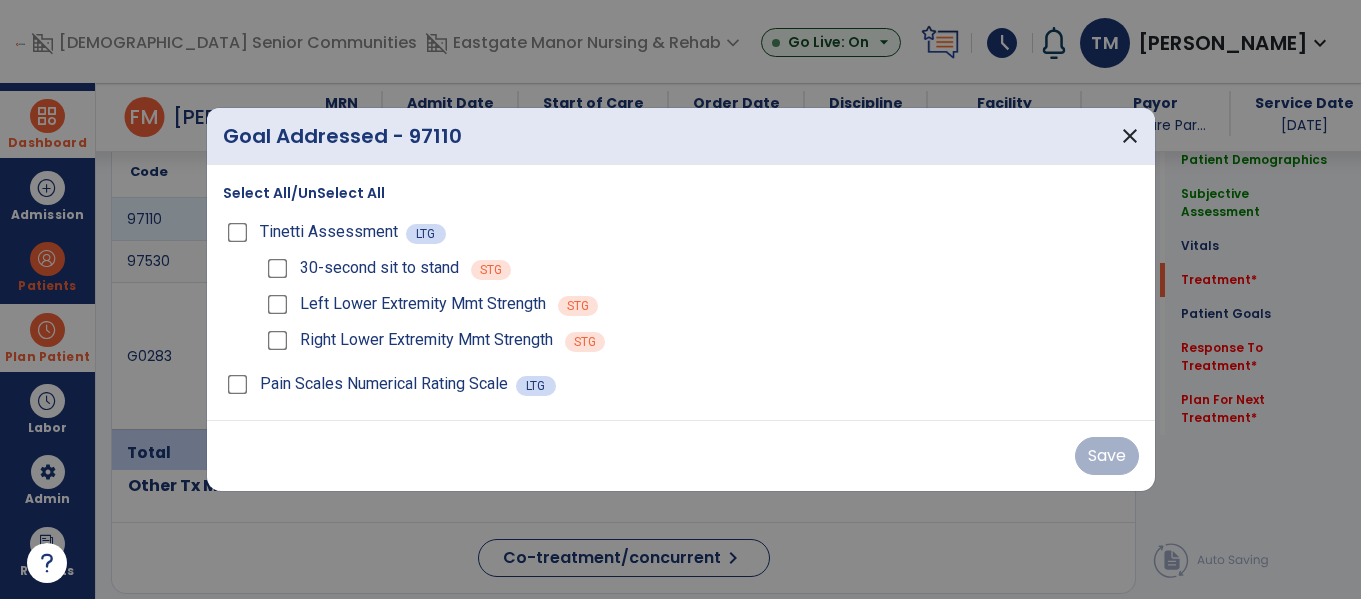 scroll, scrollTop: 1198, scrollLeft: 0, axis: vertical 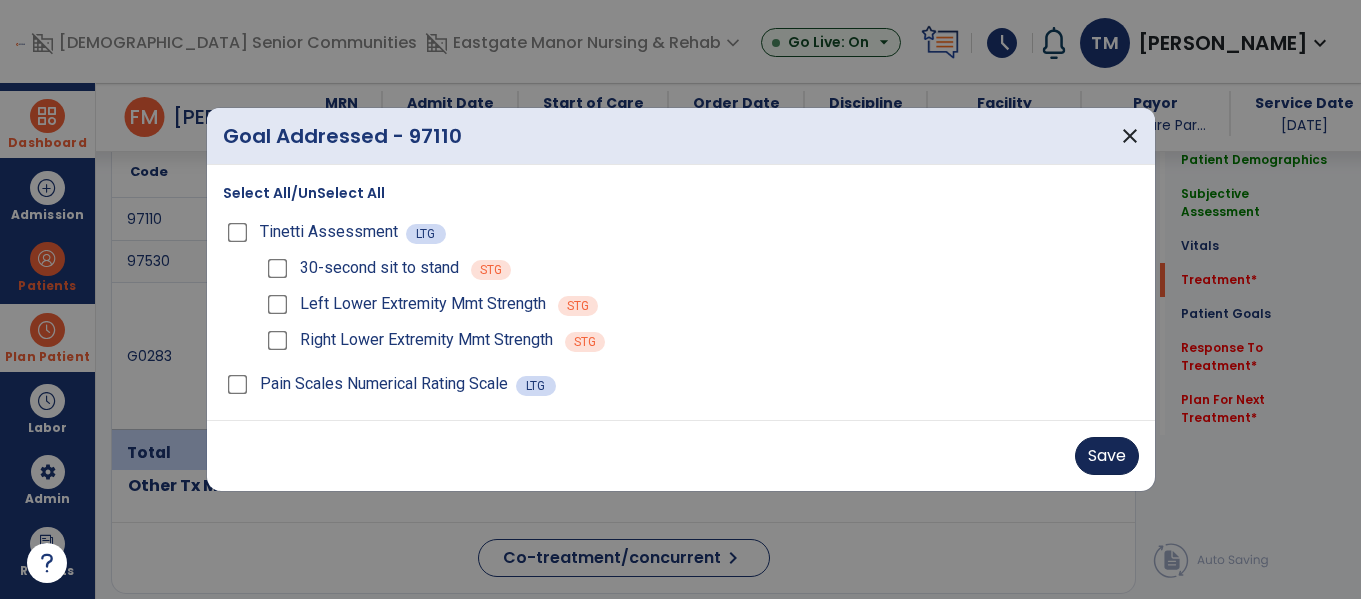 click on "Save" at bounding box center [1107, 456] 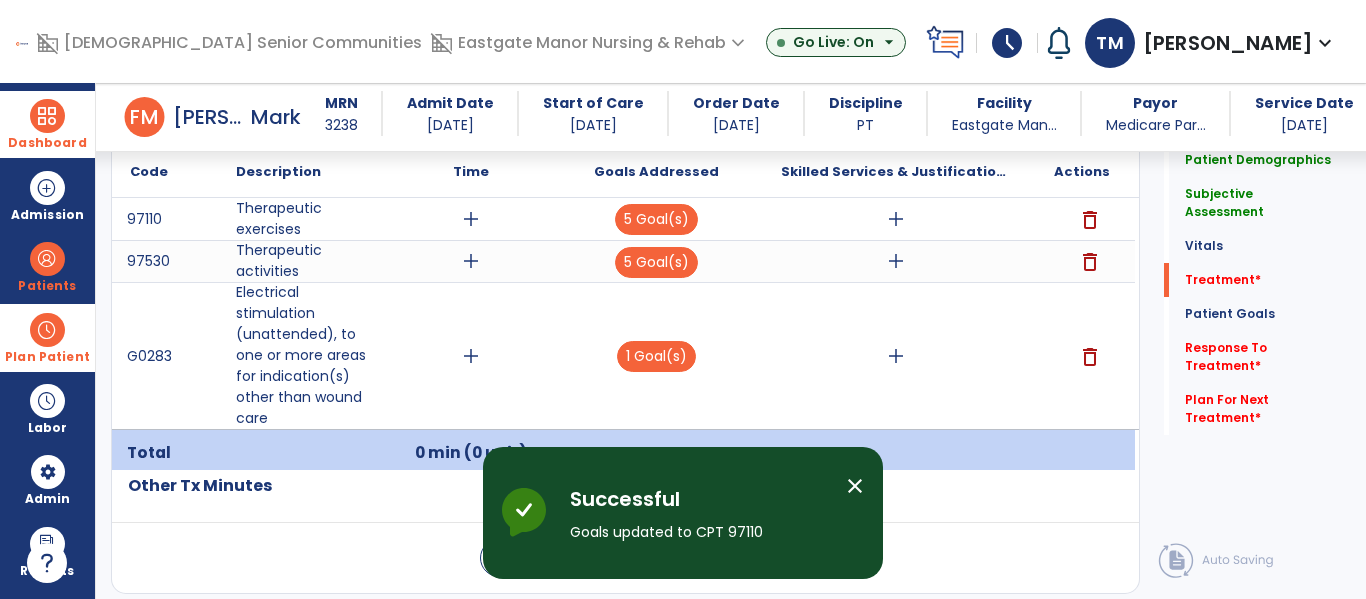 click on "add" at bounding box center (471, 356) 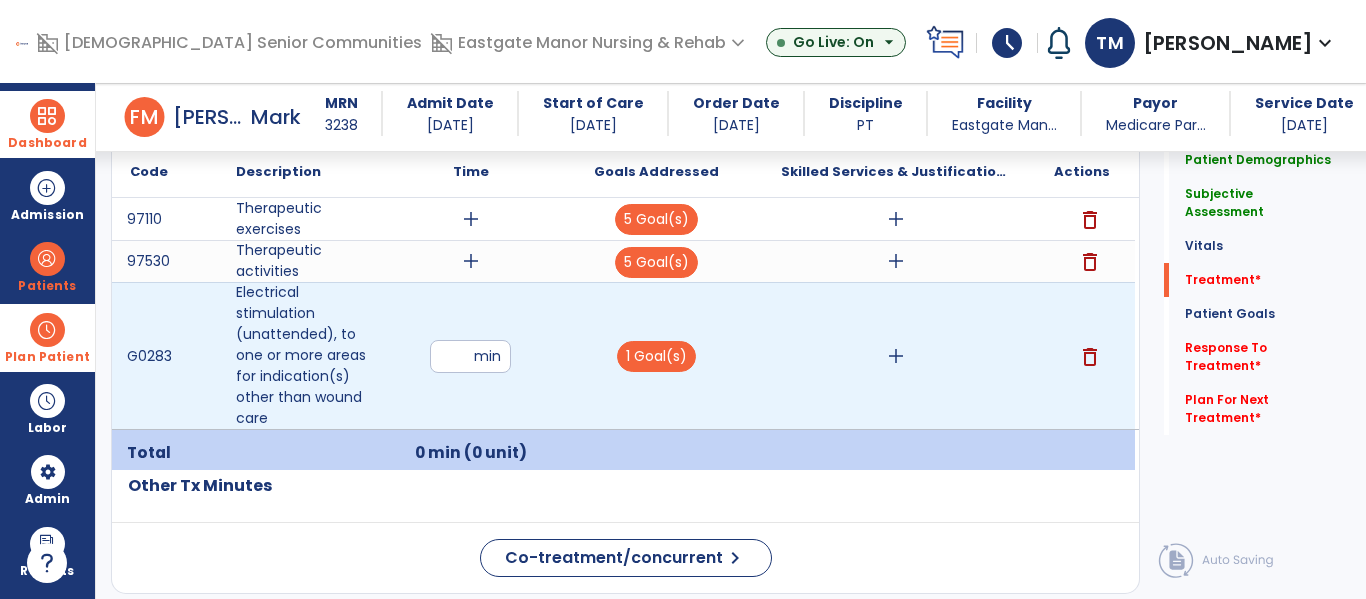 type on "**" 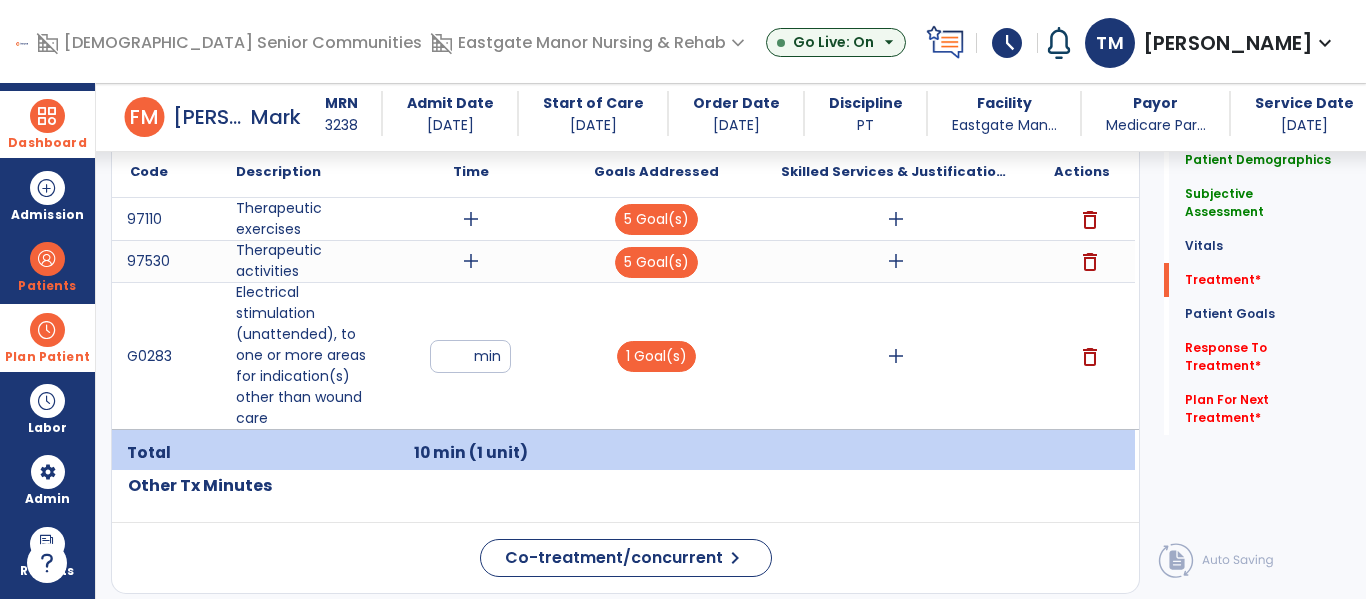 click on "add" at bounding box center [896, 356] 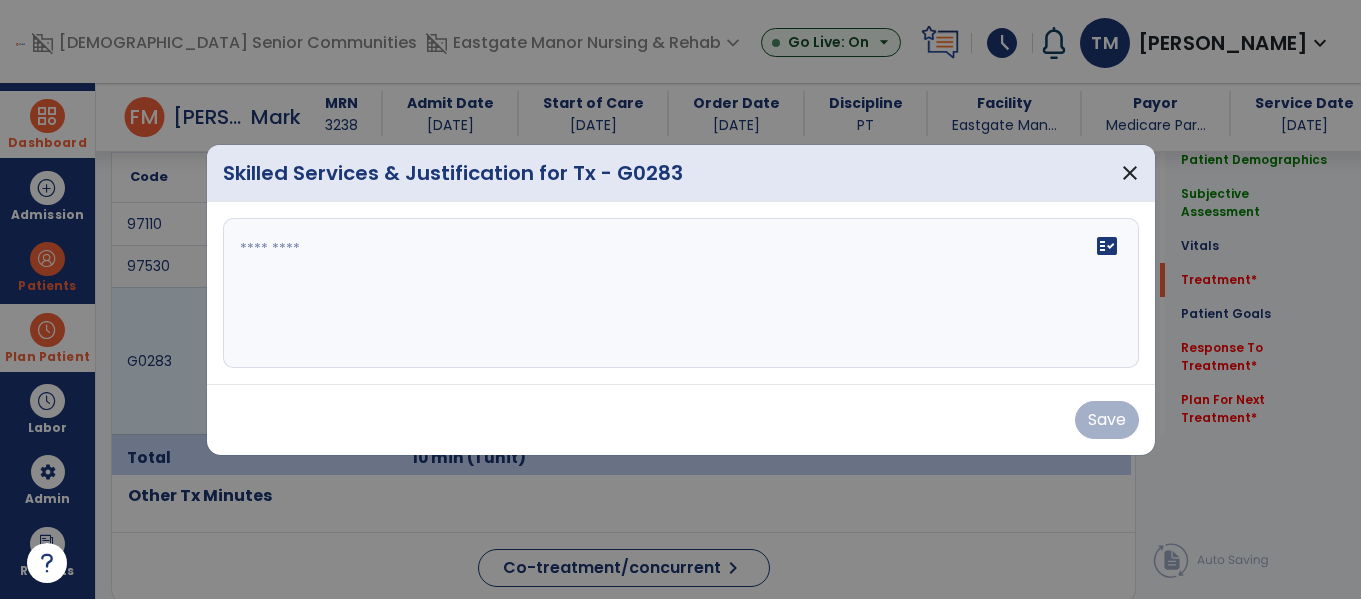click on "fact_check" at bounding box center [681, 293] 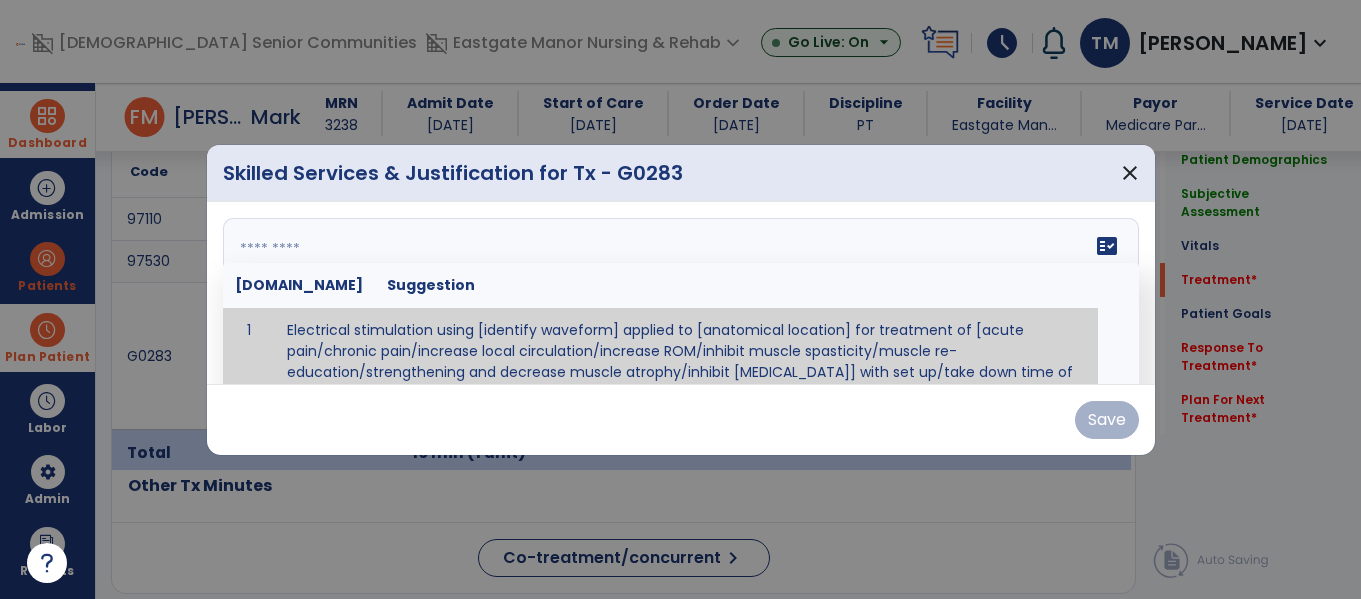 scroll, scrollTop: 46, scrollLeft: 0, axis: vertical 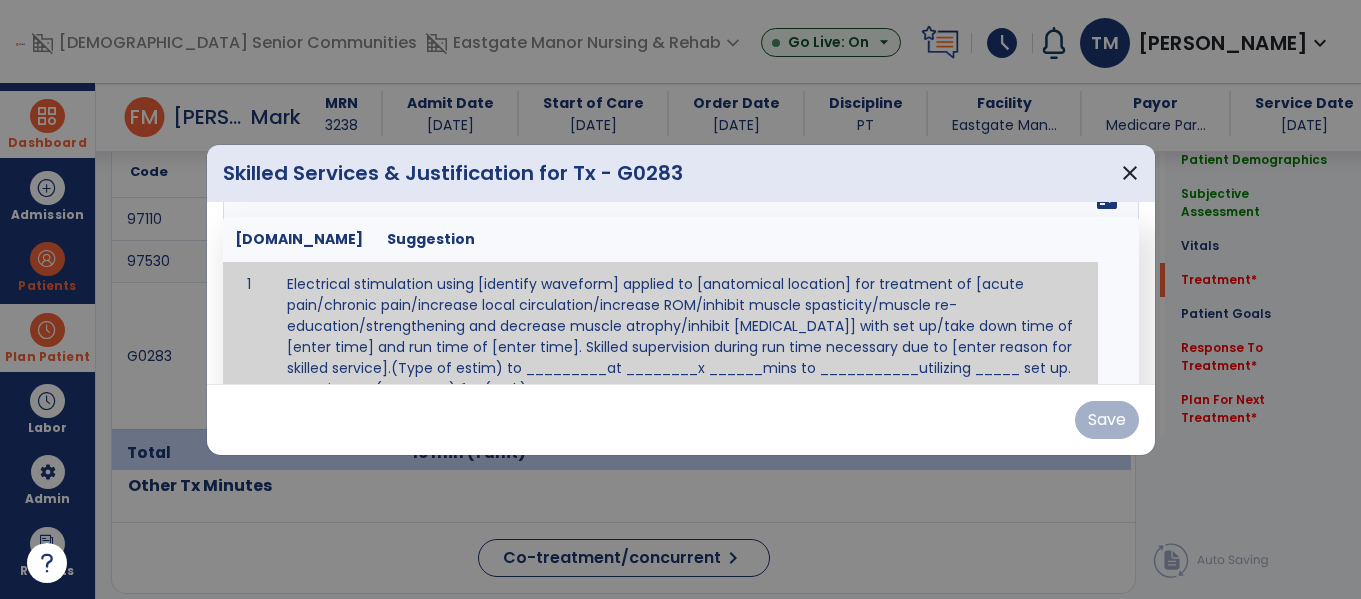 paste on "**********" 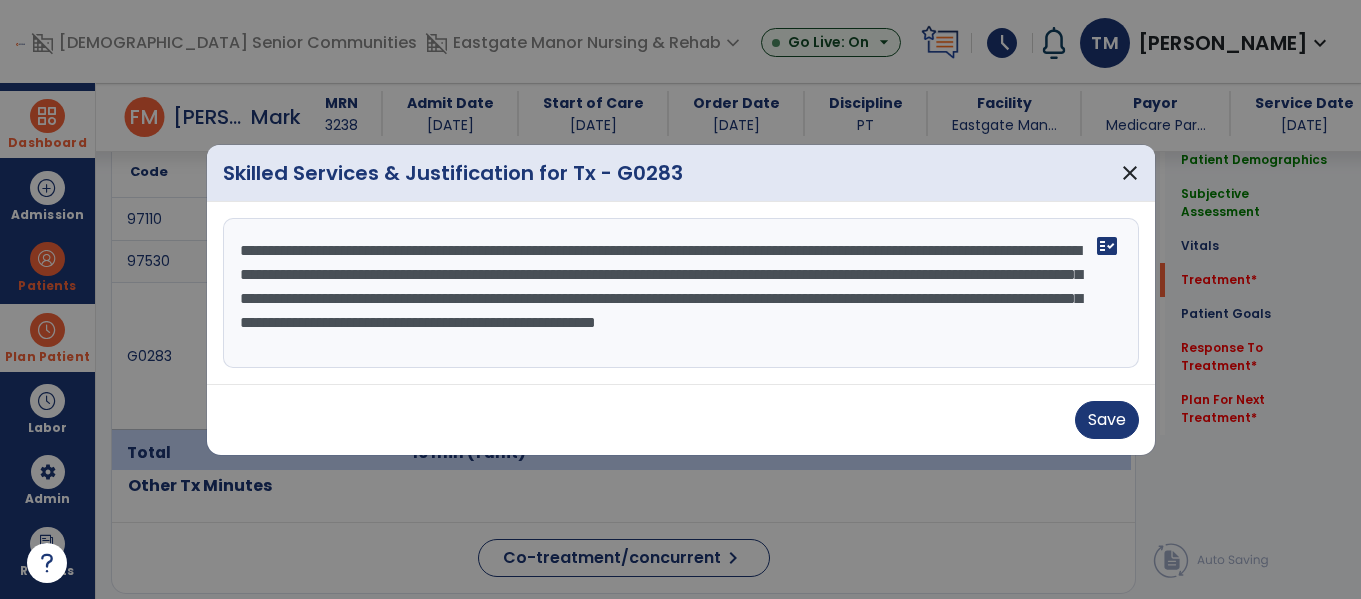 scroll, scrollTop: 0, scrollLeft: 0, axis: both 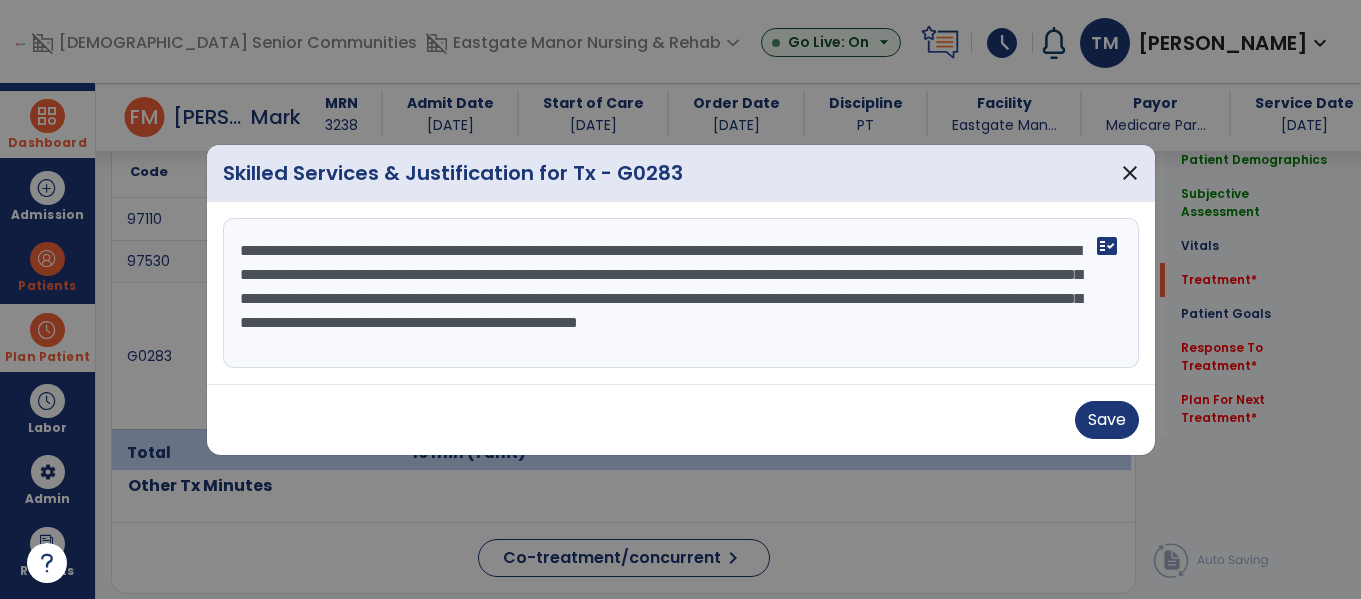 click on "**********" at bounding box center (681, 293) 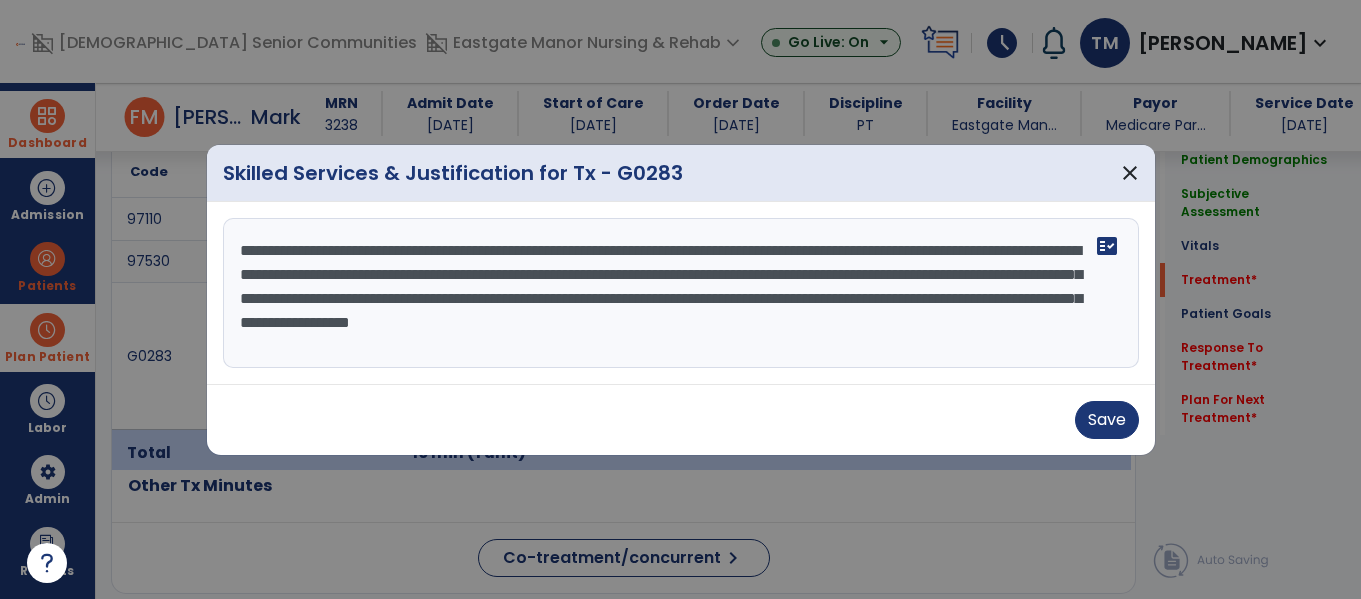 click on "**********" at bounding box center [681, 293] 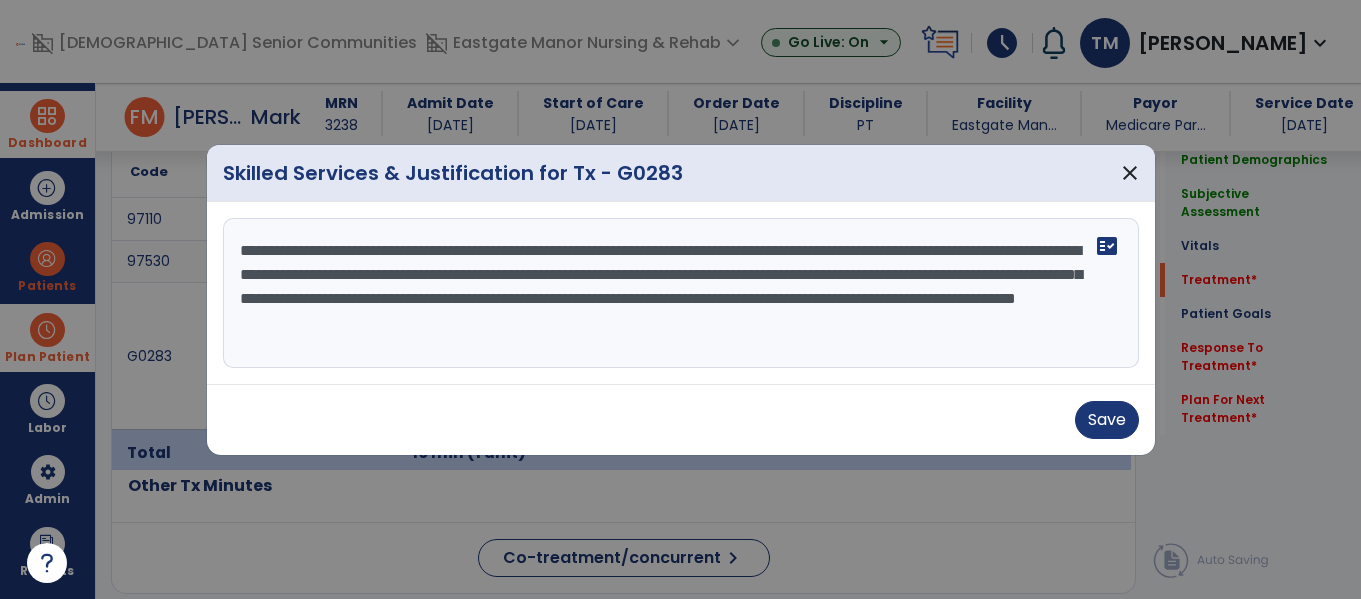 click on "**********" at bounding box center [681, 293] 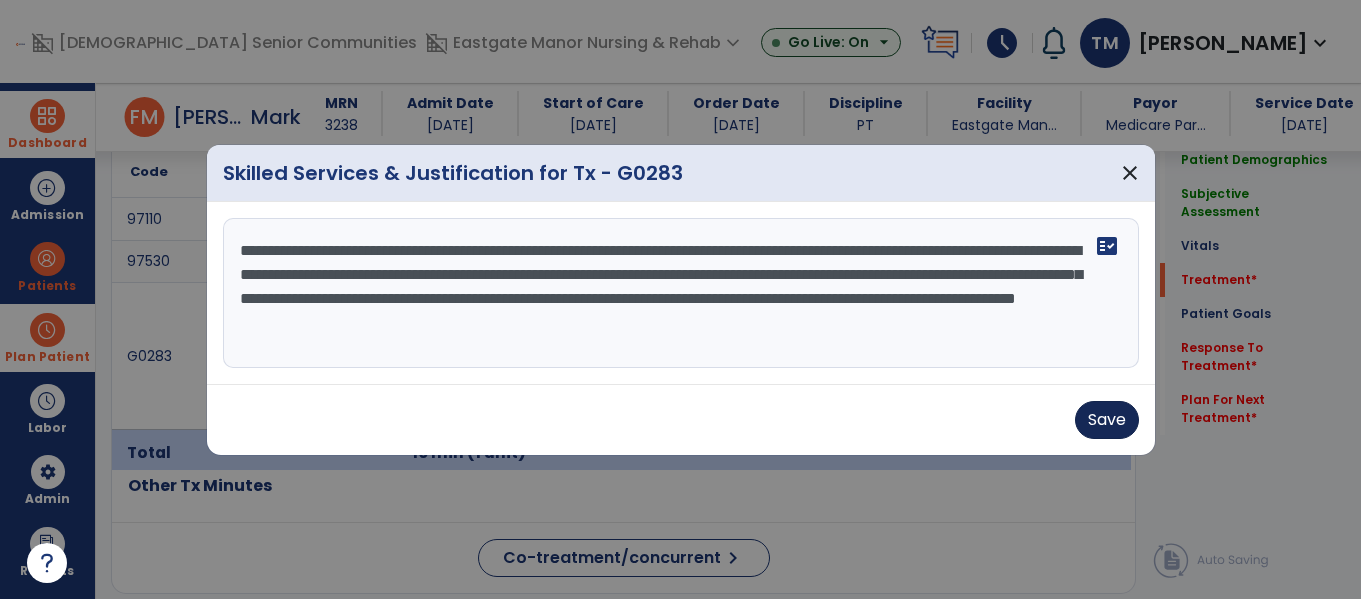 type on "**********" 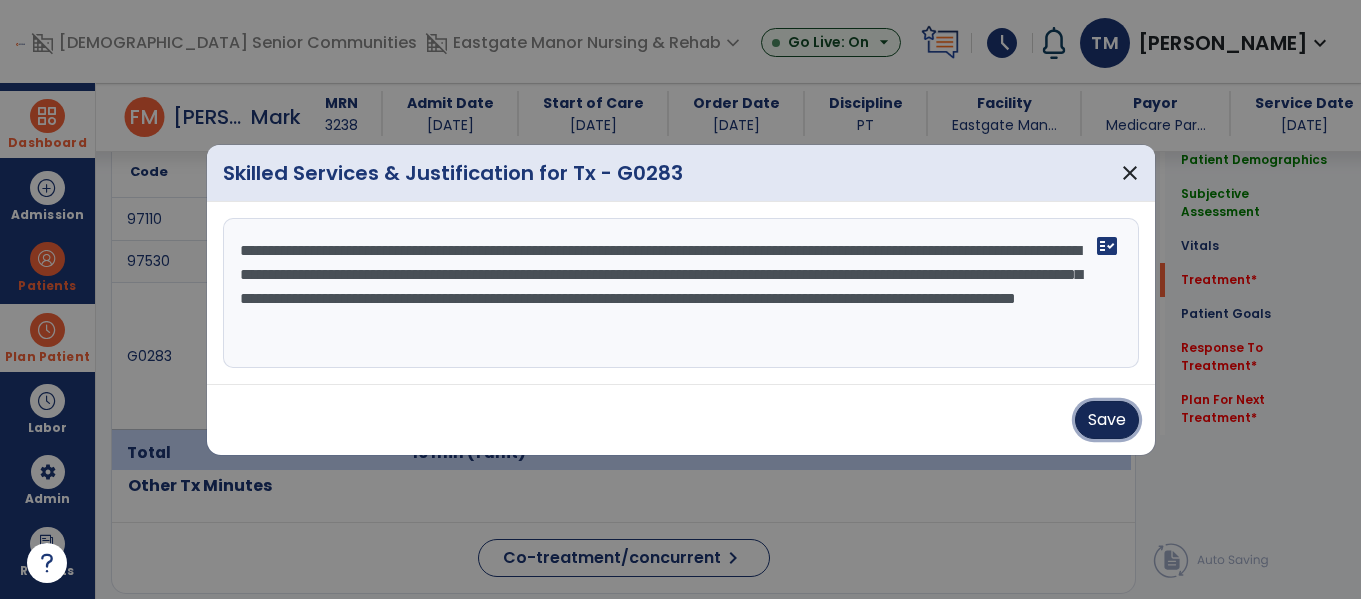 click on "Save" at bounding box center (1107, 420) 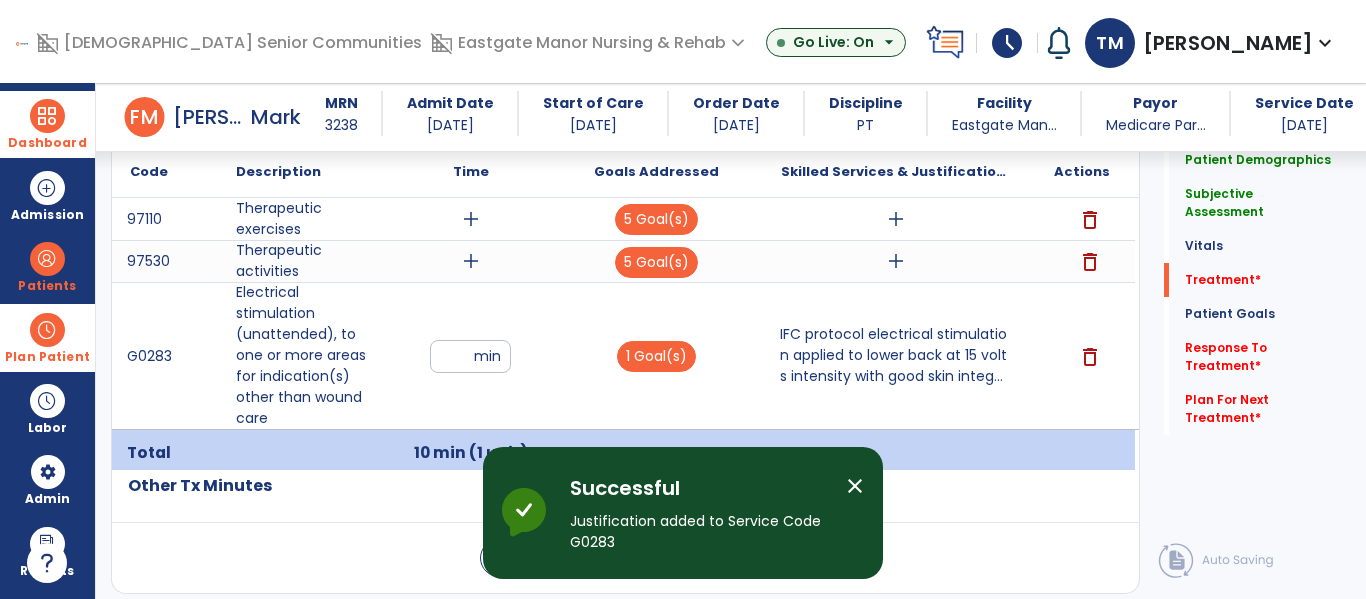 click on "add" at bounding box center (471, 219) 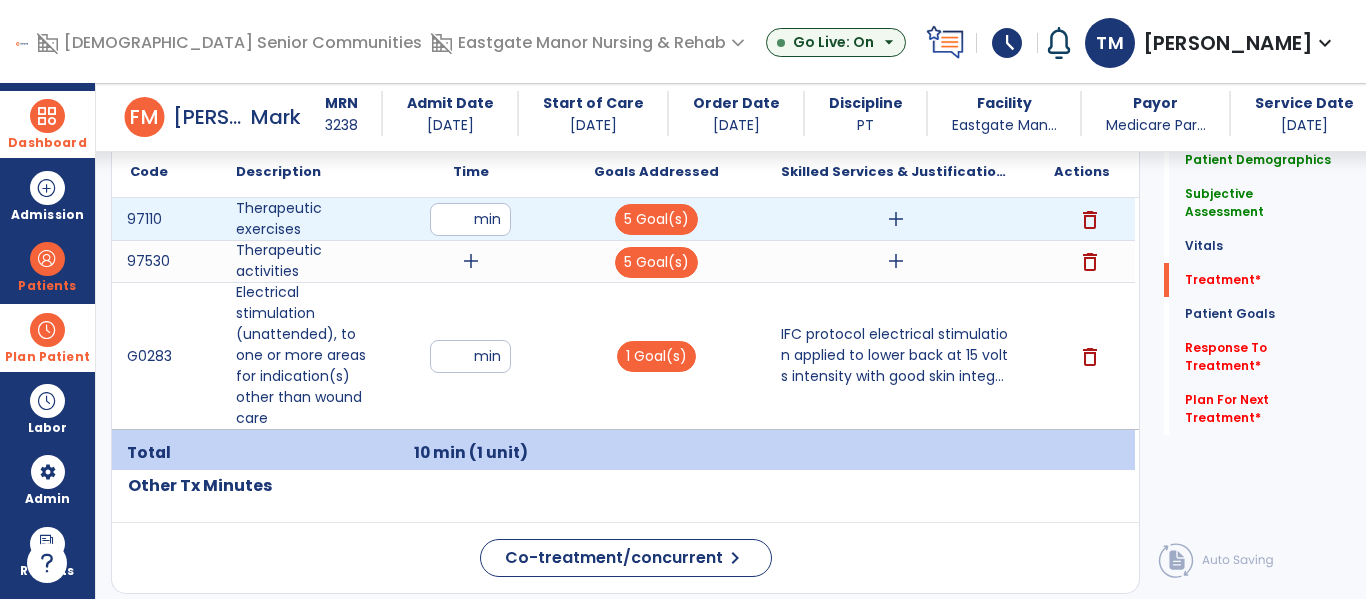 type on "**" 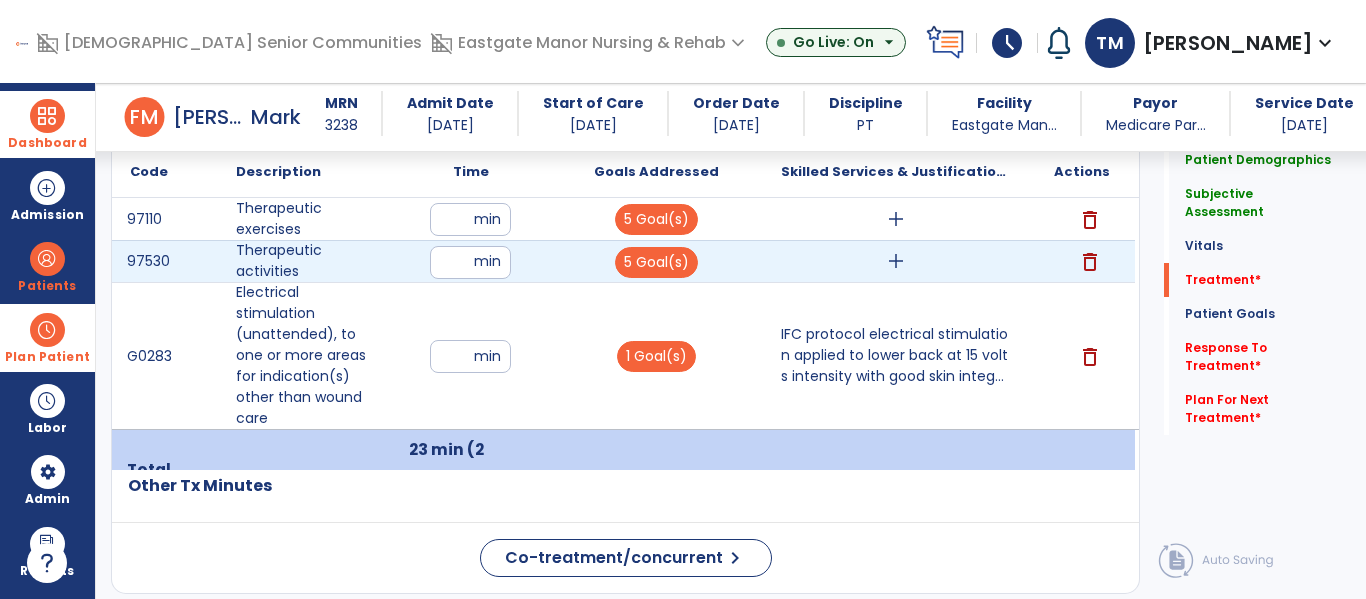 type on "**" 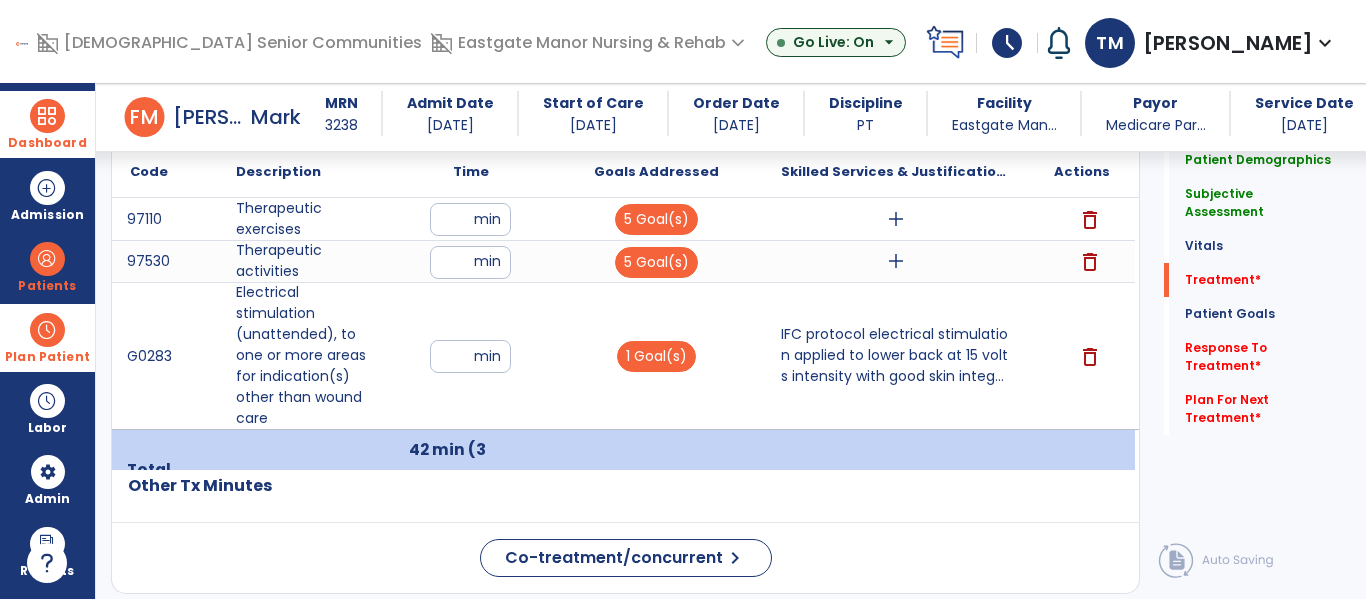 click on "add" at bounding box center (896, 261) 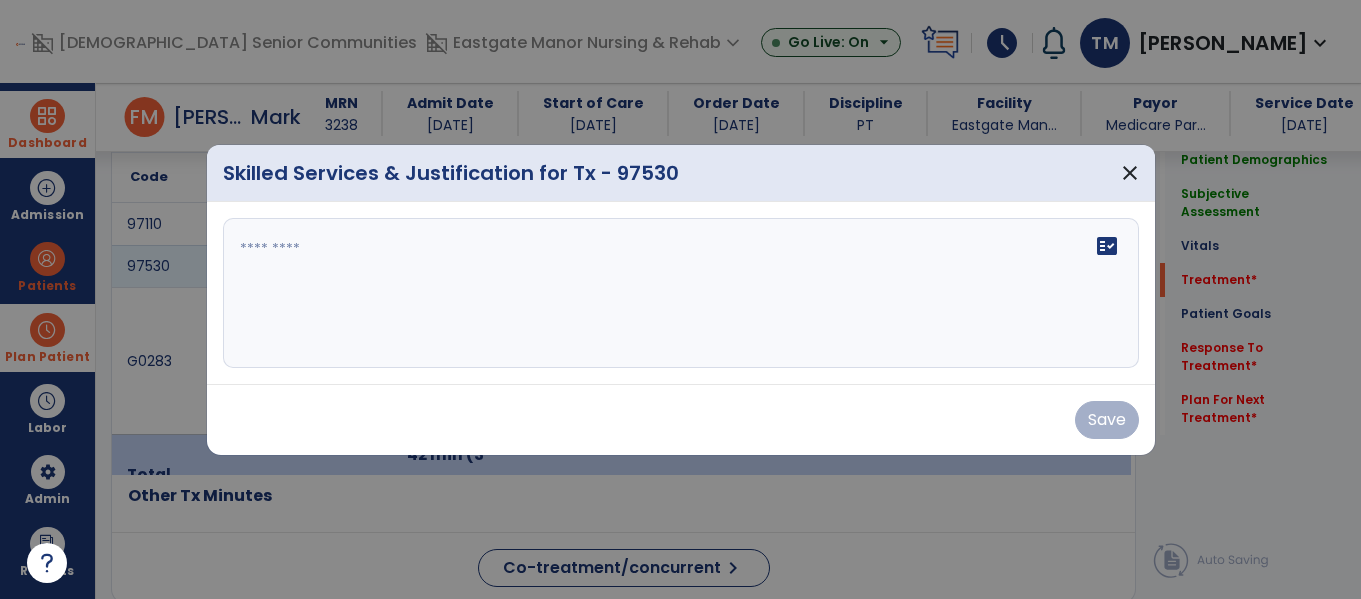 scroll, scrollTop: 1198, scrollLeft: 0, axis: vertical 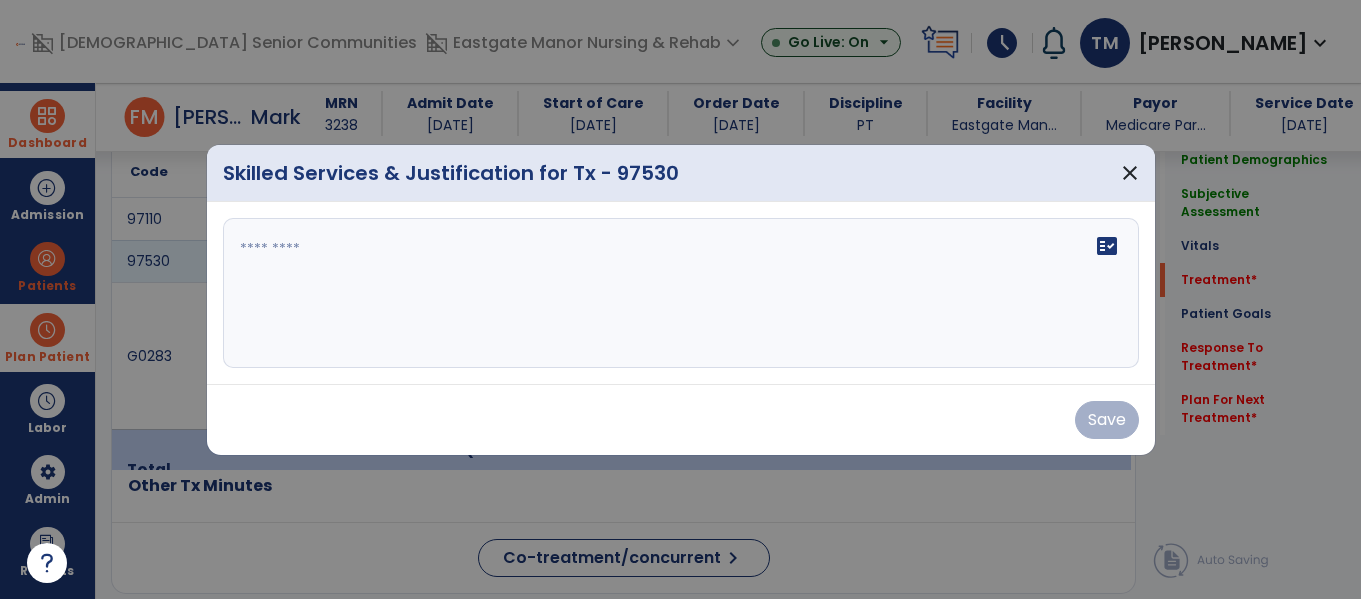 click on "fact_check" at bounding box center [681, 293] 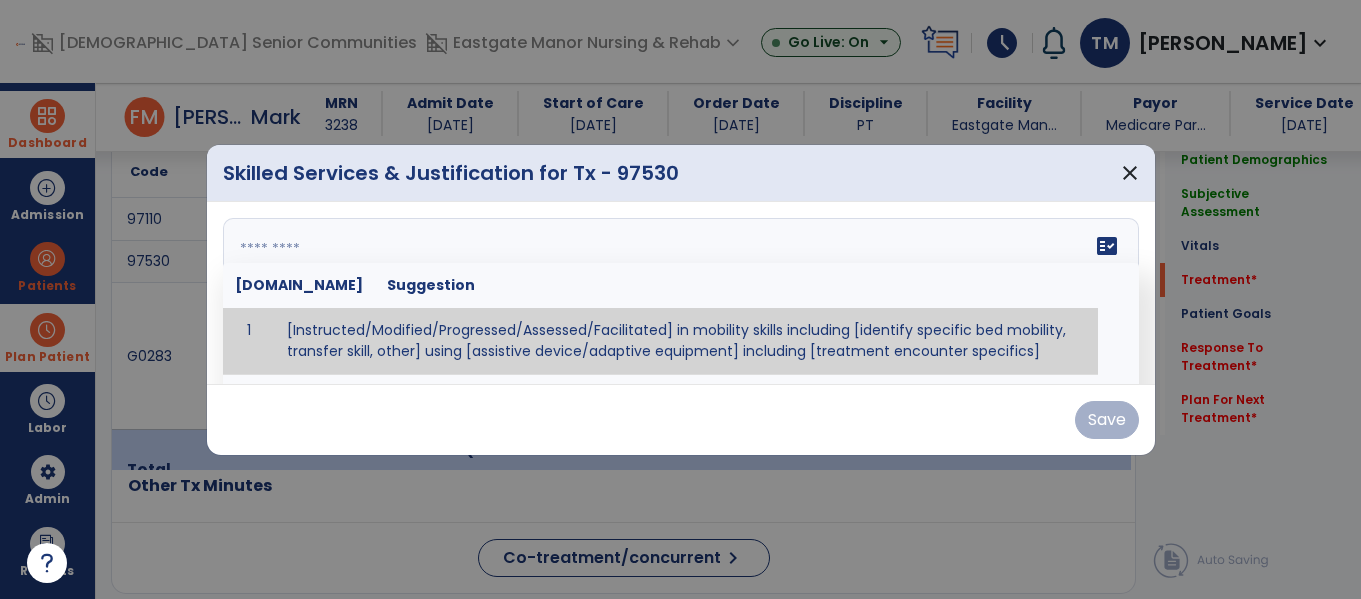 paste on "**********" 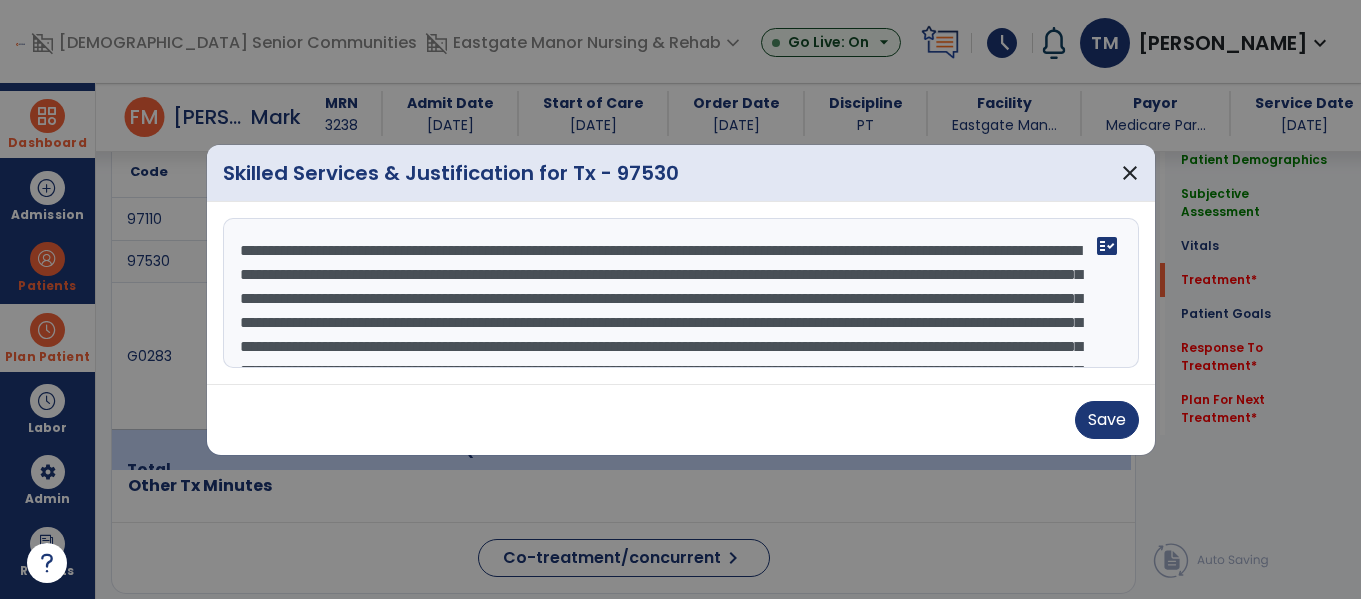 scroll, scrollTop: 112, scrollLeft: 0, axis: vertical 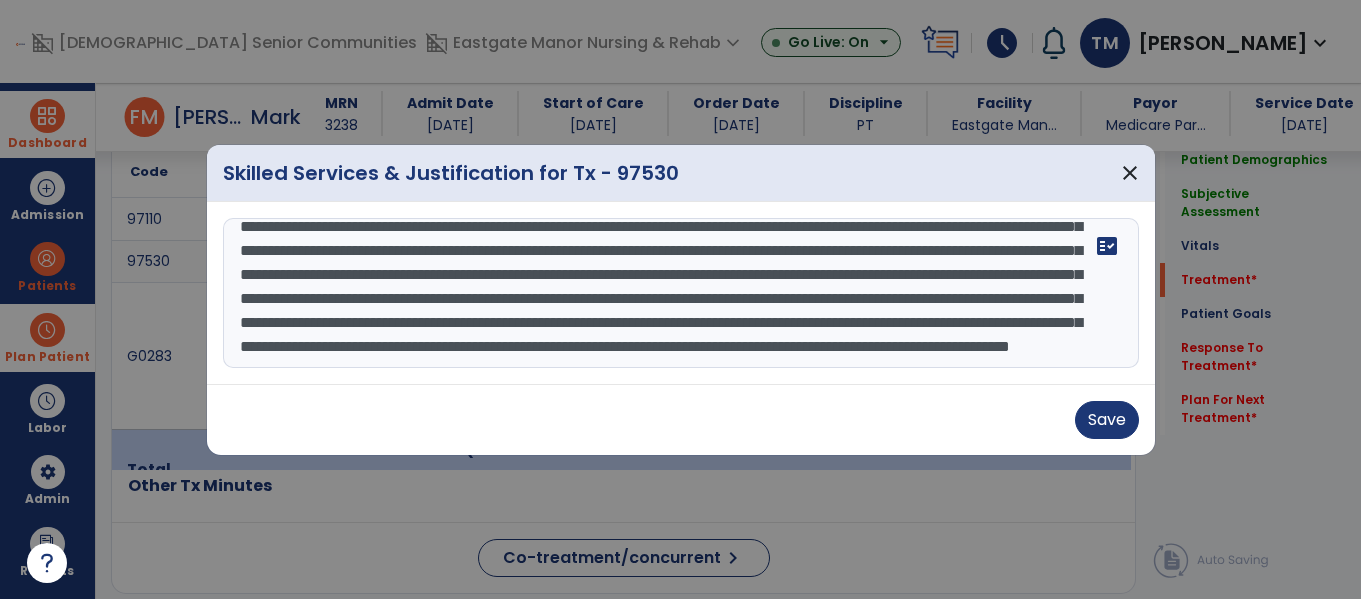 click on "**********" at bounding box center [678, 293] 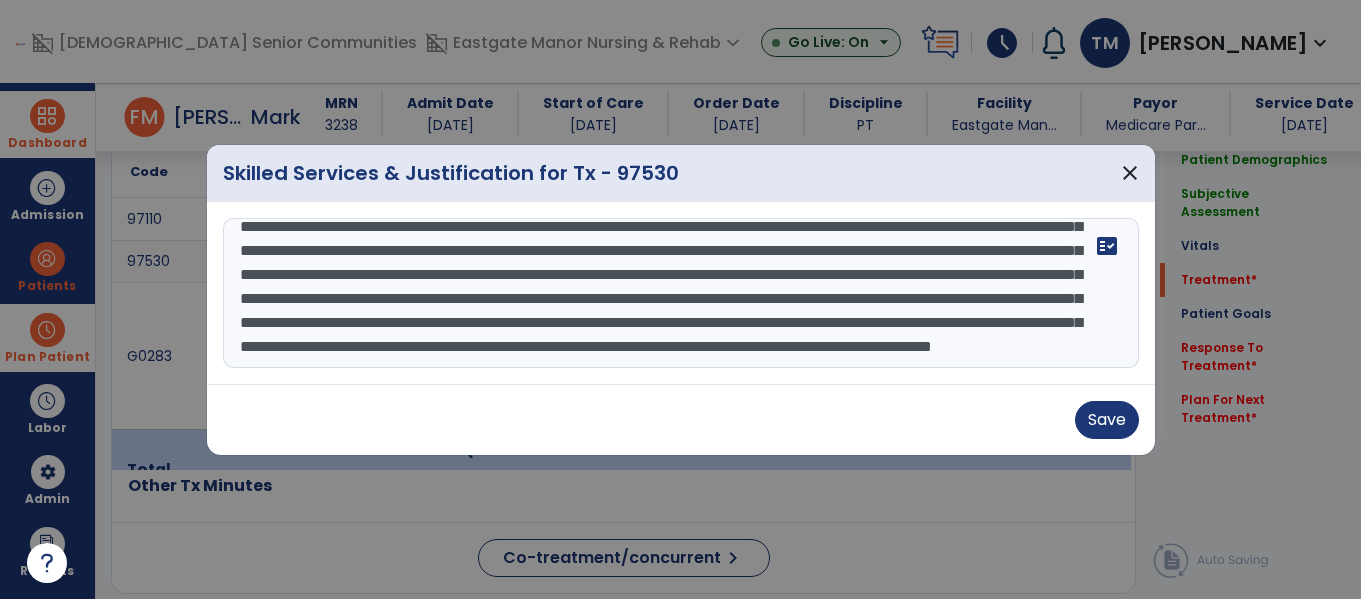 click on "**********" at bounding box center [678, 293] 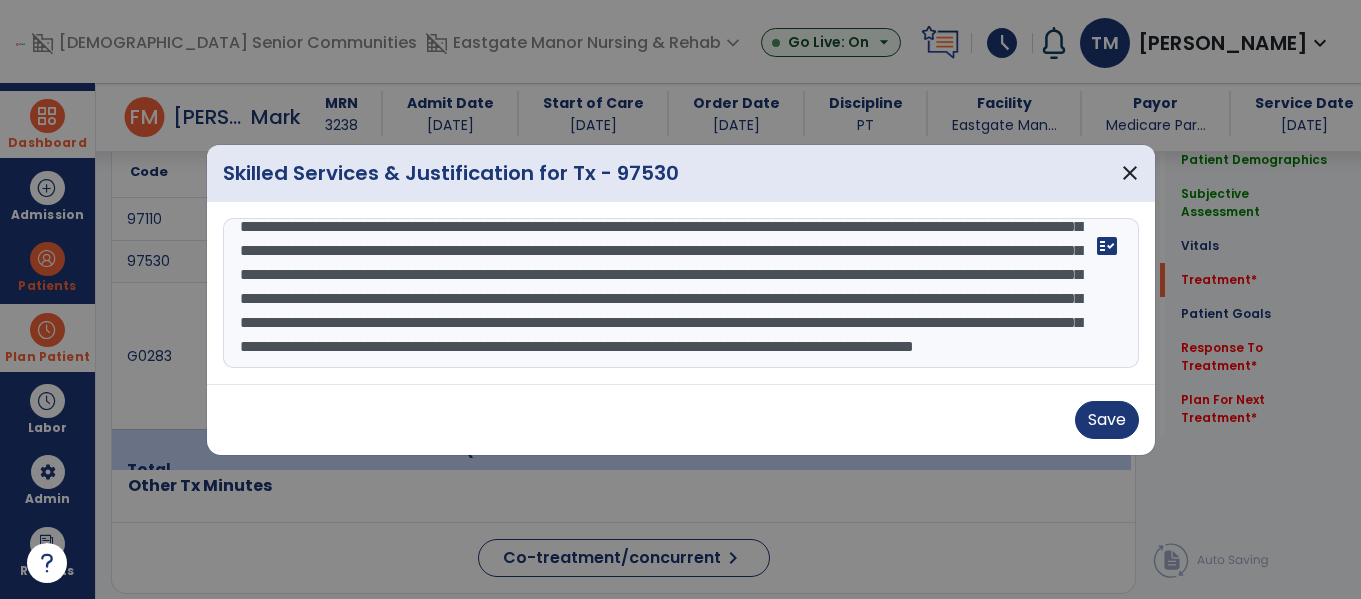 scroll, scrollTop: 120, scrollLeft: 0, axis: vertical 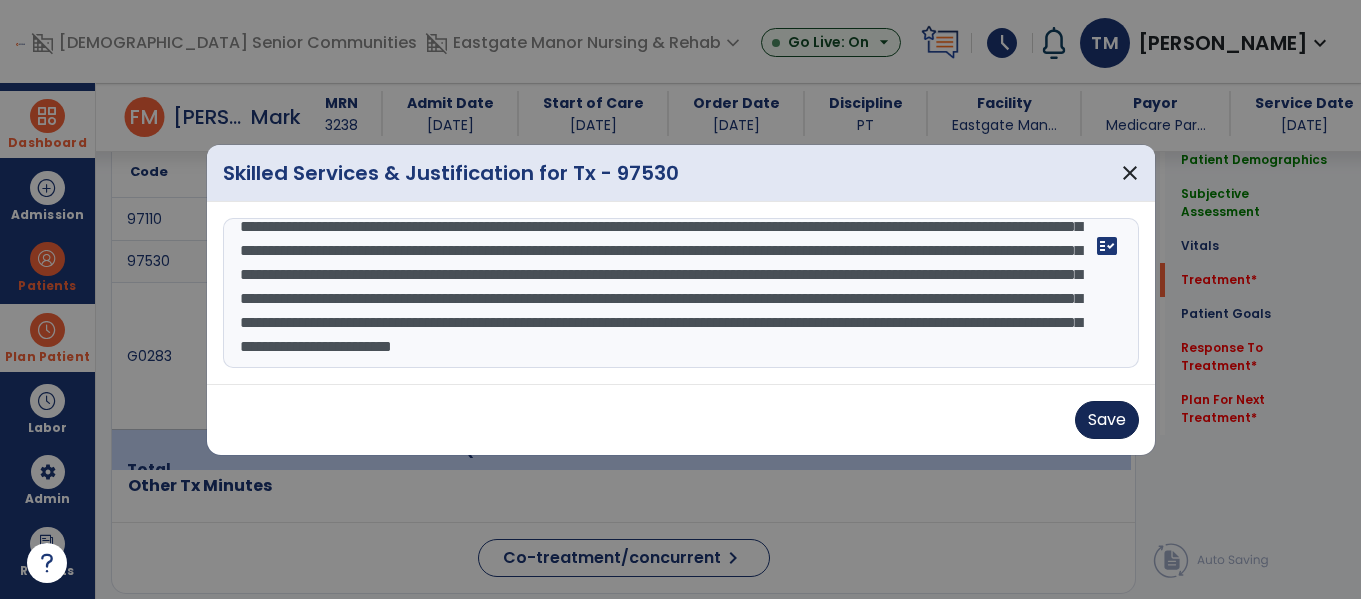 click on "Save" at bounding box center (1107, 420) 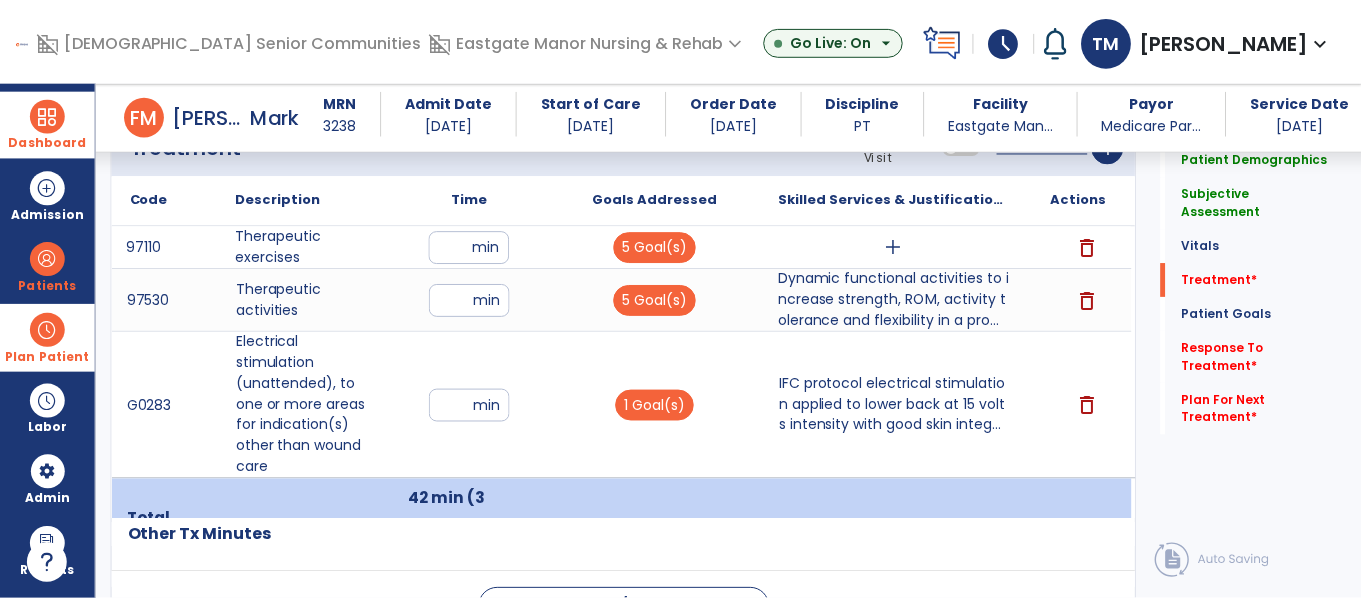 scroll, scrollTop: 1158, scrollLeft: 0, axis: vertical 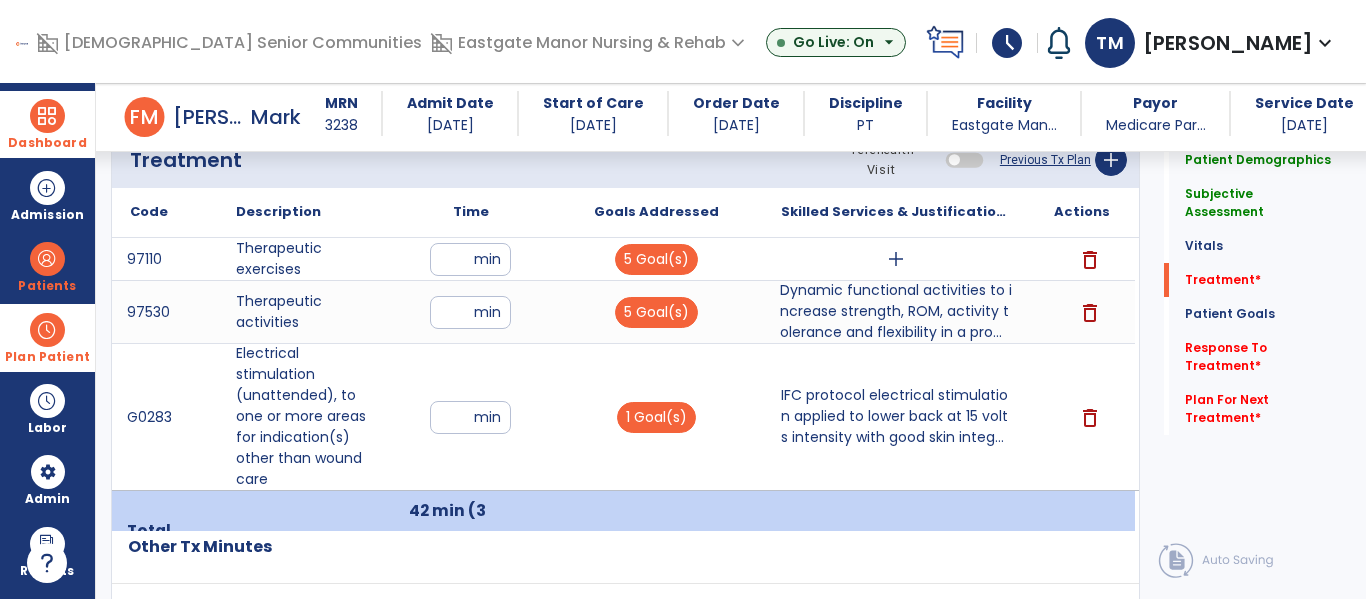click on "add" at bounding box center [896, 259] 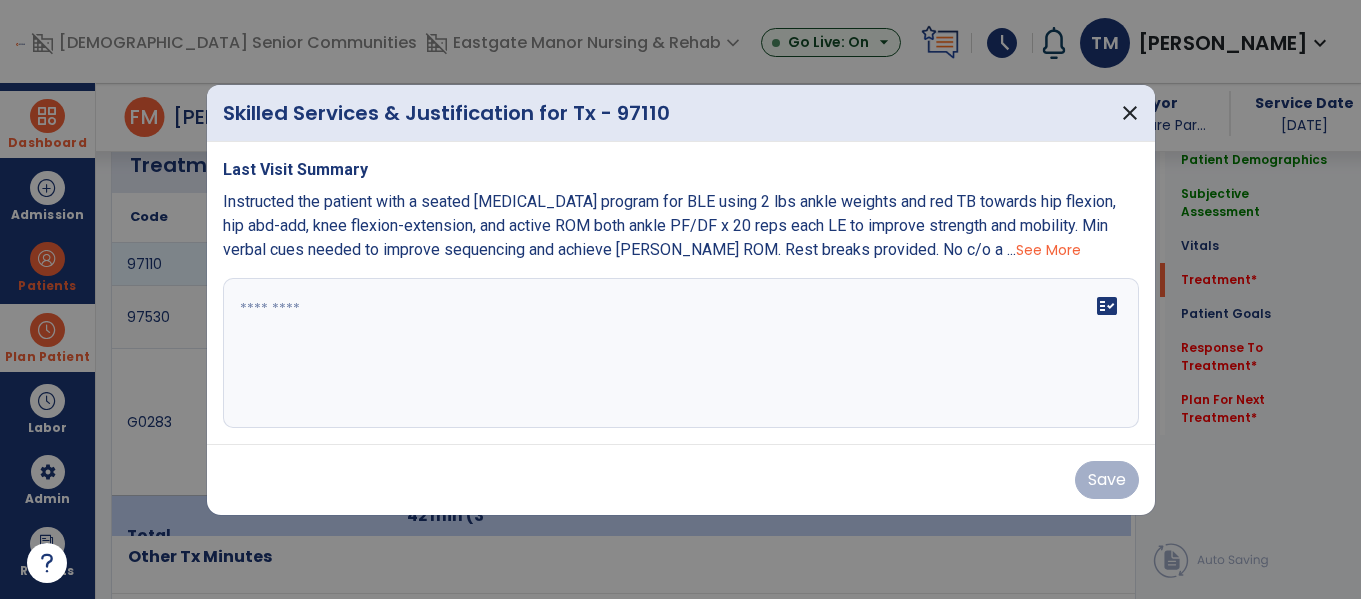 scroll, scrollTop: 1158, scrollLeft: 0, axis: vertical 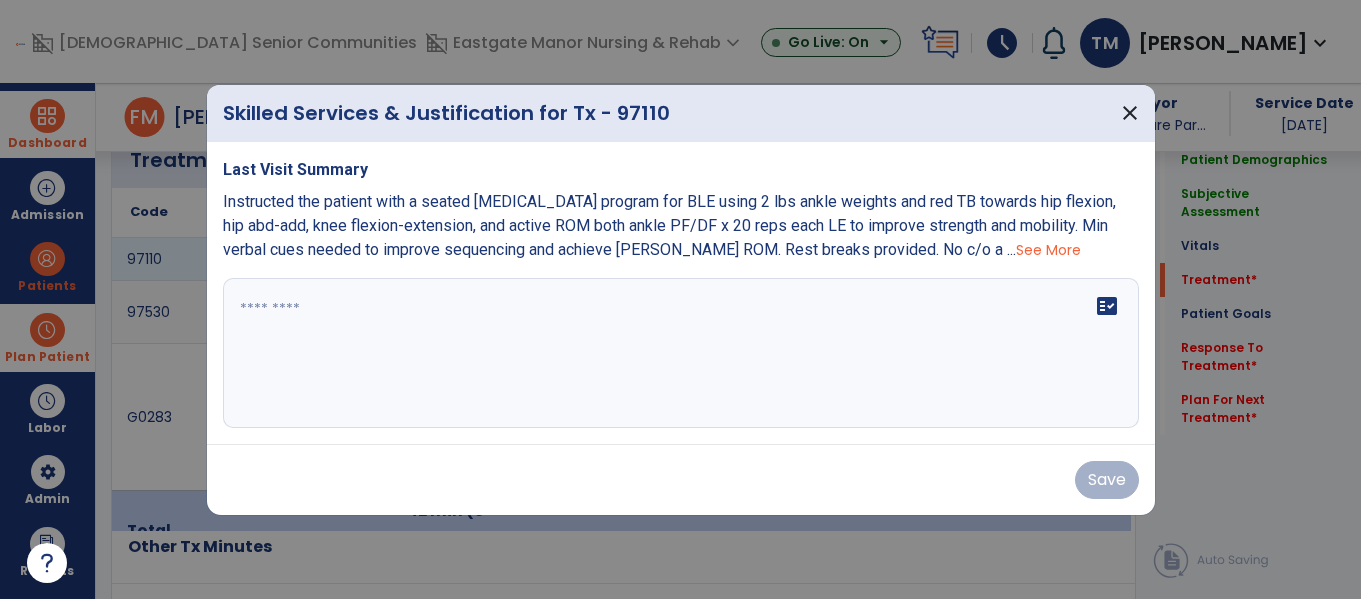 click on "See More" at bounding box center (1048, 250) 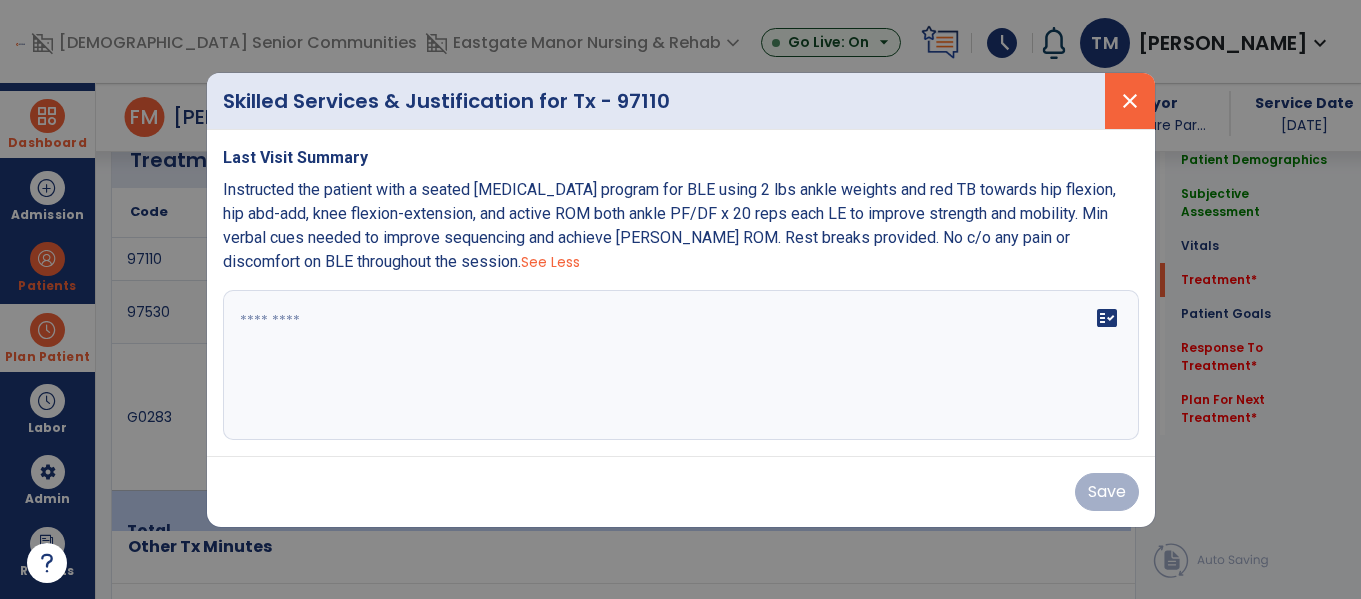 click on "close" at bounding box center [1130, 101] 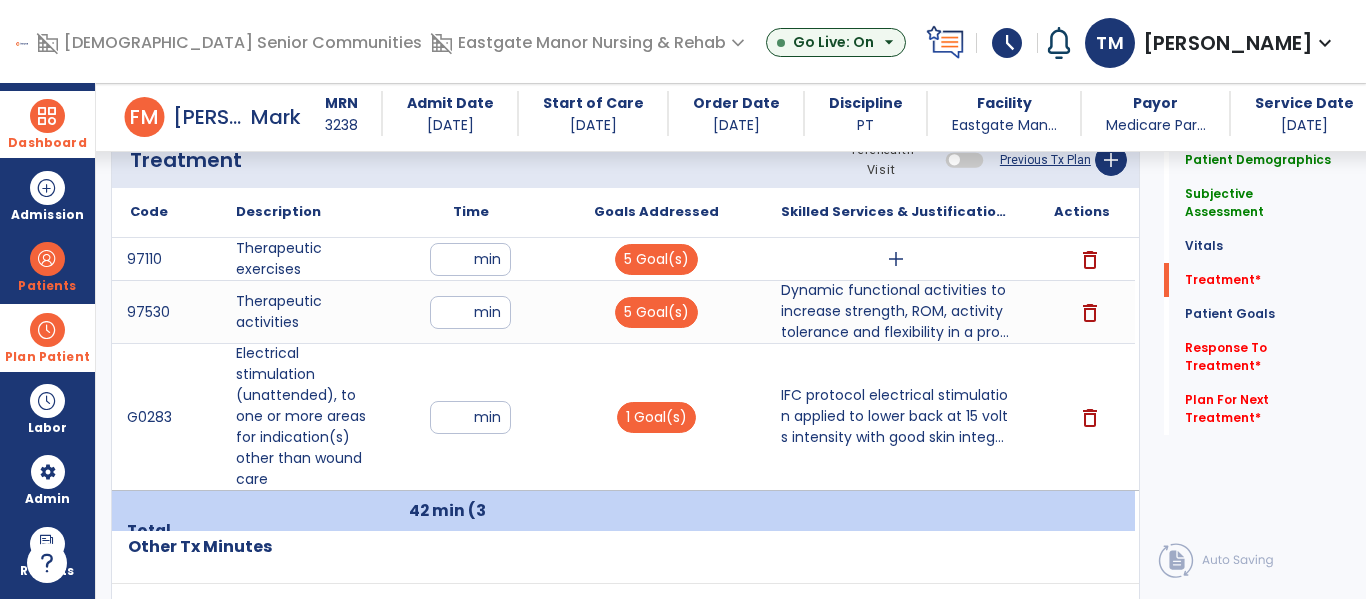 click on "add" at bounding box center (896, 259) 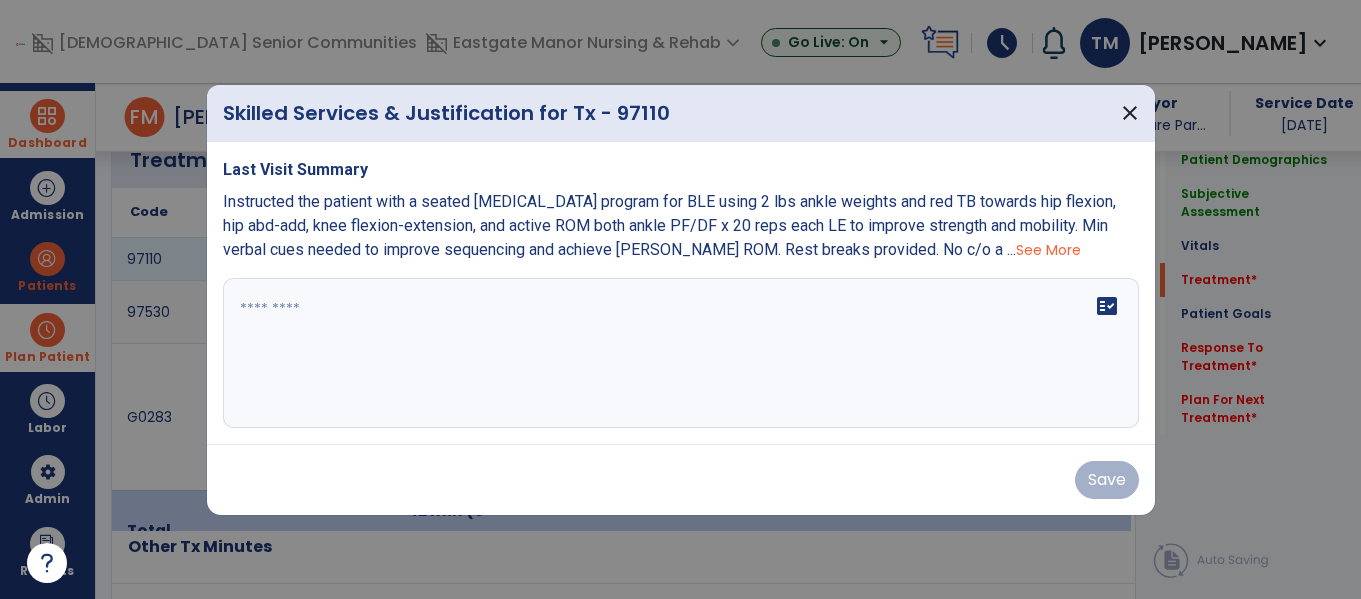 click on "fact_check" at bounding box center (681, 353) 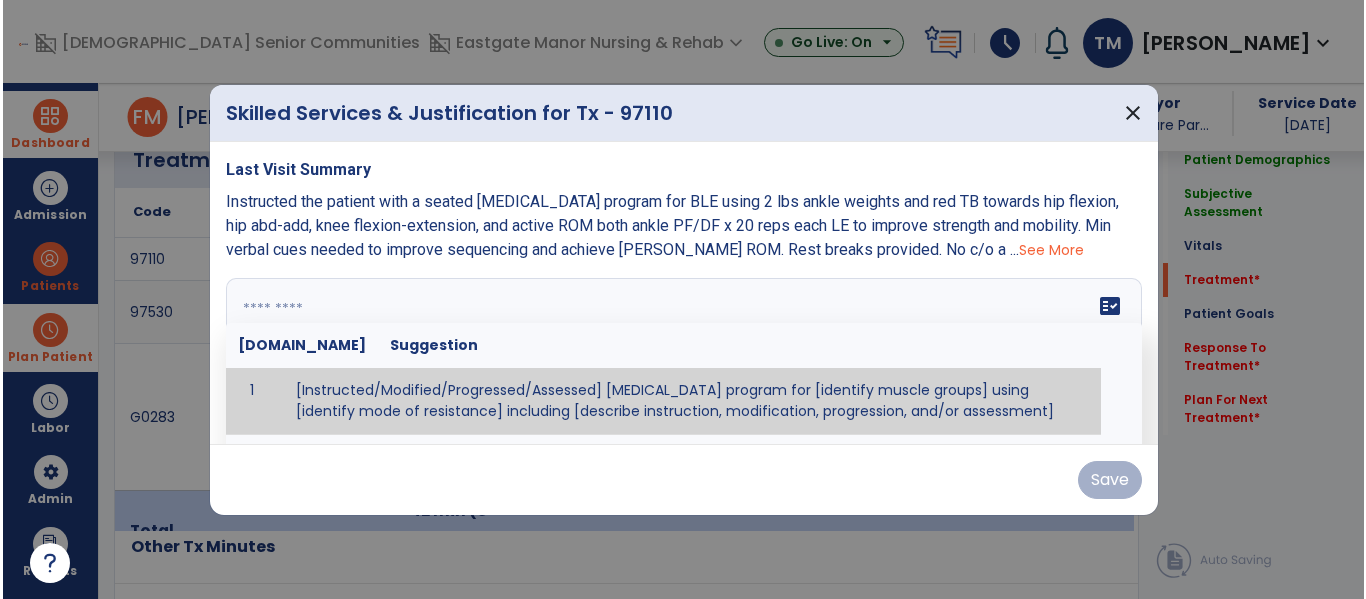 scroll, scrollTop: 1158, scrollLeft: 0, axis: vertical 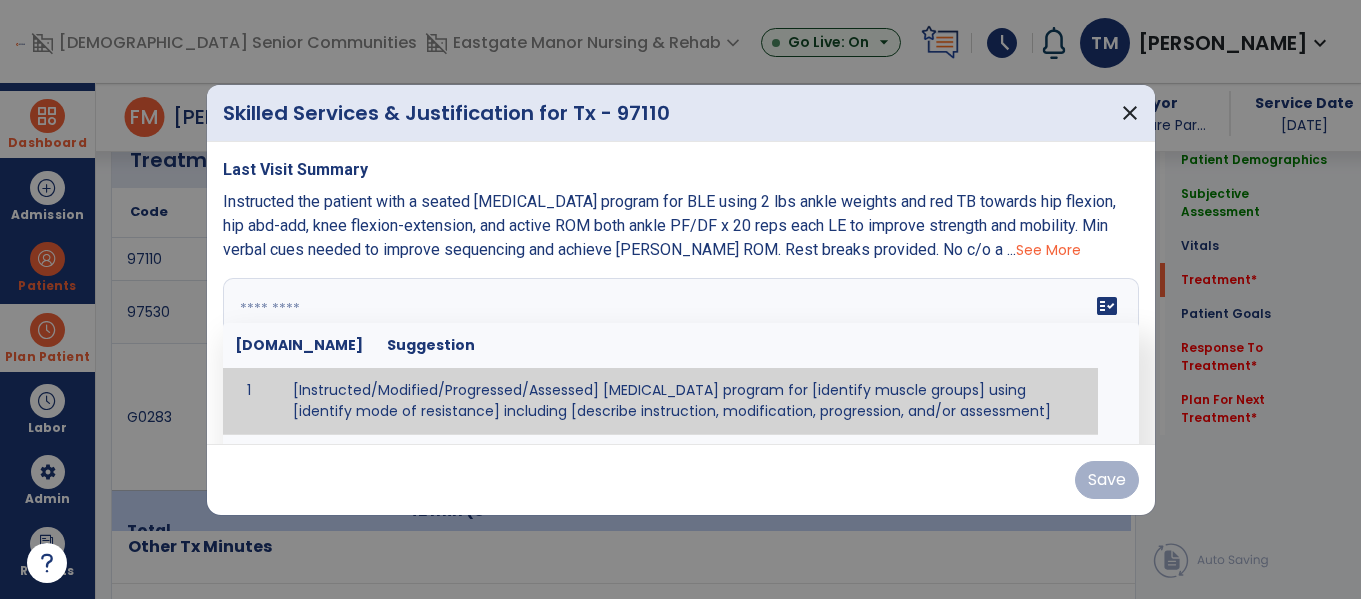 paste on "**********" 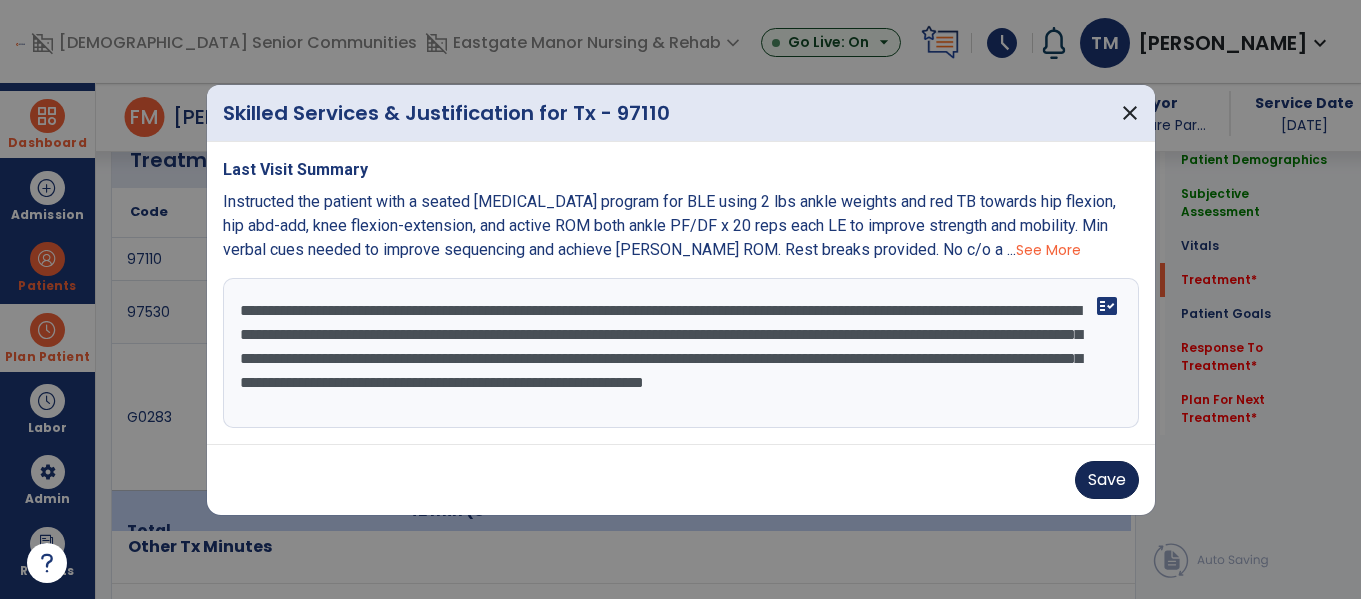 type on "**********" 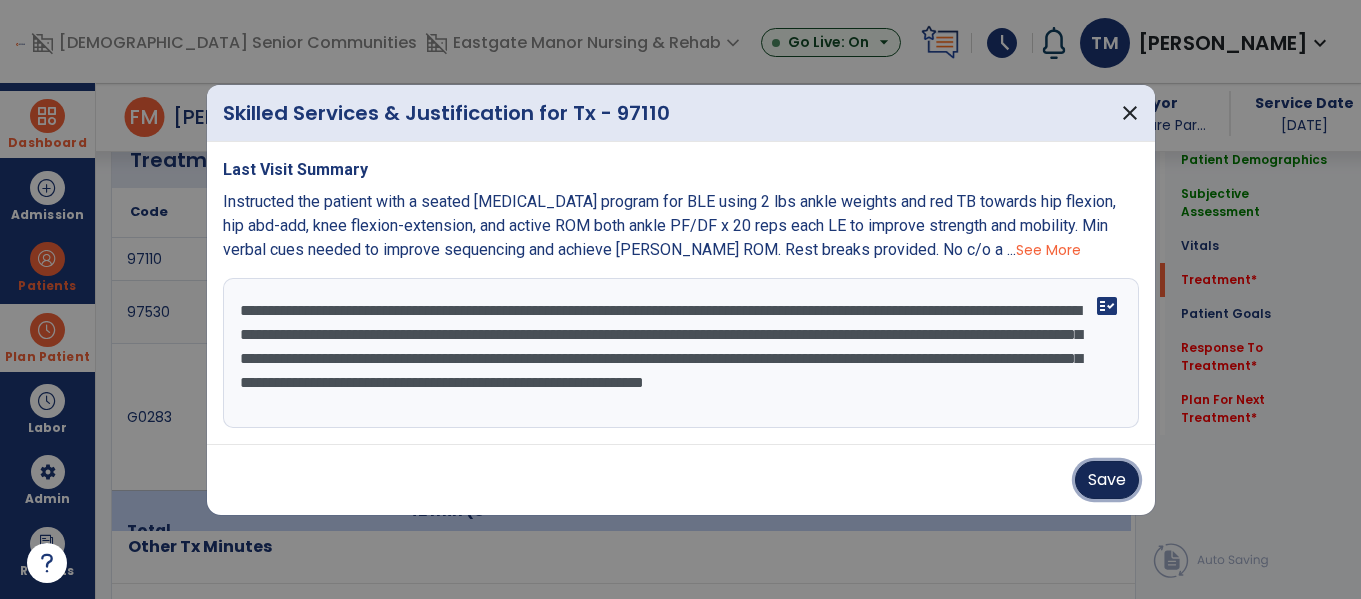 click on "Save" at bounding box center [1107, 480] 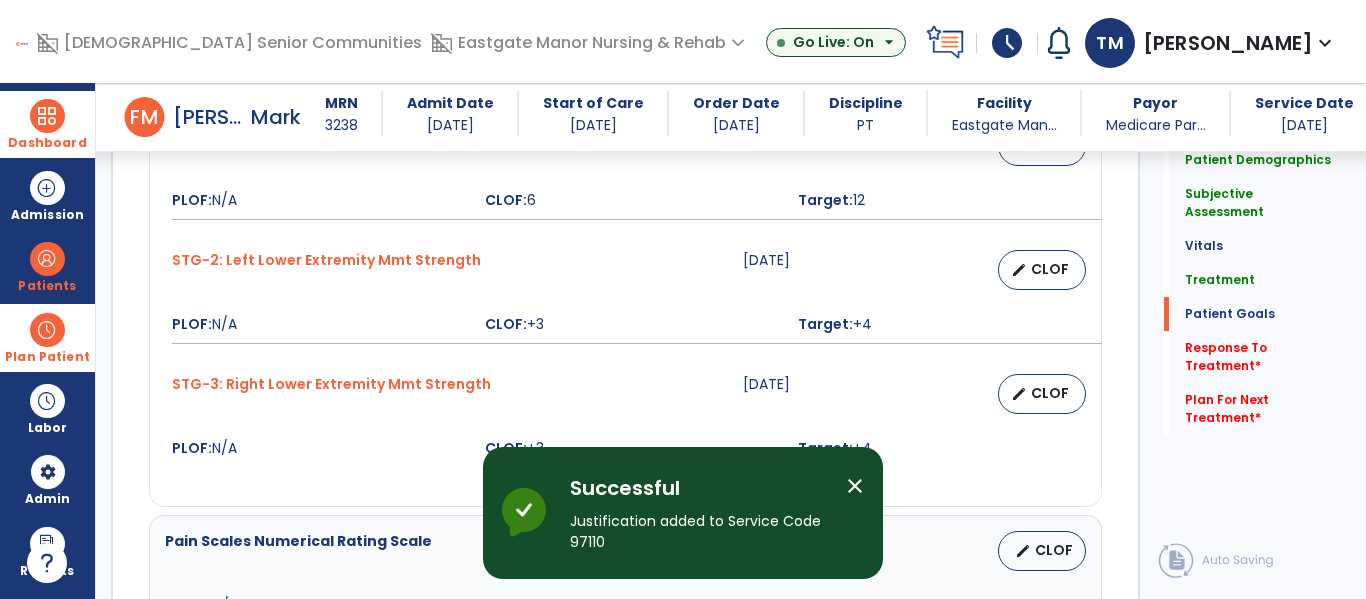 scroll, scrollTop: 2734, scrollLeft: 0, axis: vertical 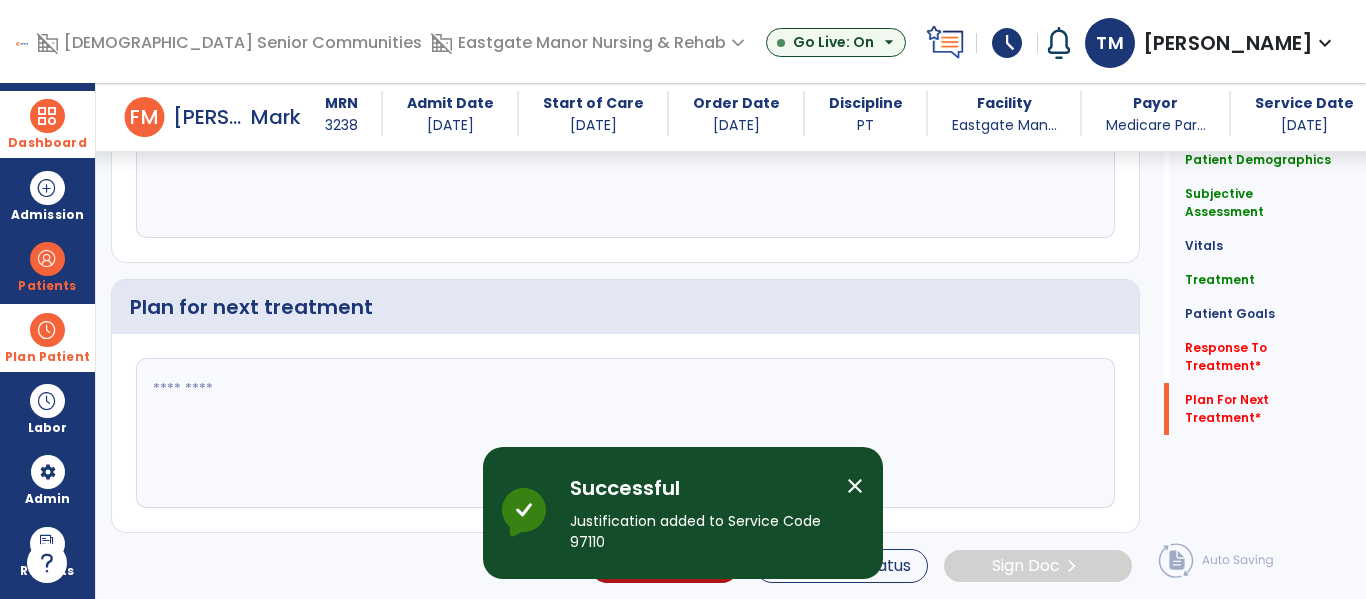 click 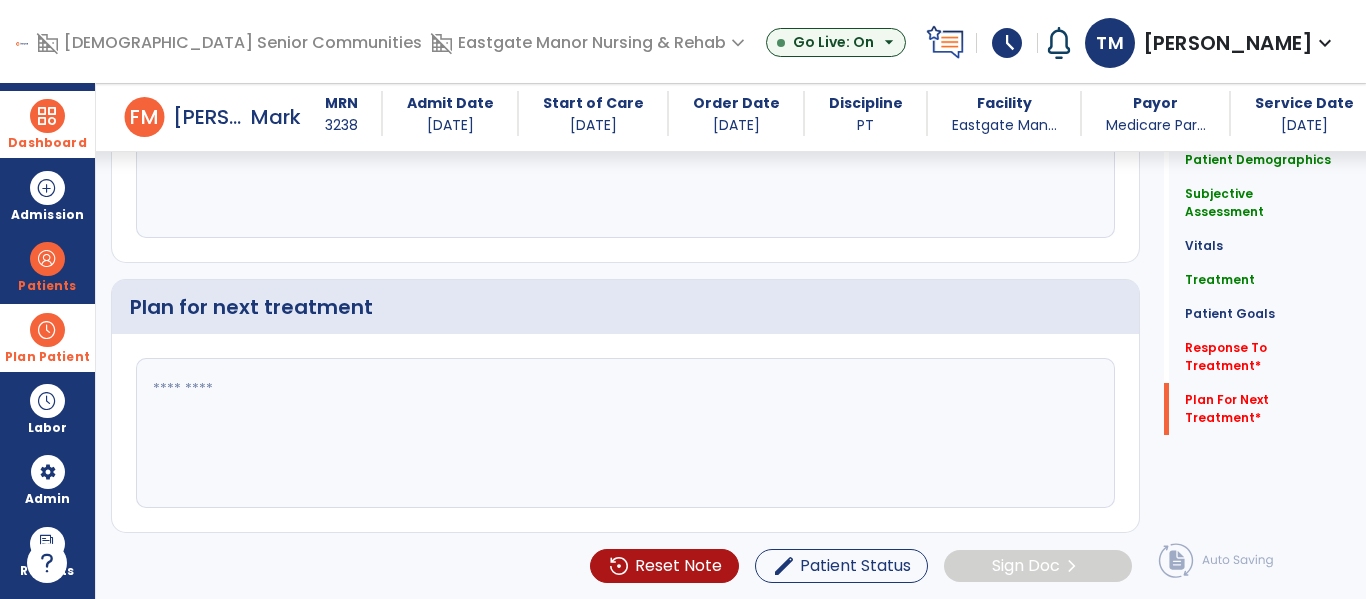 click 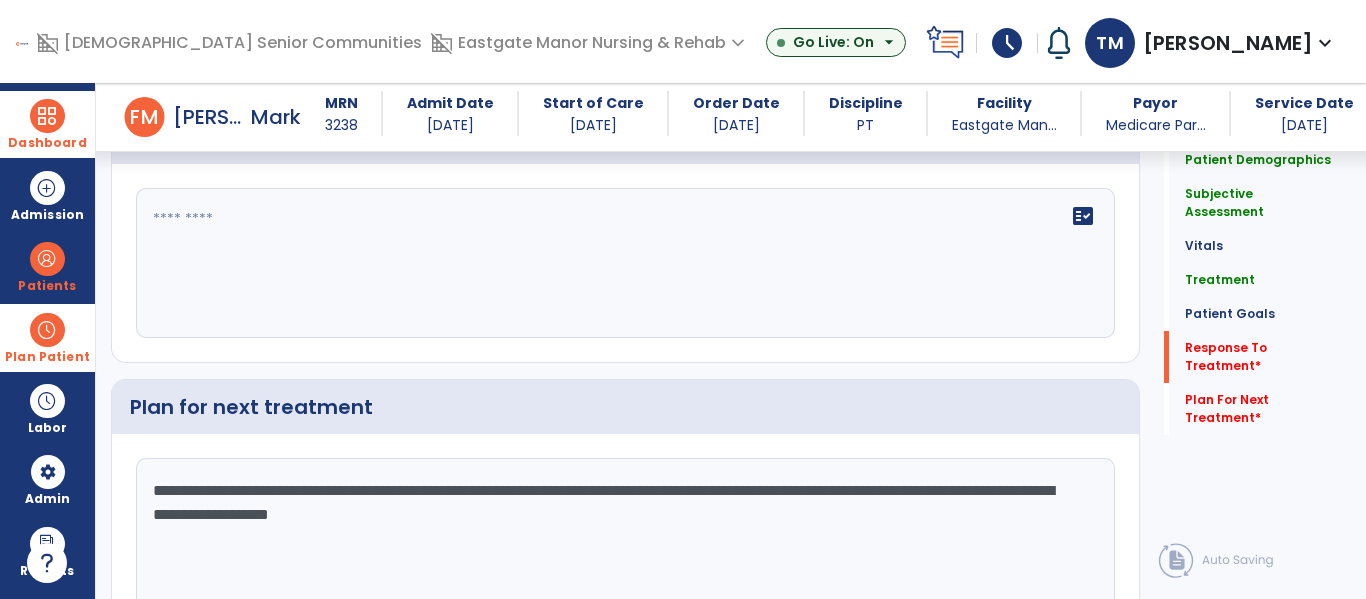 scroll, scrollTop: 2606, scrollLeft: 0, axis: vertical 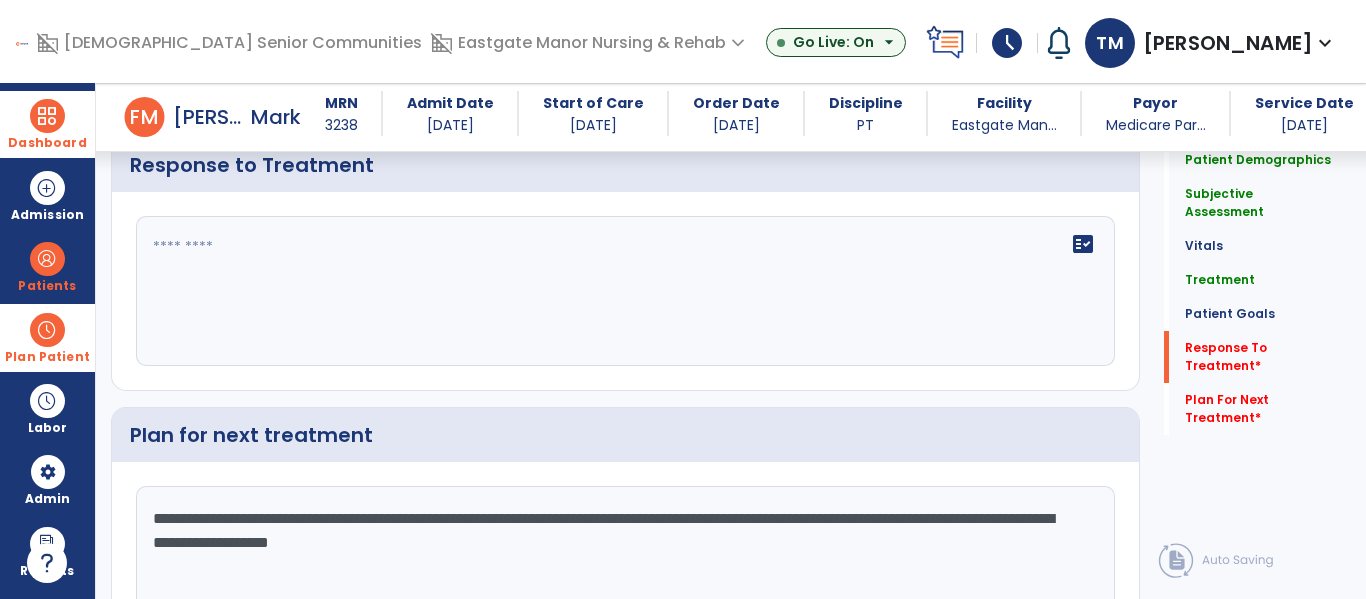 type on "**********" 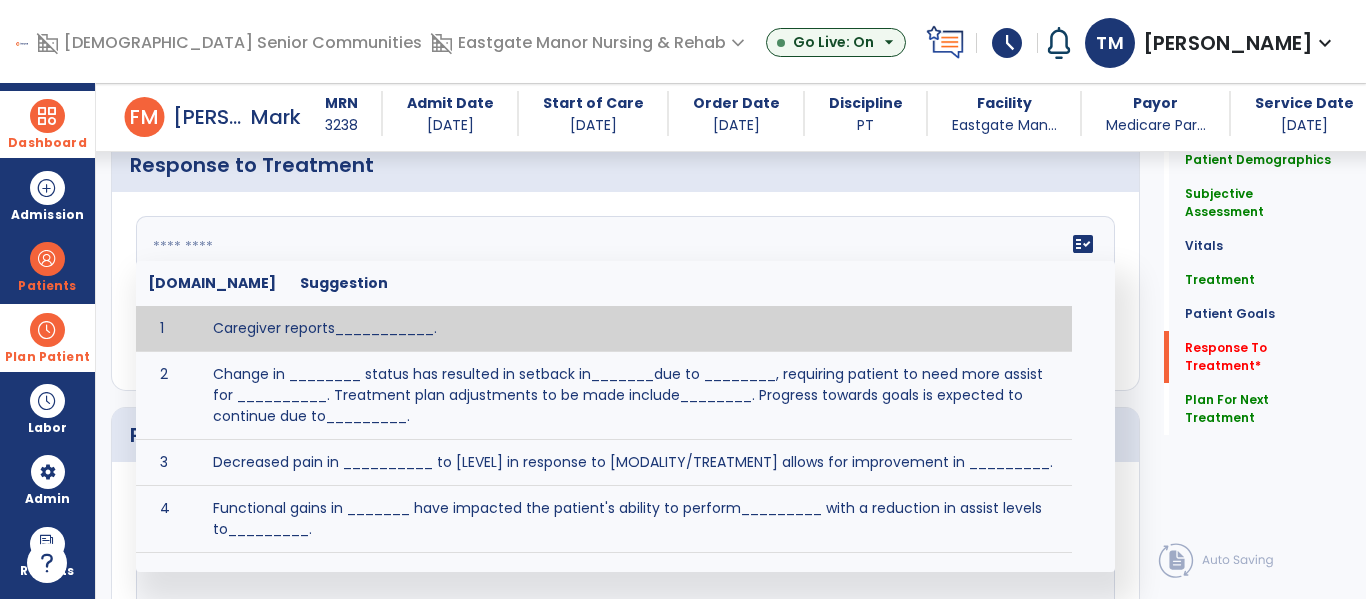 click 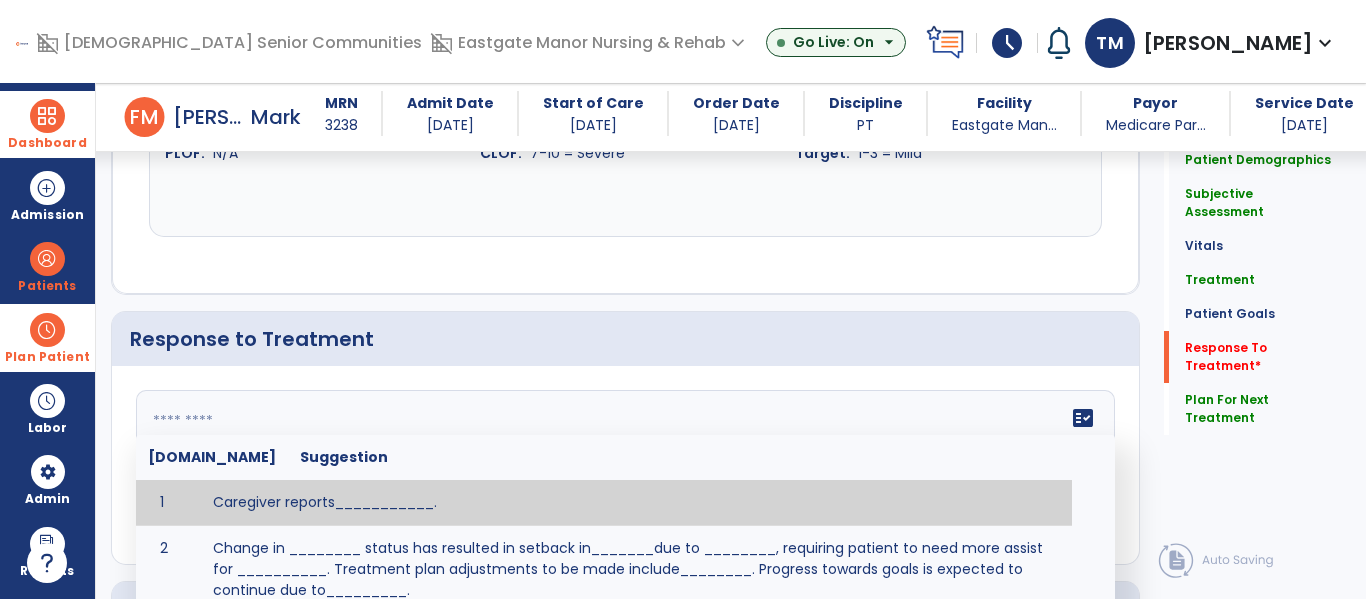scroll, scrollTop: 2606, scrollLeft: 0, axis: vertical 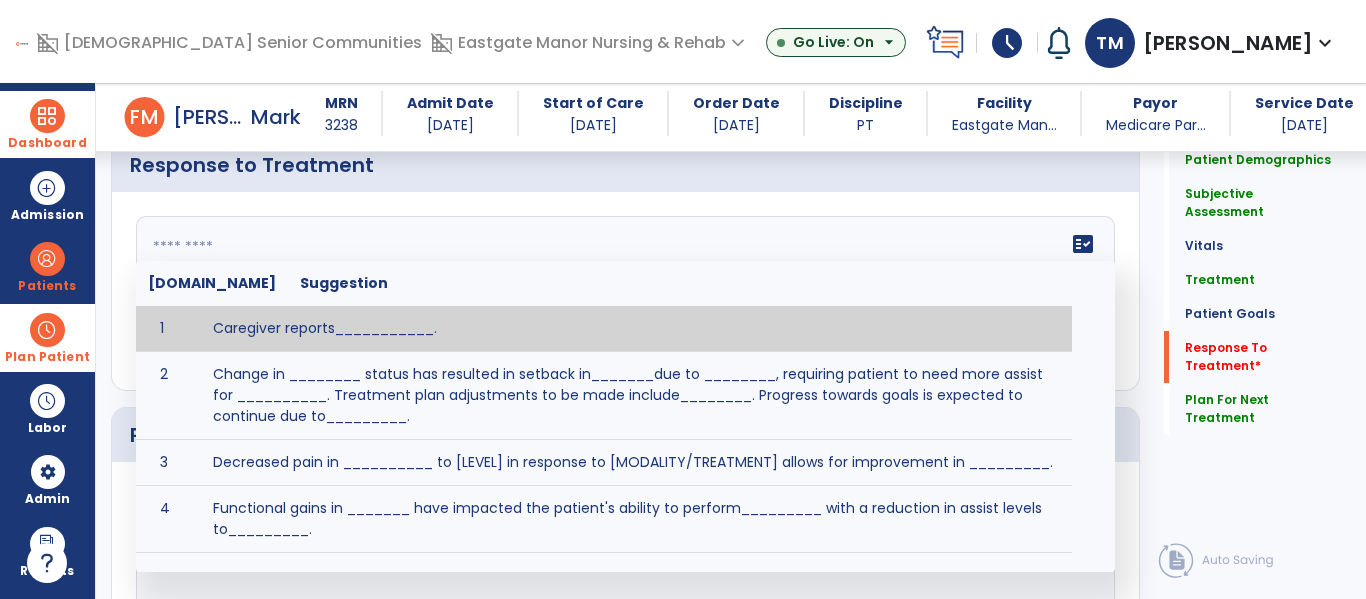 paste on "**********" 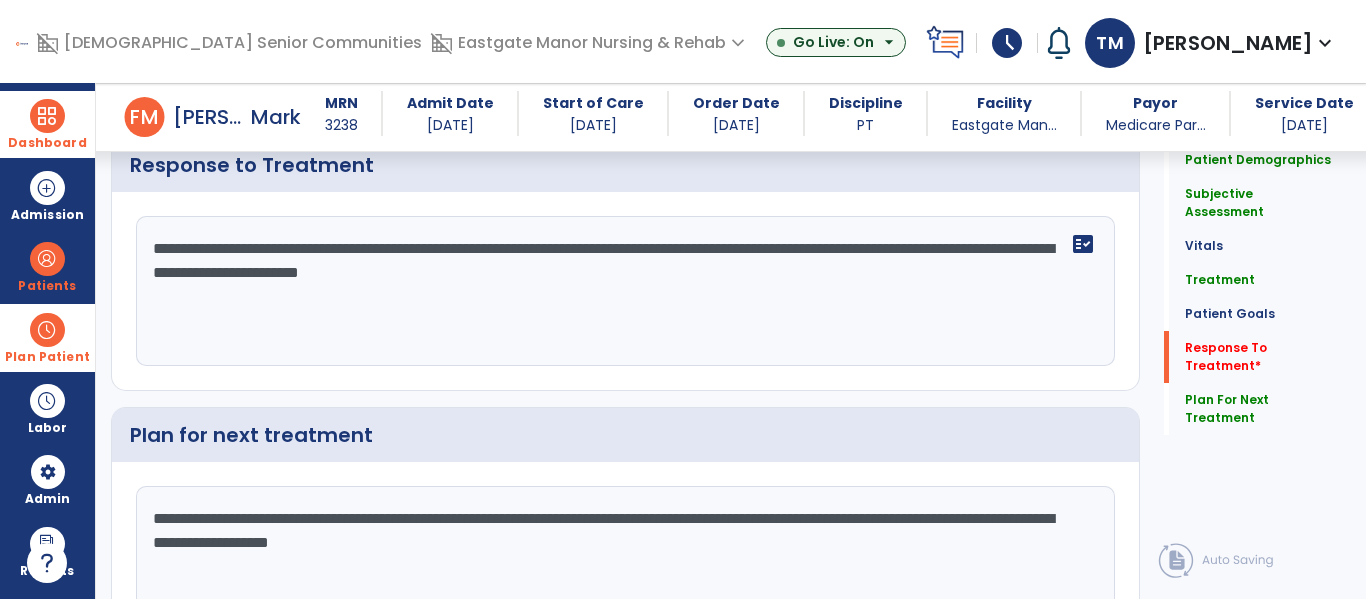scroll, scrollTop: 2734, scrollLeft: 0, axis: vertical 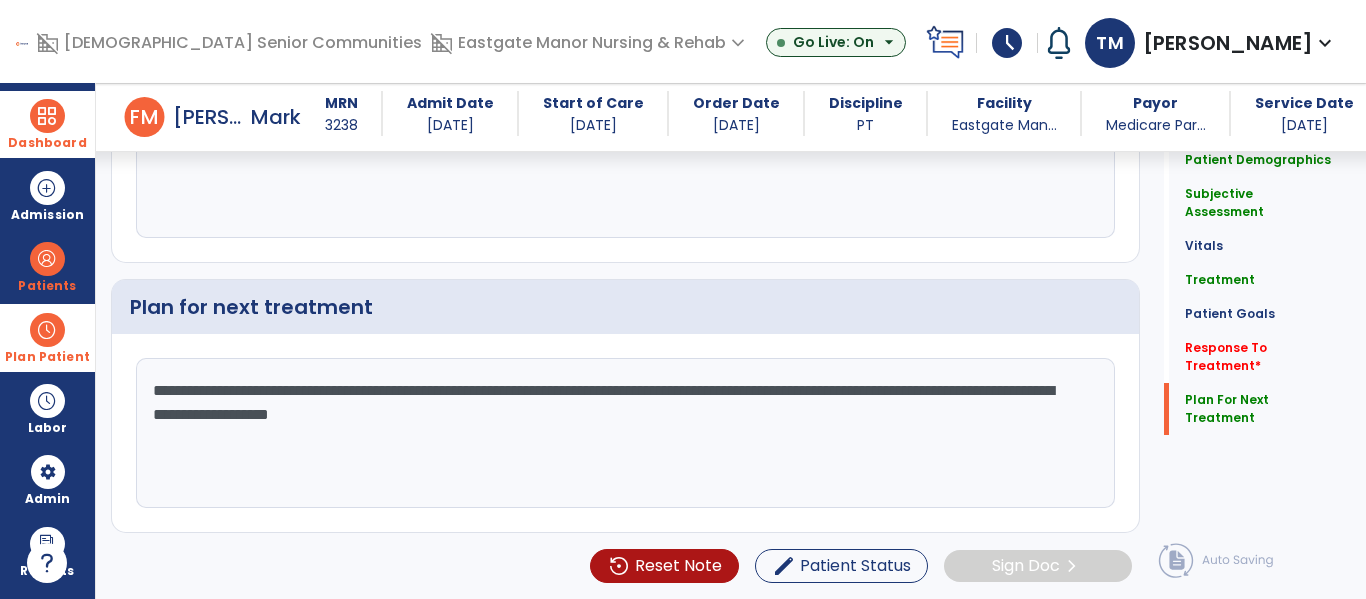 type on "**********" 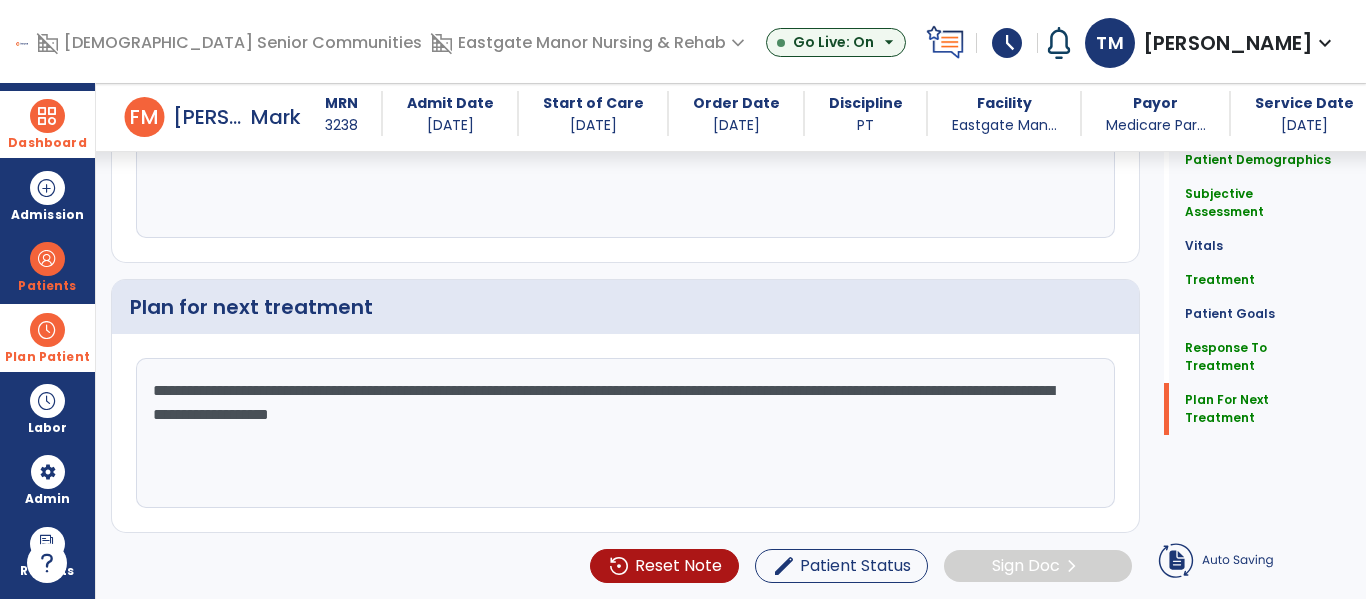 scroll, scrollTop: 2734, scrollLeft: 0, axis: vertical 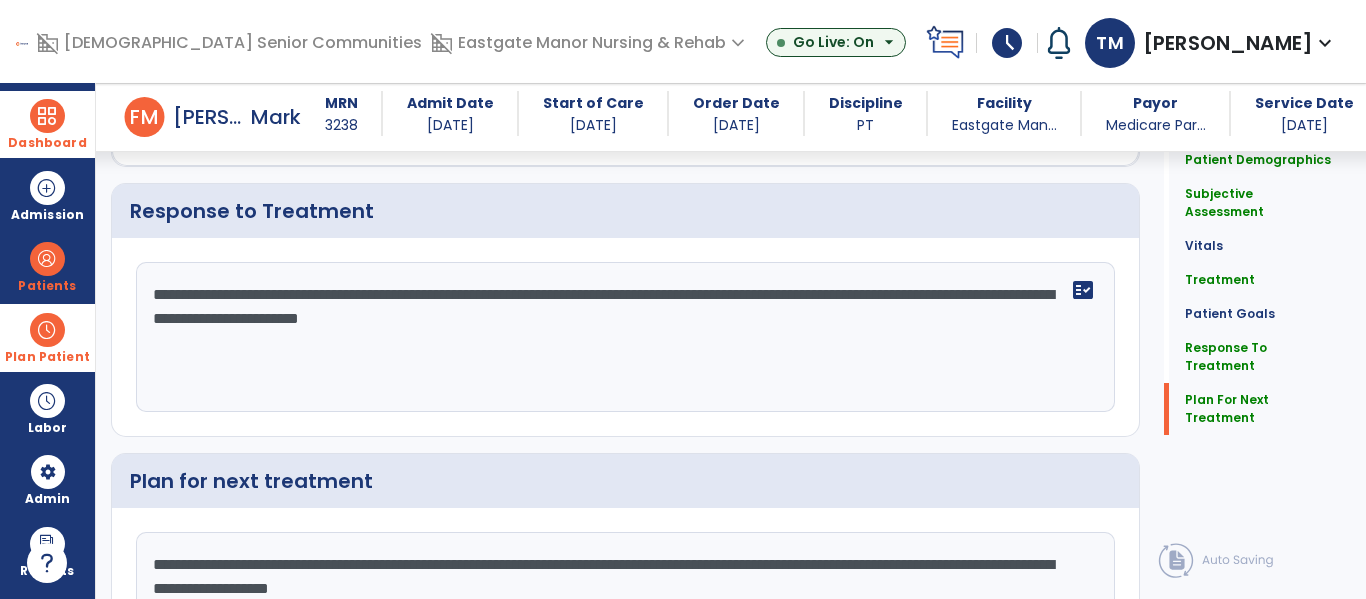 click on "chevron_right" 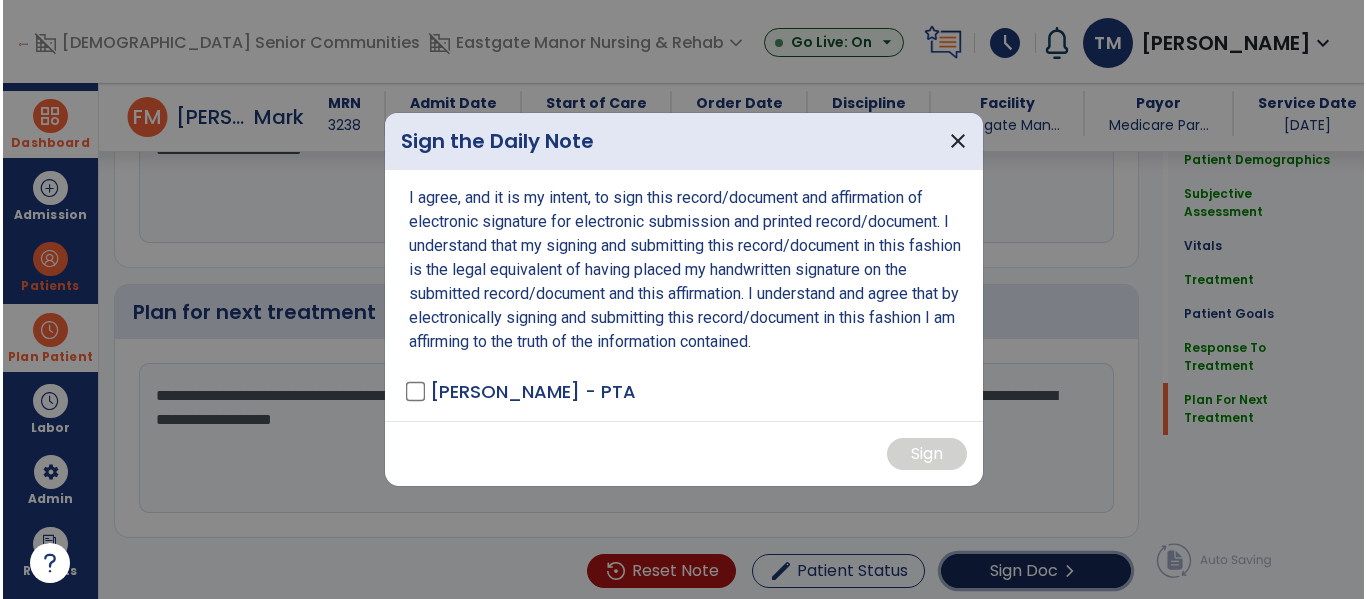 scroll, scrollTop: 2734, scrollLeft: 0, axis: vertical 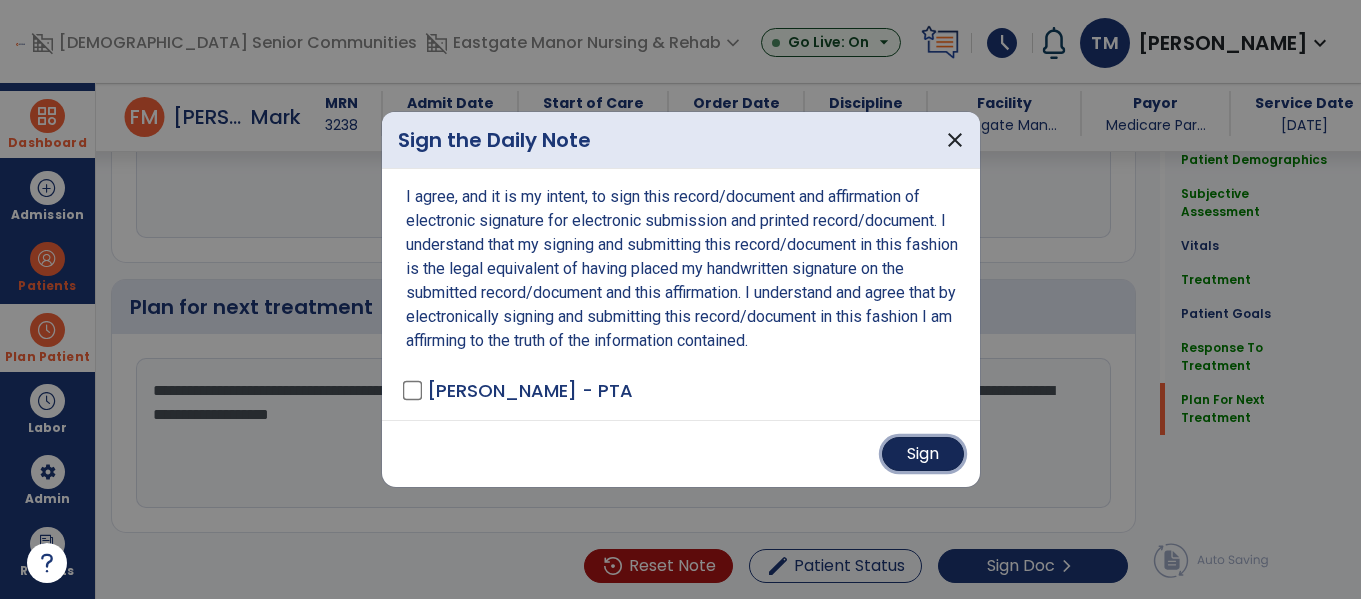 click on "Sign" at bounding box center (923, 454) 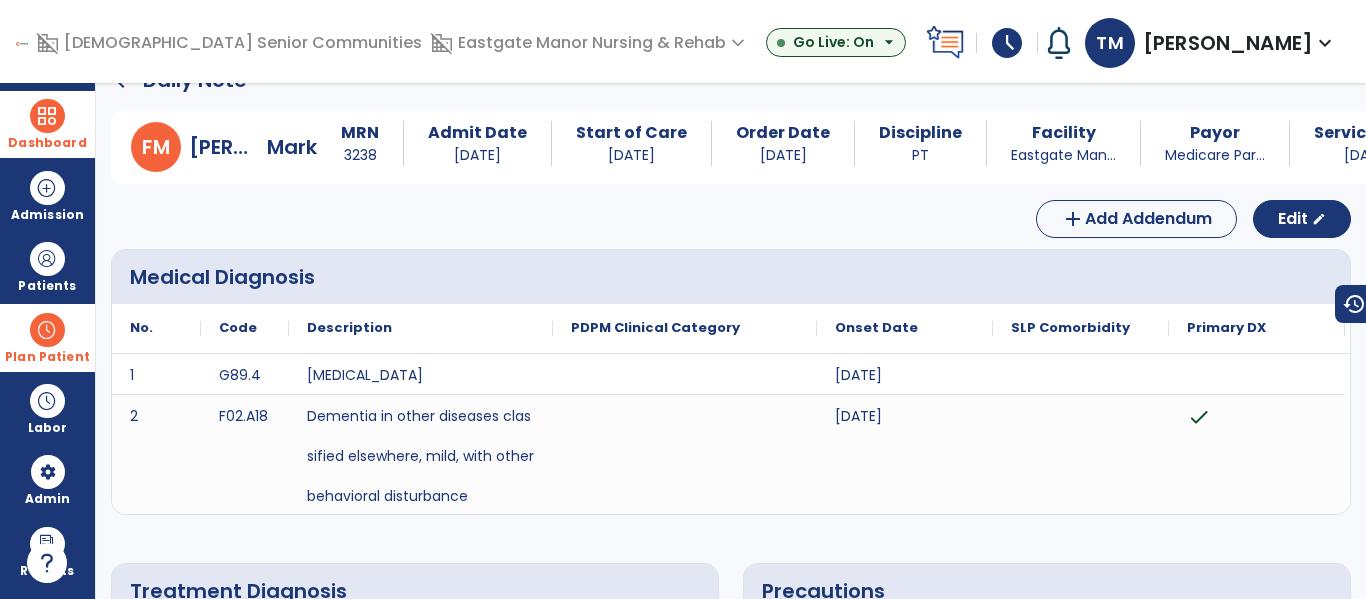 scroll, scrollTop: 0, scrollLeft: 0, axis: both 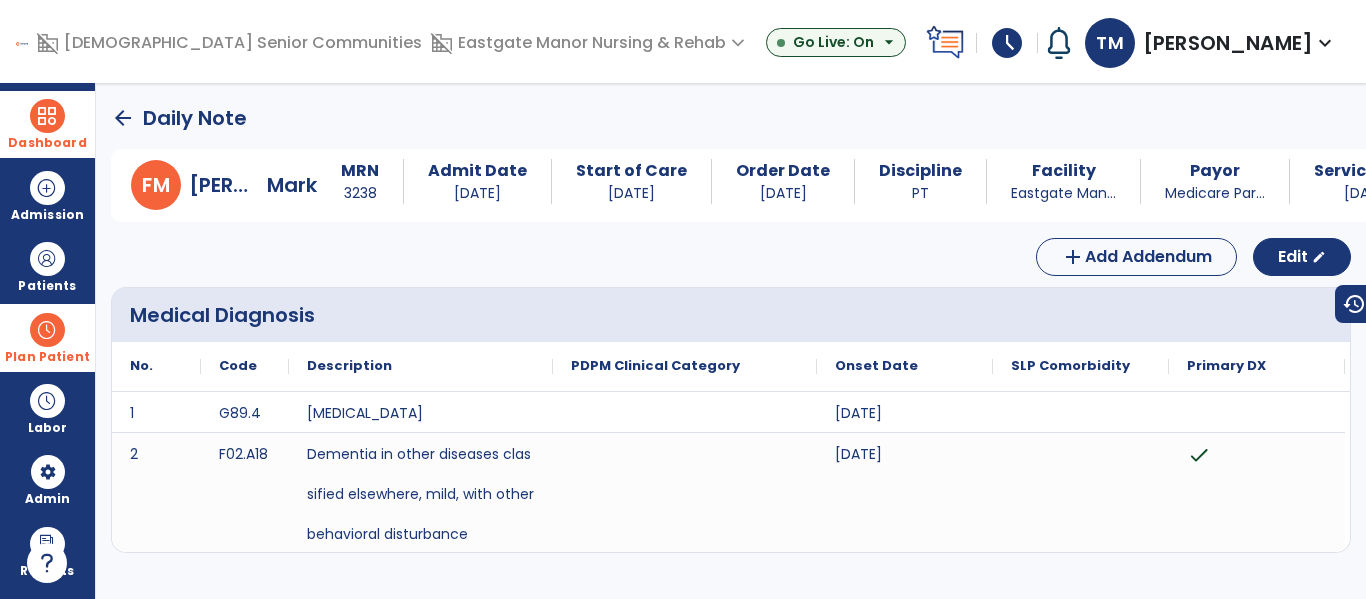click on "arrow_back" 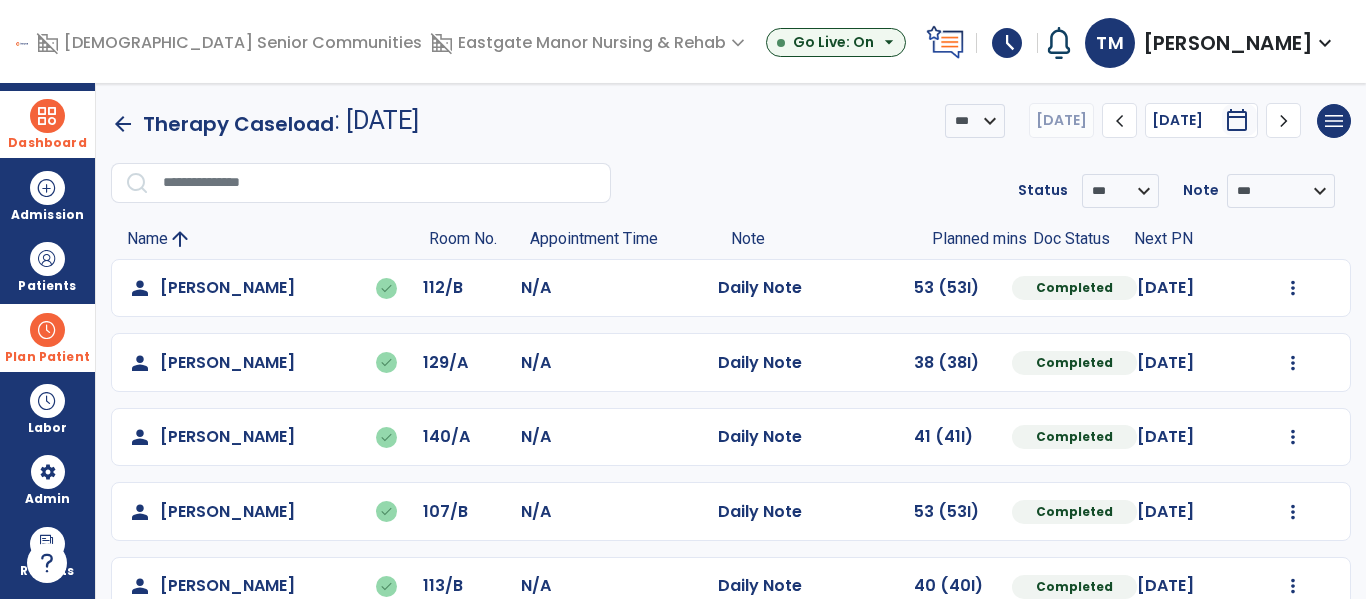 click on "arrow_back" 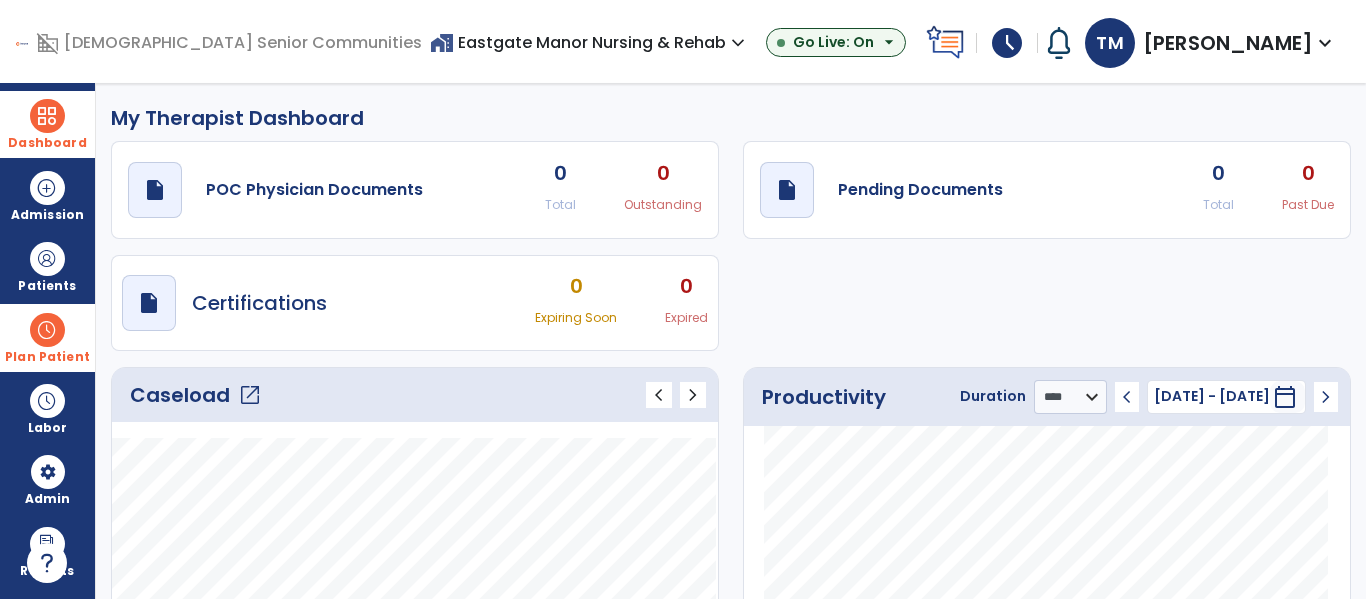 click on "open_in_new" 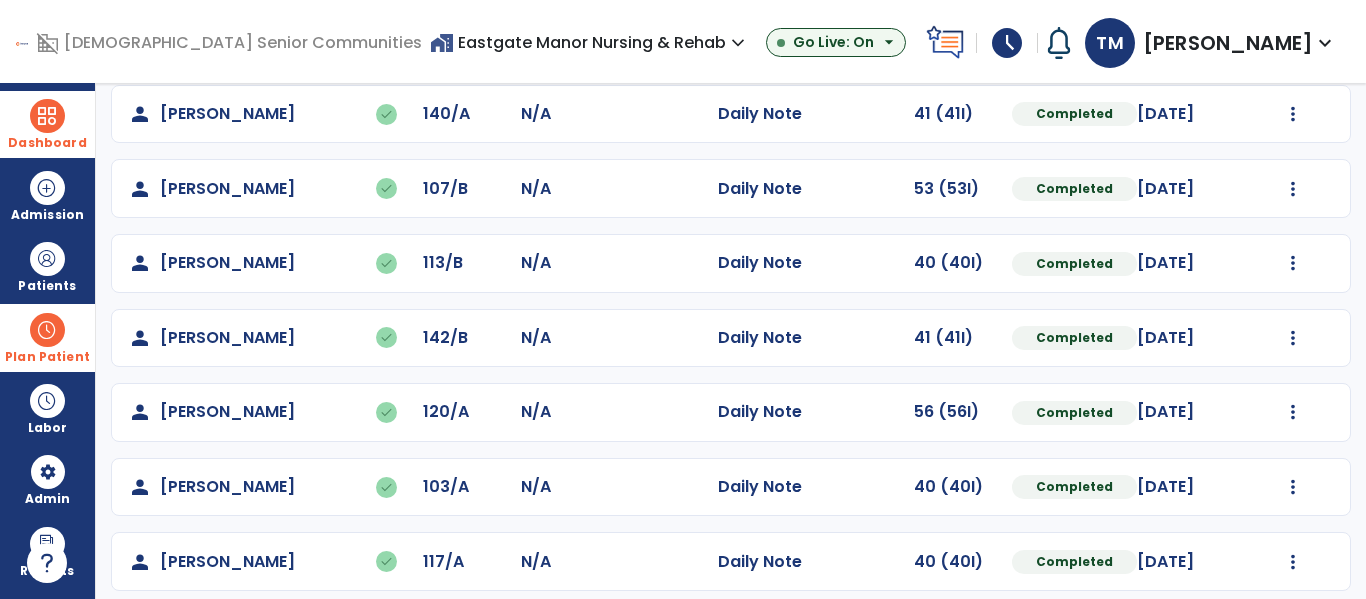 scroll, scrollTop: 0, scrollLeft: 0, axis: both 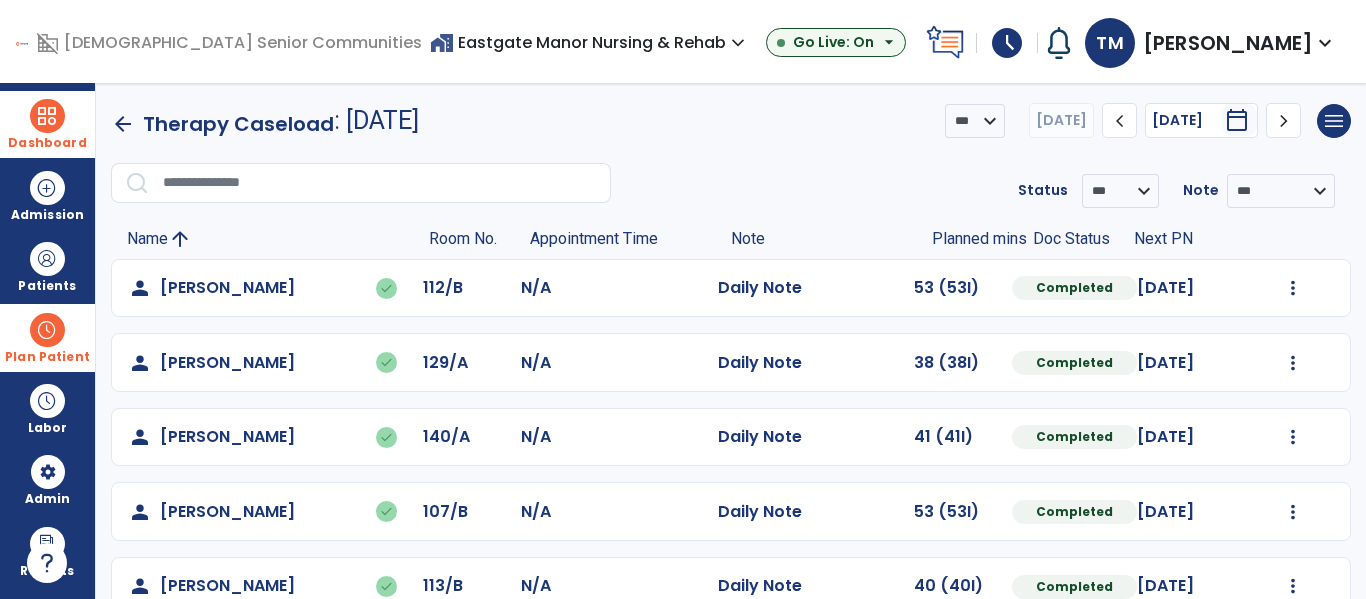 click on "home_work   [GEOGRAPHIC_DATA] Nursing & Rehab   expand_more" at bounding box center [590, 42] 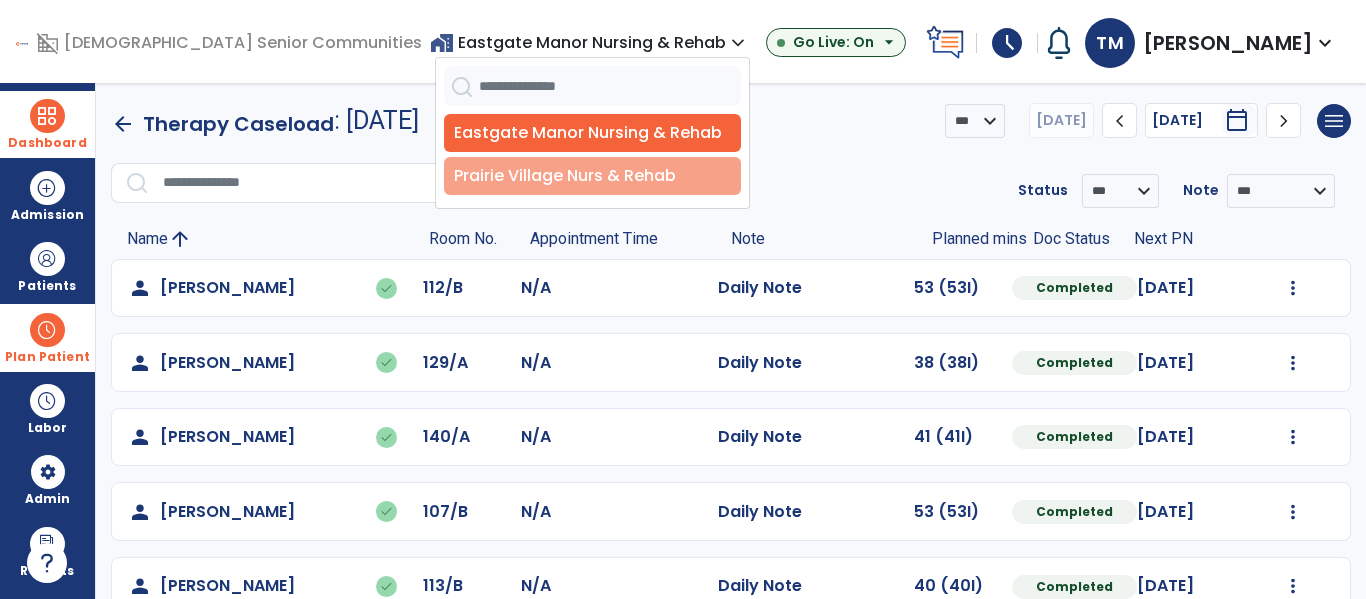 click on "Prairie Village Nurs & Rehab" at bounding box center (592, 176) 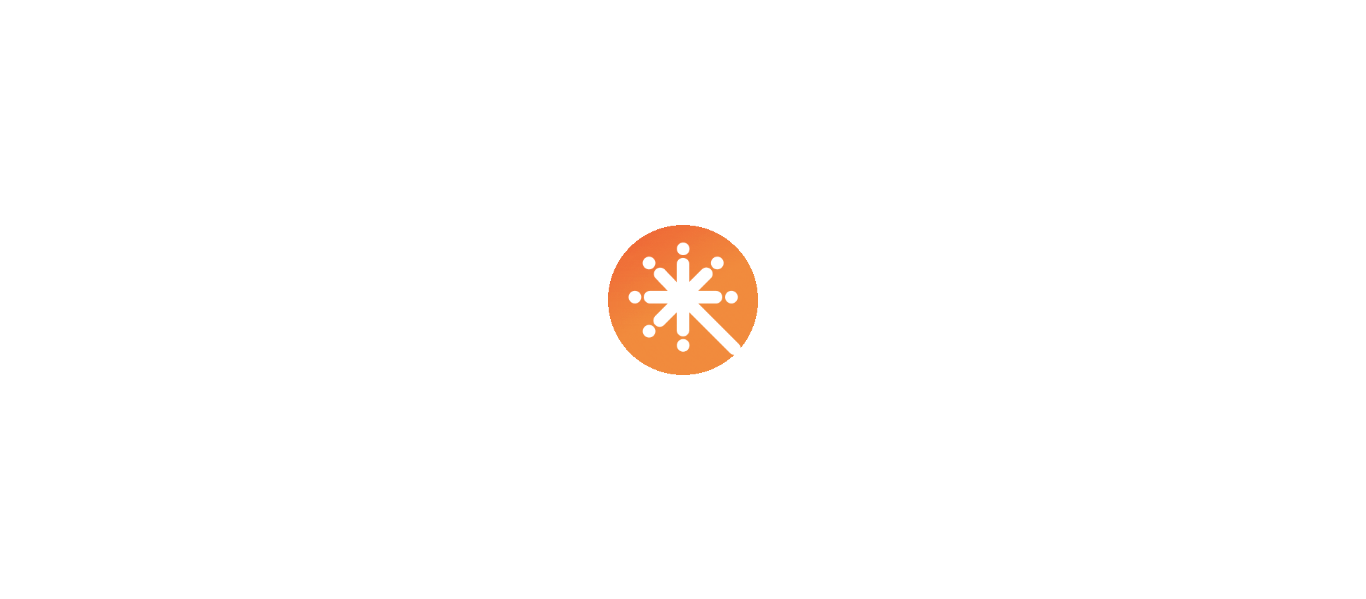 scroll, scrollTop: 0, scrollLeft: 0, axis: both 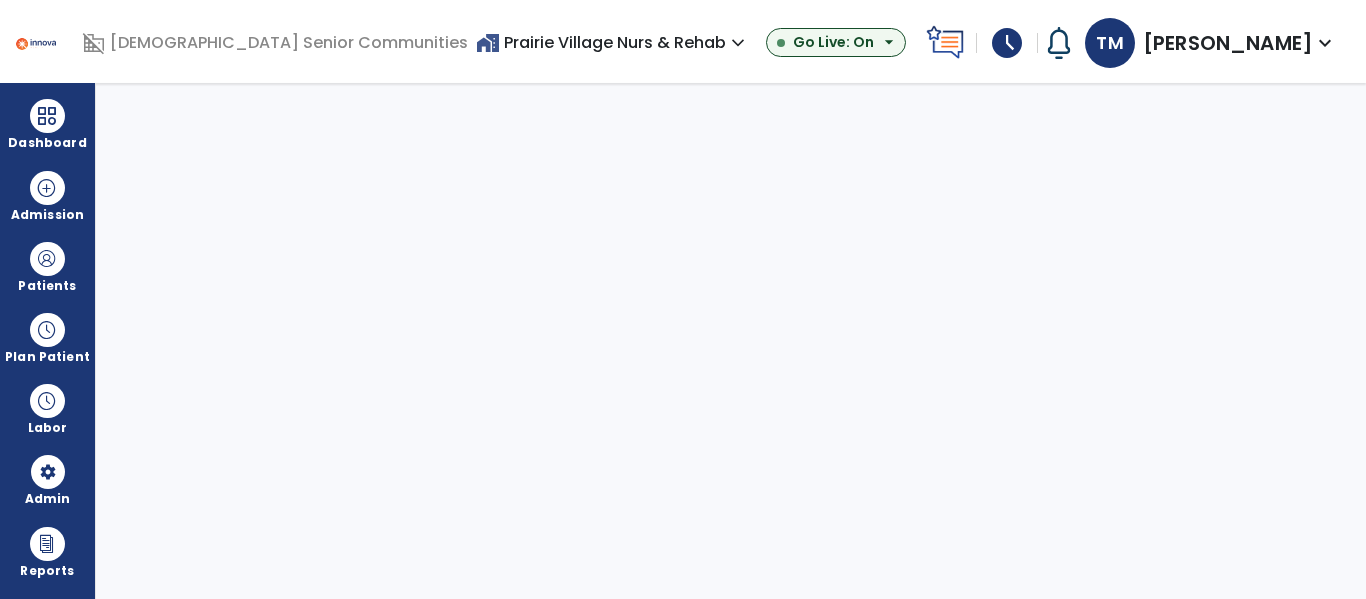 select on "***" 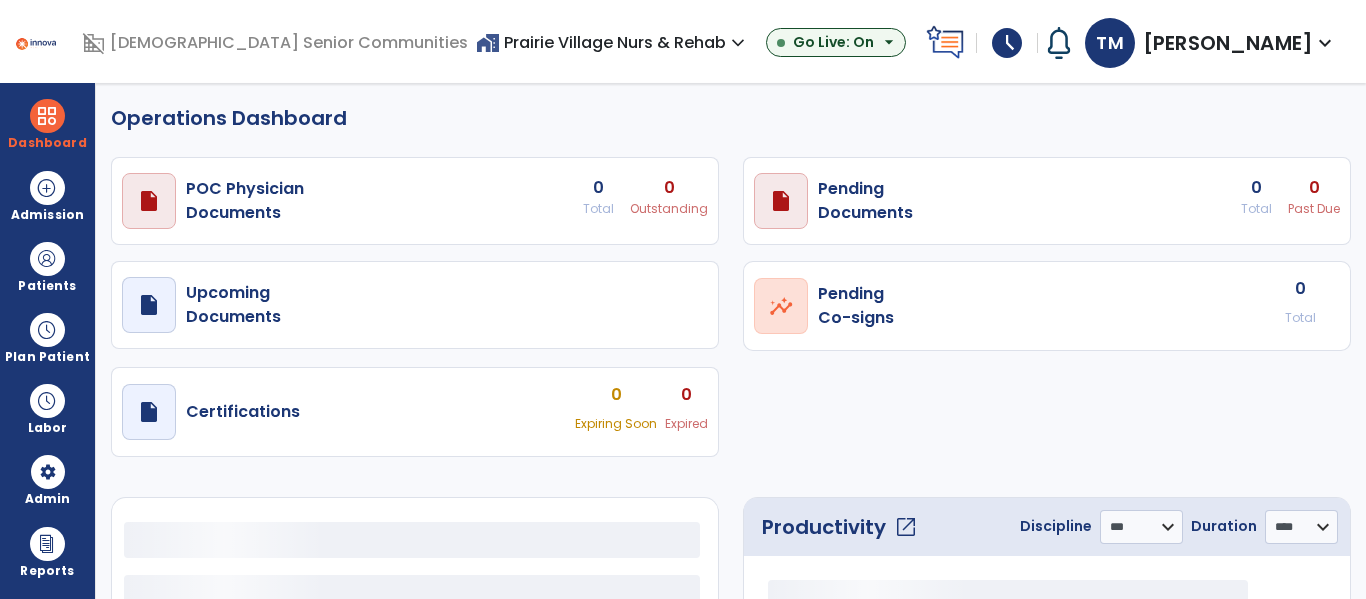 select on "***" 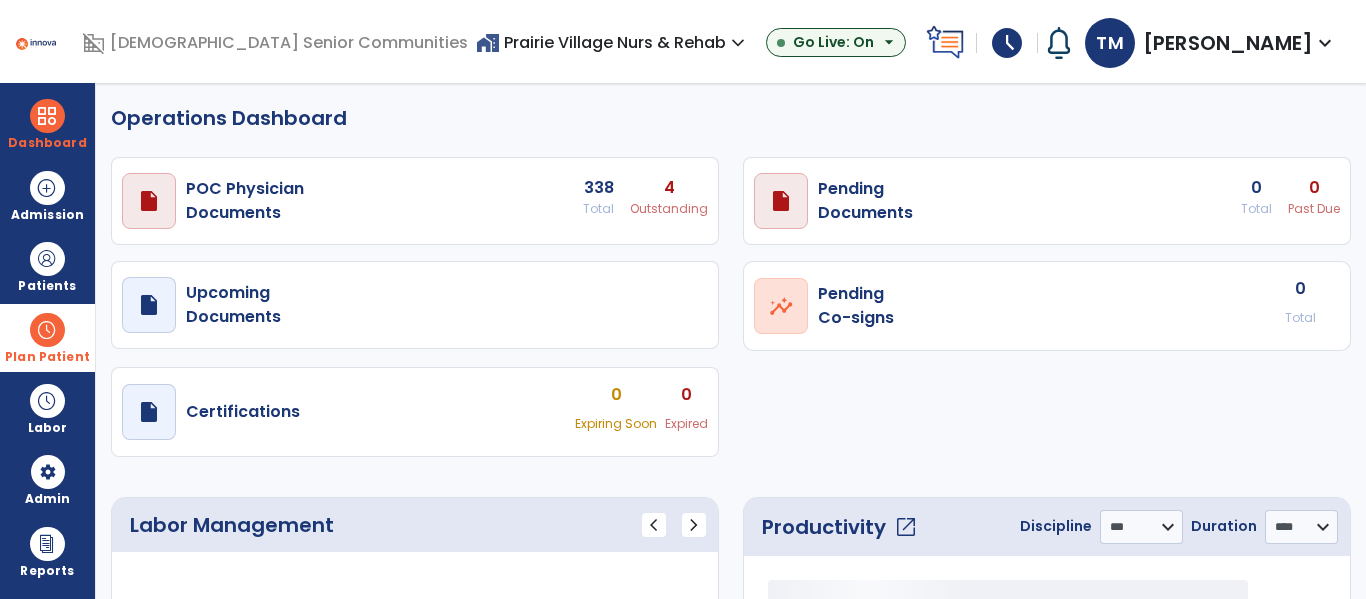 click at bounding box center [47, 330] 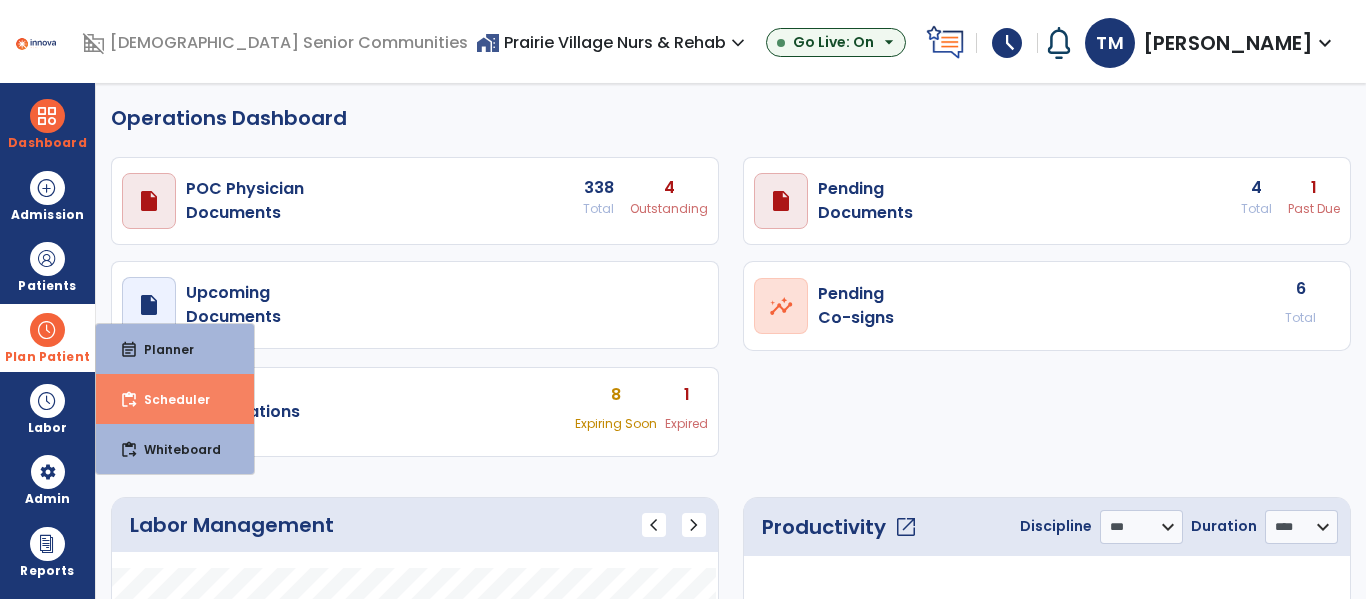 click on "content_paste_go  Scheduler" at bounding box center (175, 399) 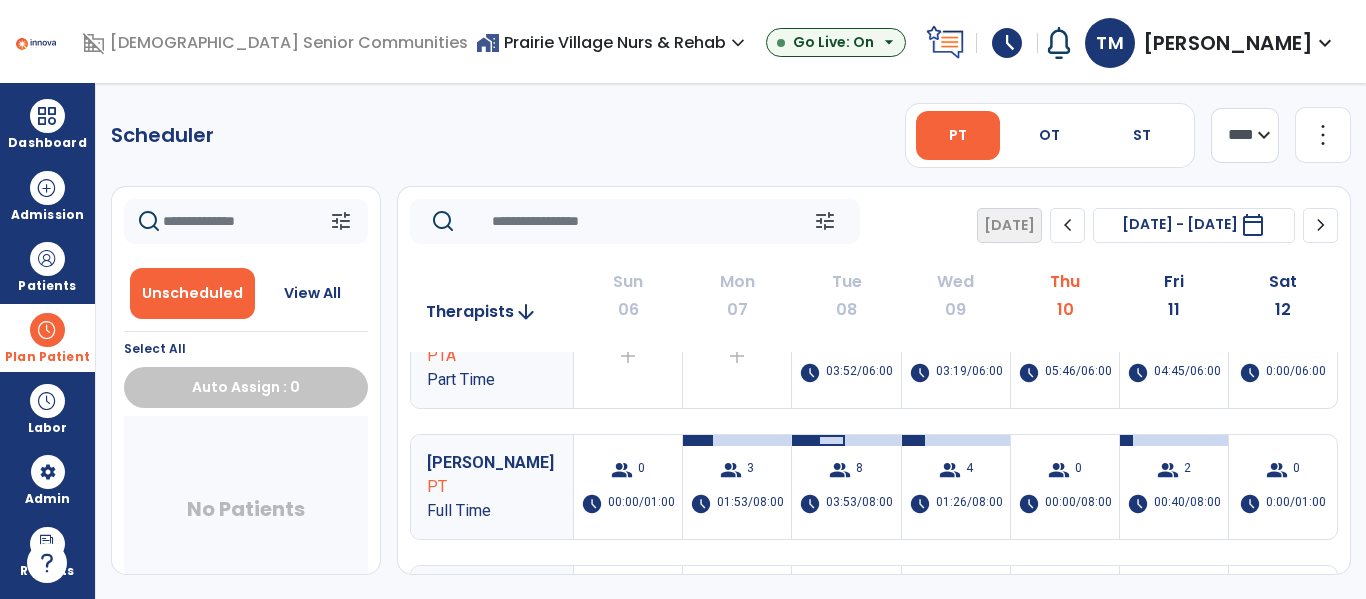 scroll, scrollTop: 0, scrollLeft: 0, axis: both 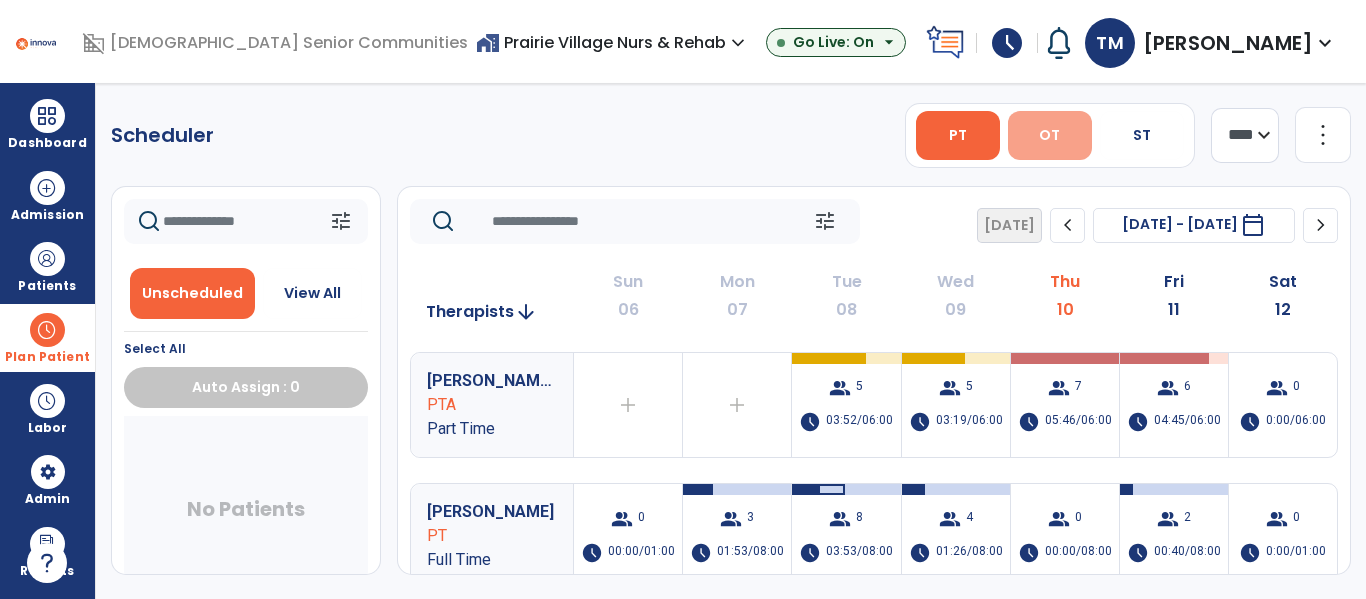 click on "OT" at bounding box center (1050, 135) 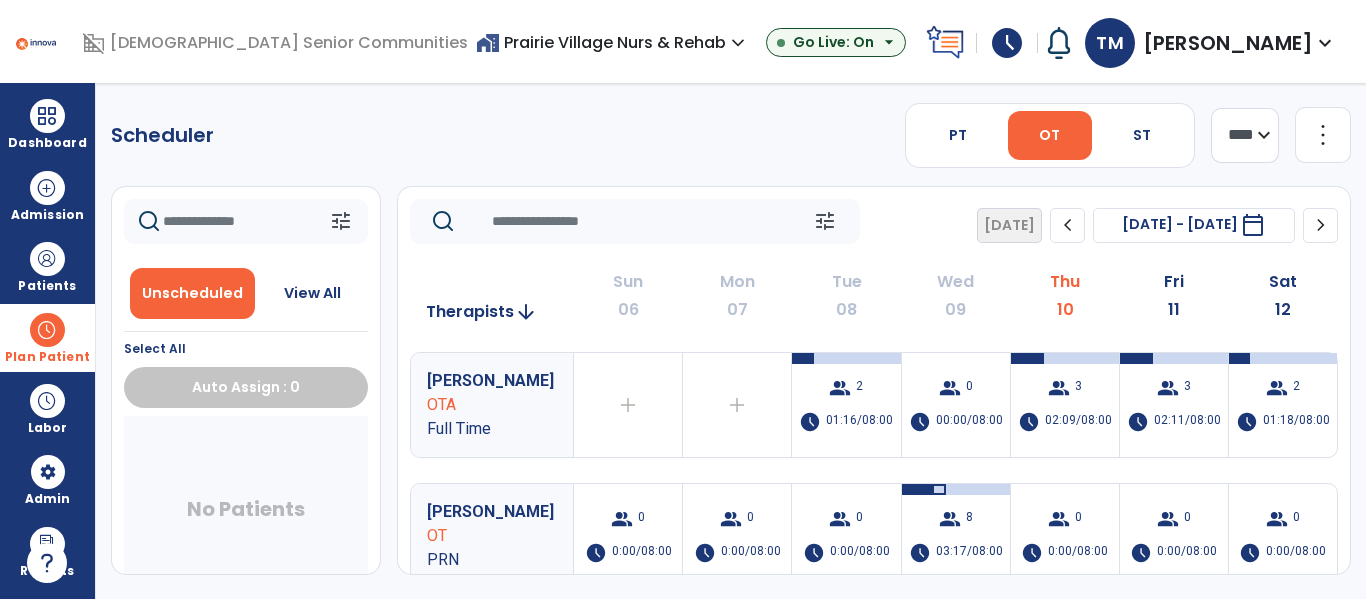 click on "home_work   Prairie Village Nurs & Rehab   expand_more" at bounding box center [613, 42] 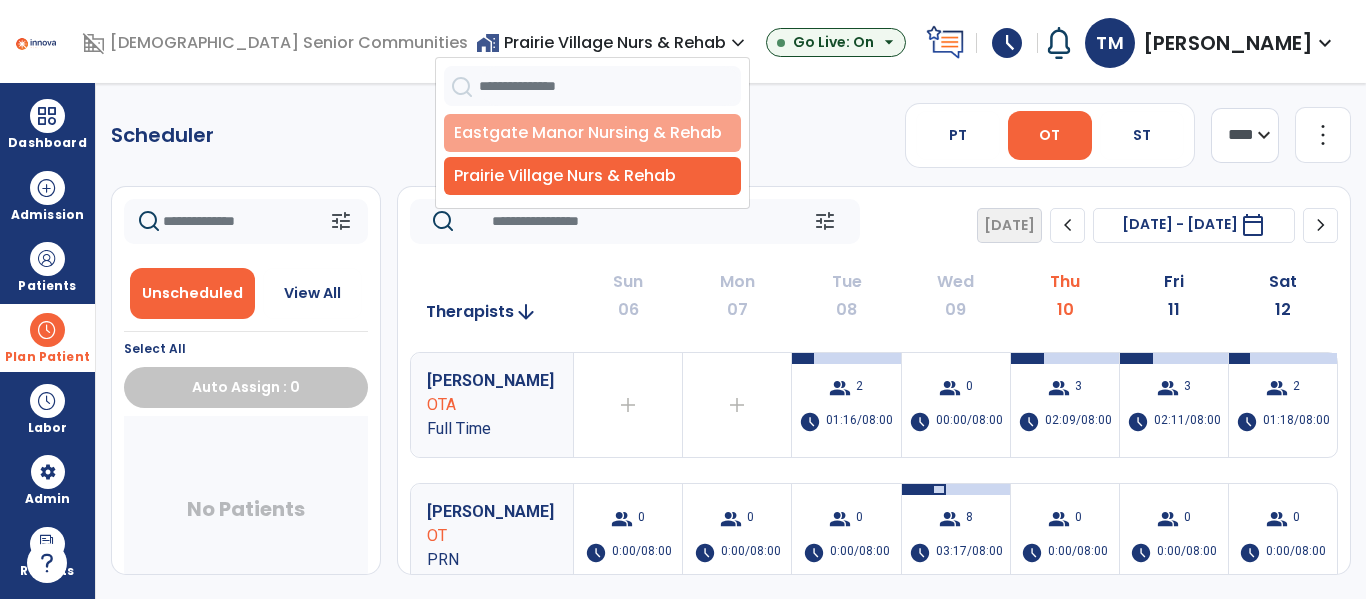 click on "Eastgate Manor Nursing & Rehab" at bounding box center (592, 133) 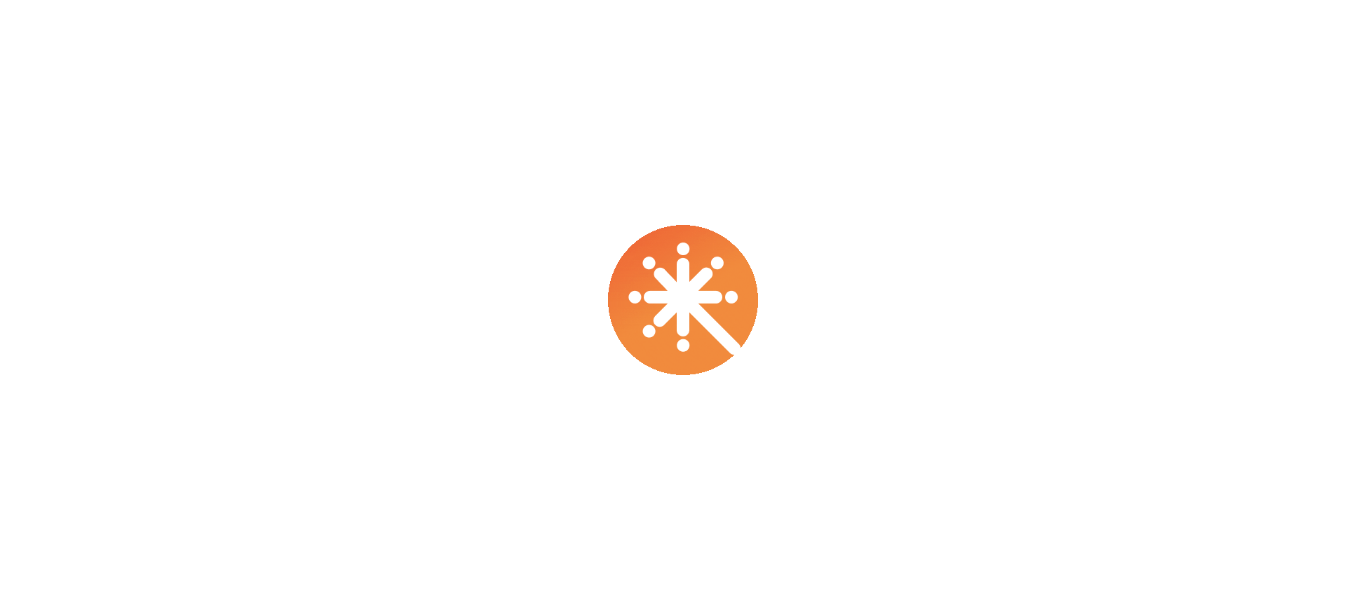 scroll, scrollTop: 0, scrollLeft: 0, axis: both 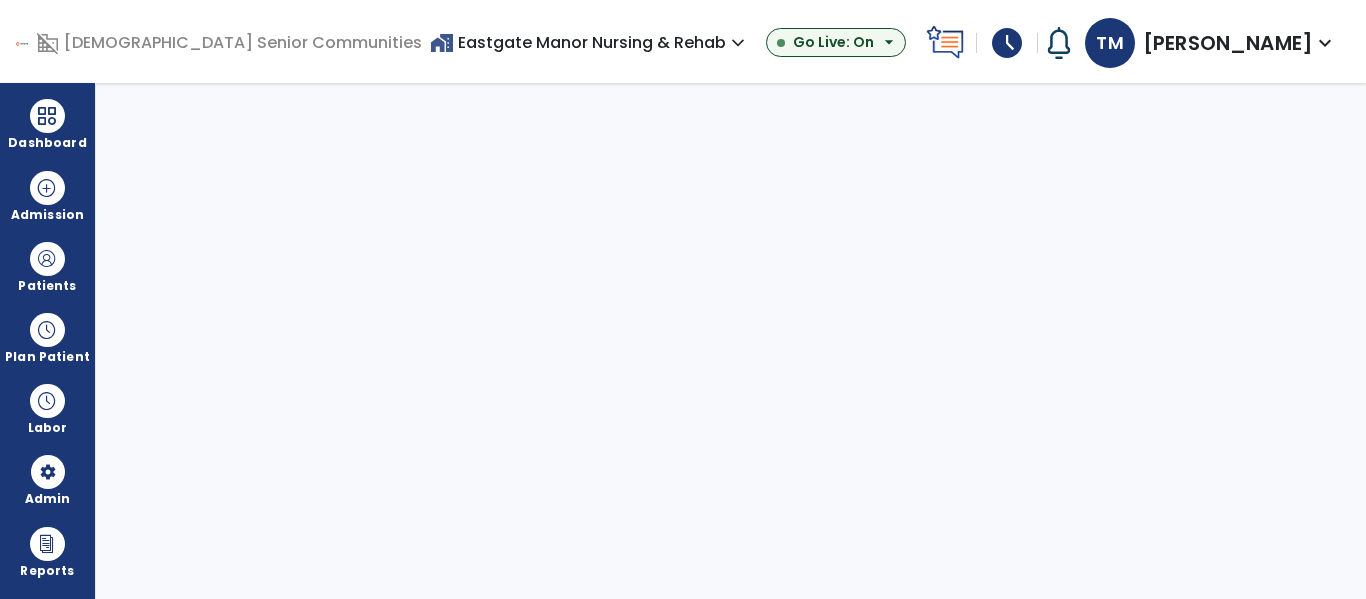 select on "***" 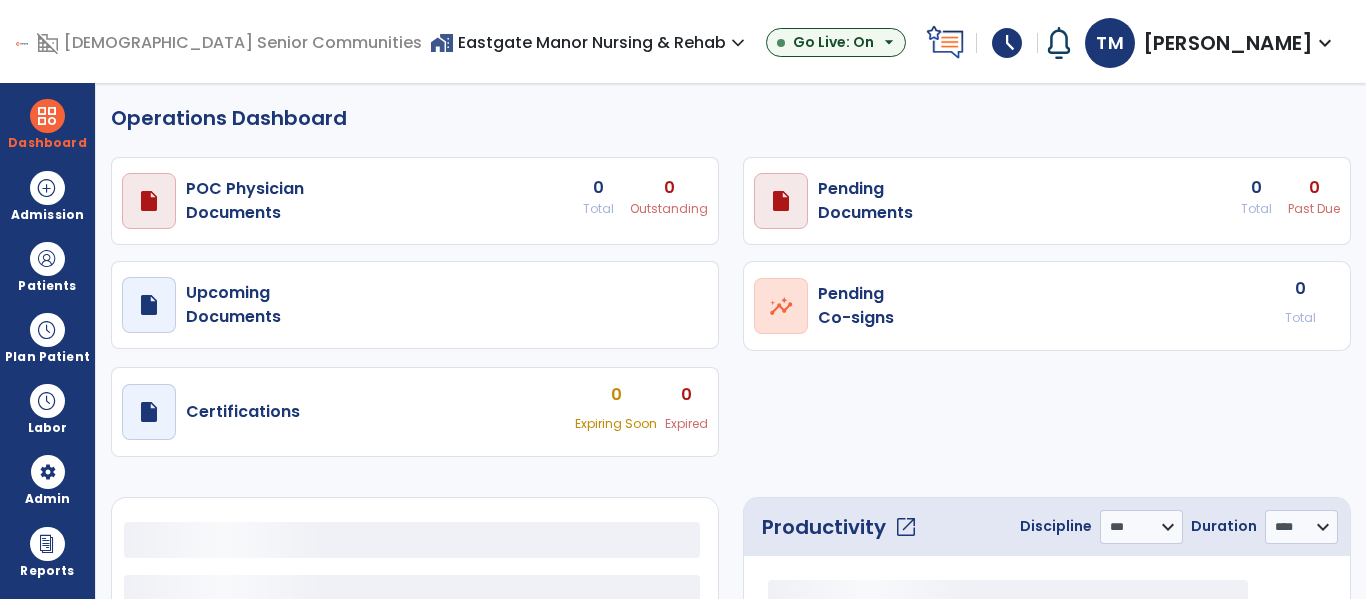 select on "***" 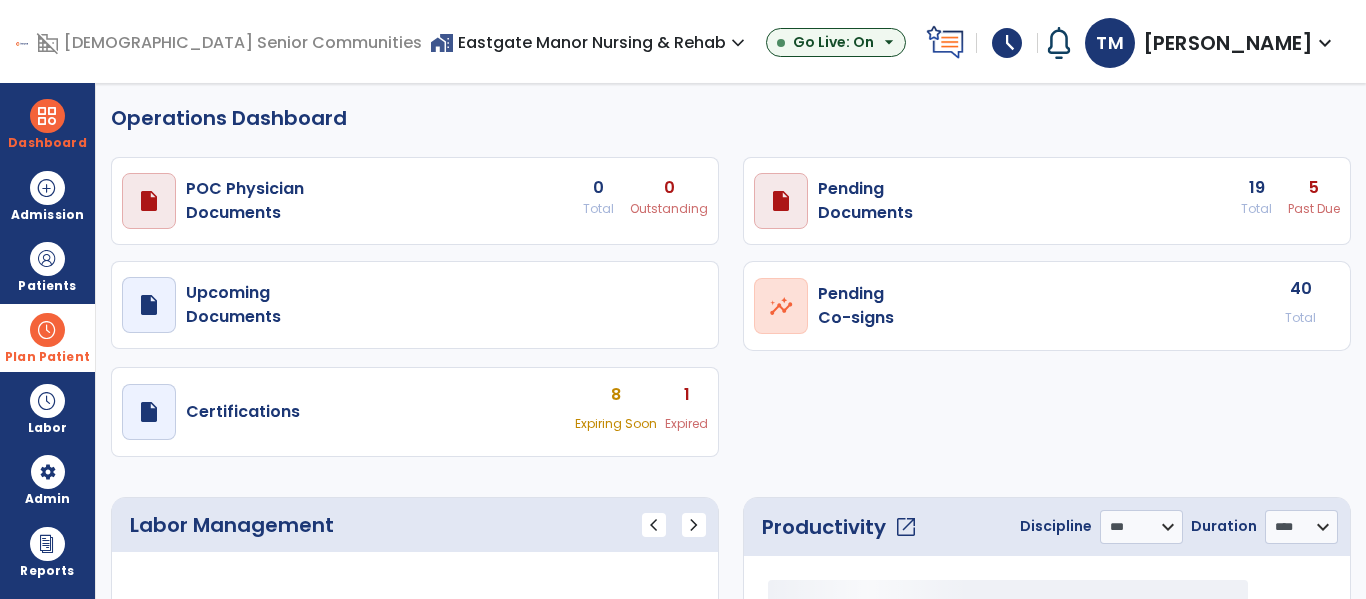 click at bounding box center [47, 330] 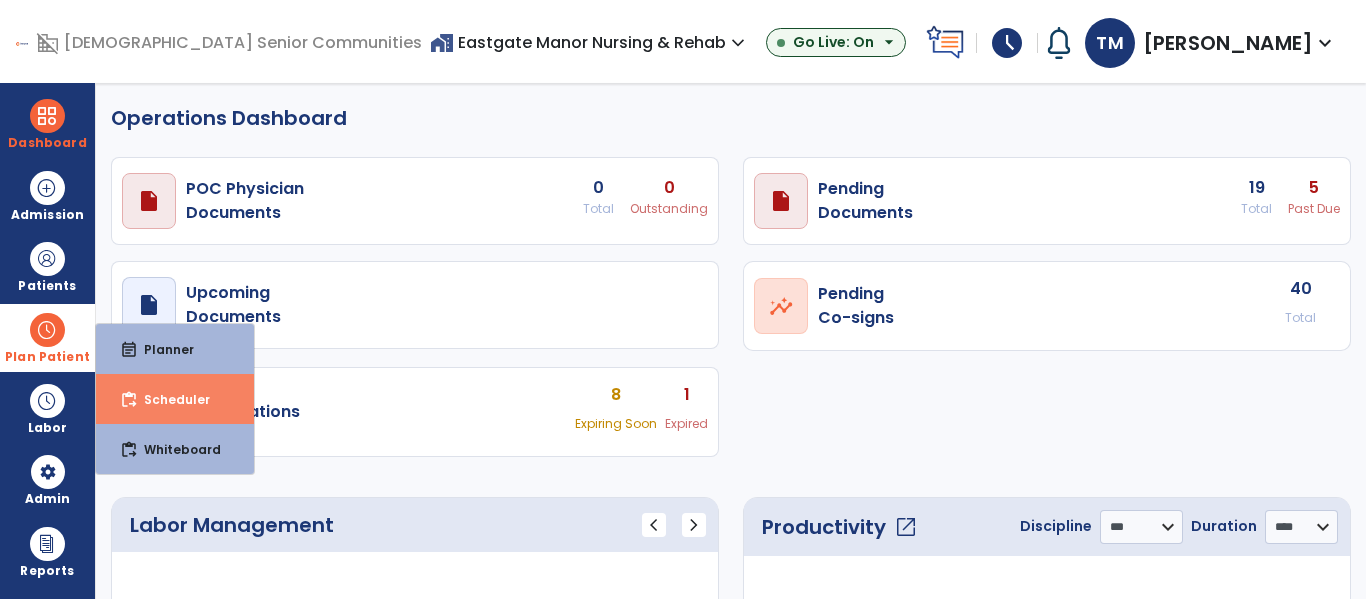 click on "content_paste_go  Scheduler" at bounding box center [175, 399] 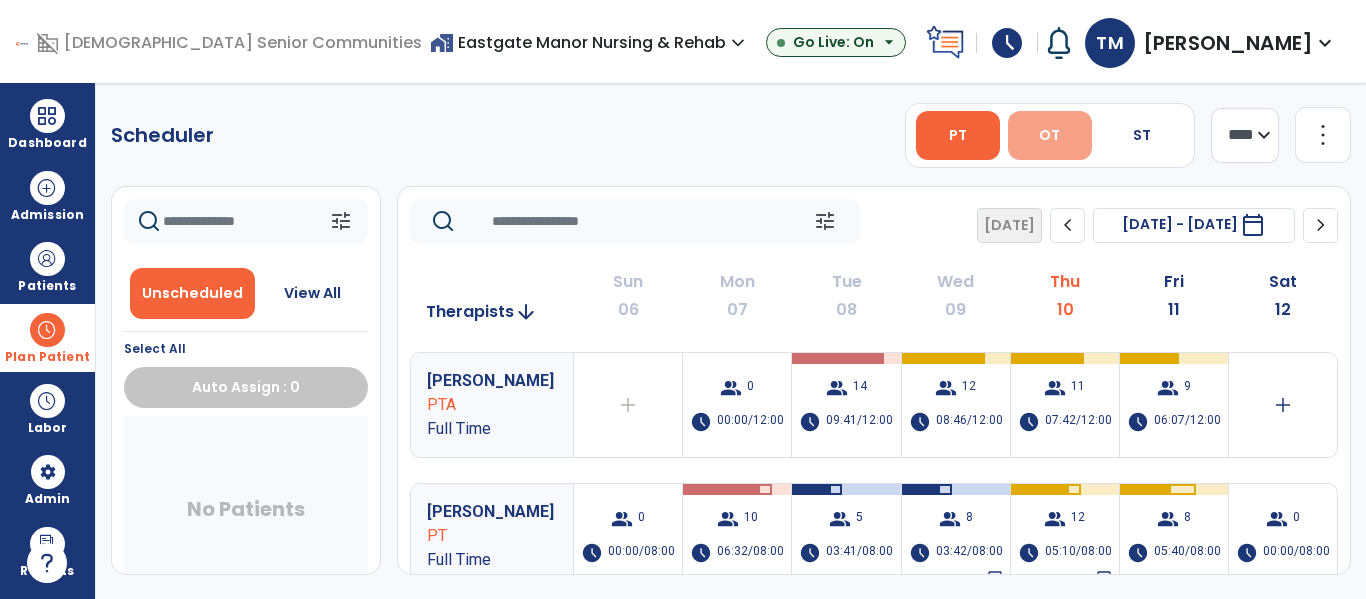 click on "OT" at bounding box center (1049, 135) 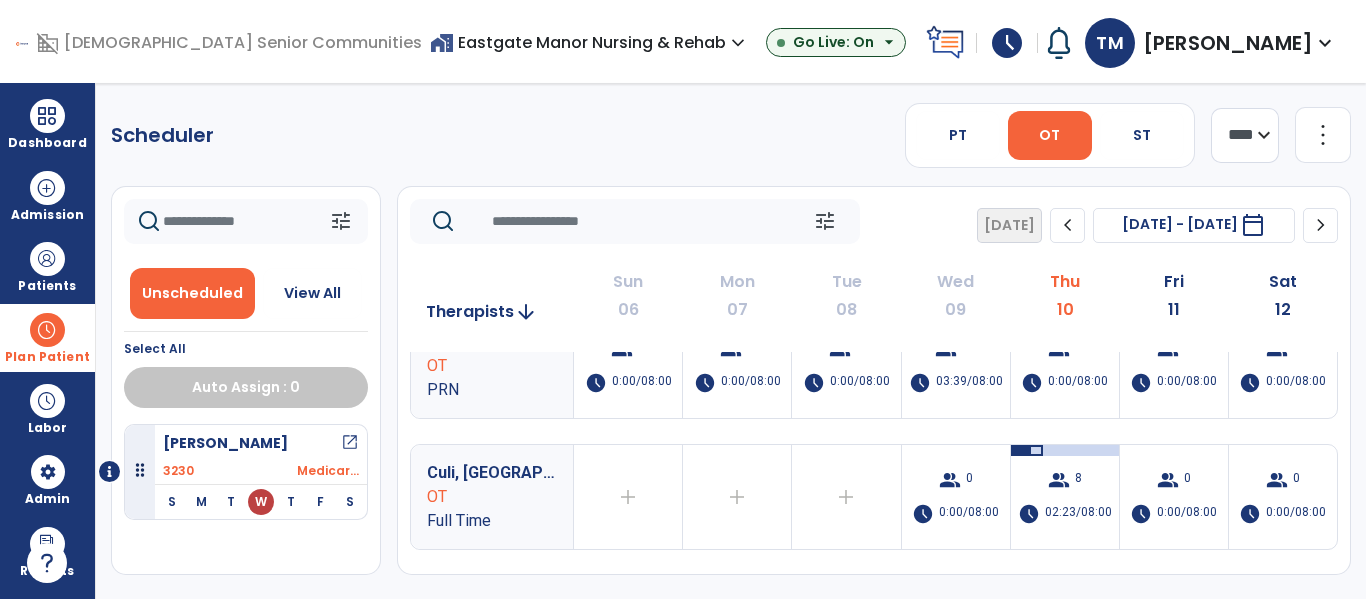 scroll, scrollTop: 0, scrollLeft: 0, axis: both 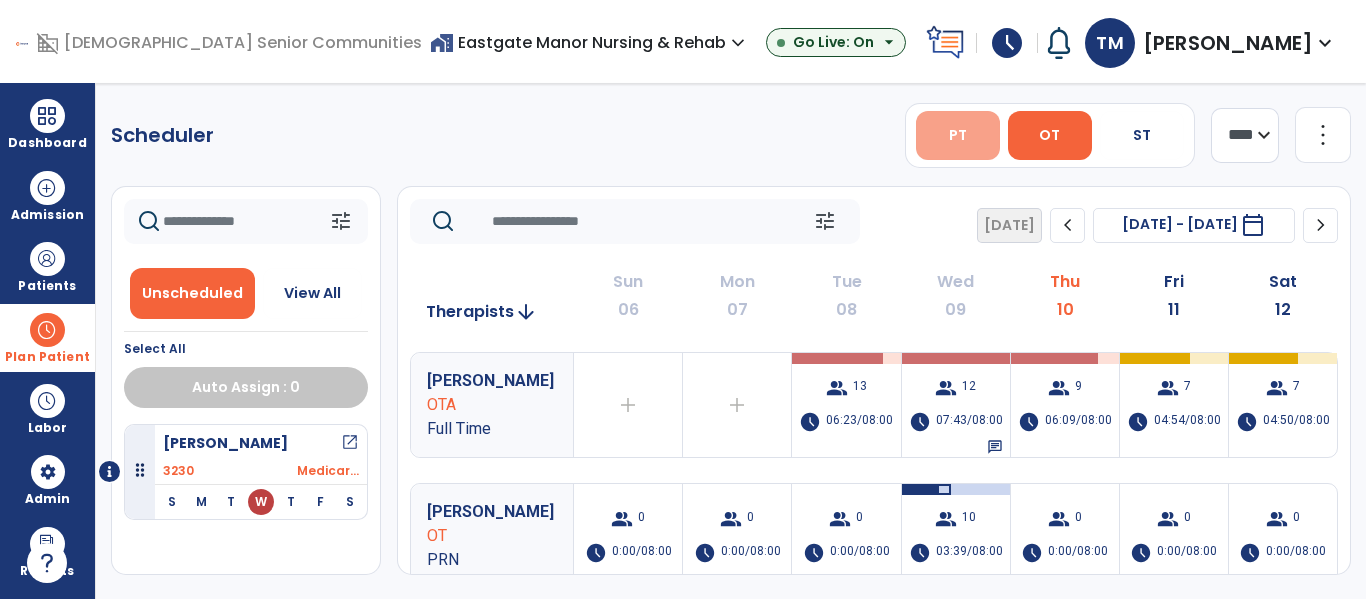 click on "PT" at bounding box center (958, 135) 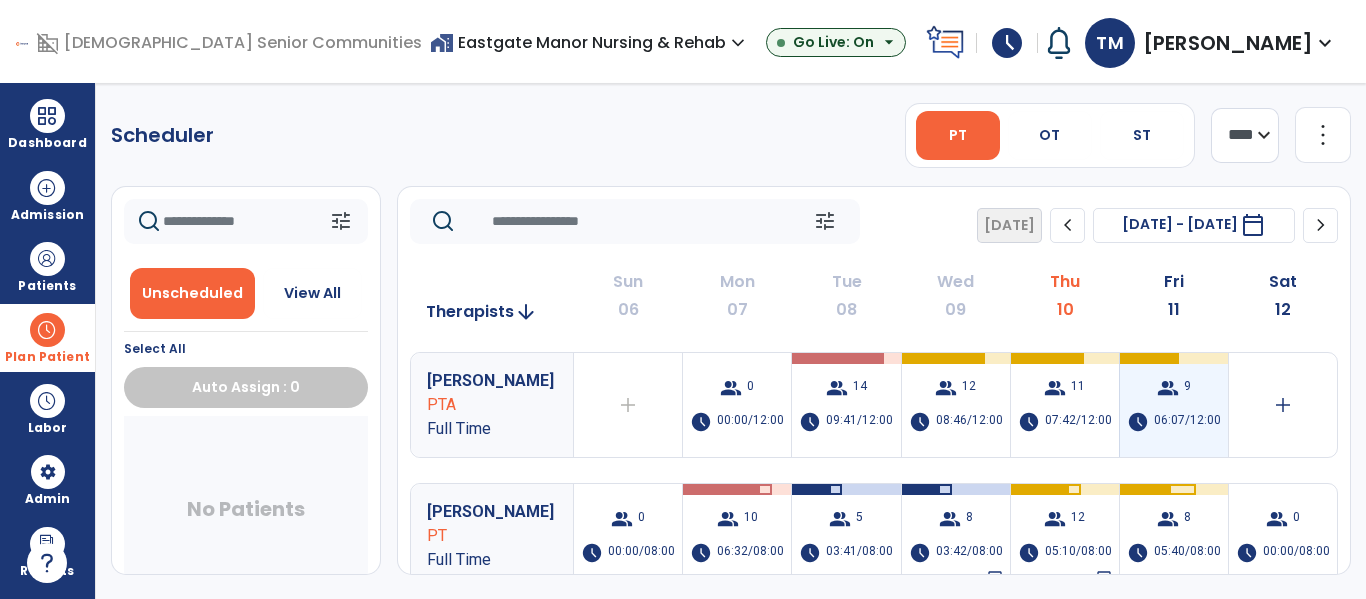 click on "06:07/12:00" at bounding box center [1187, 422] 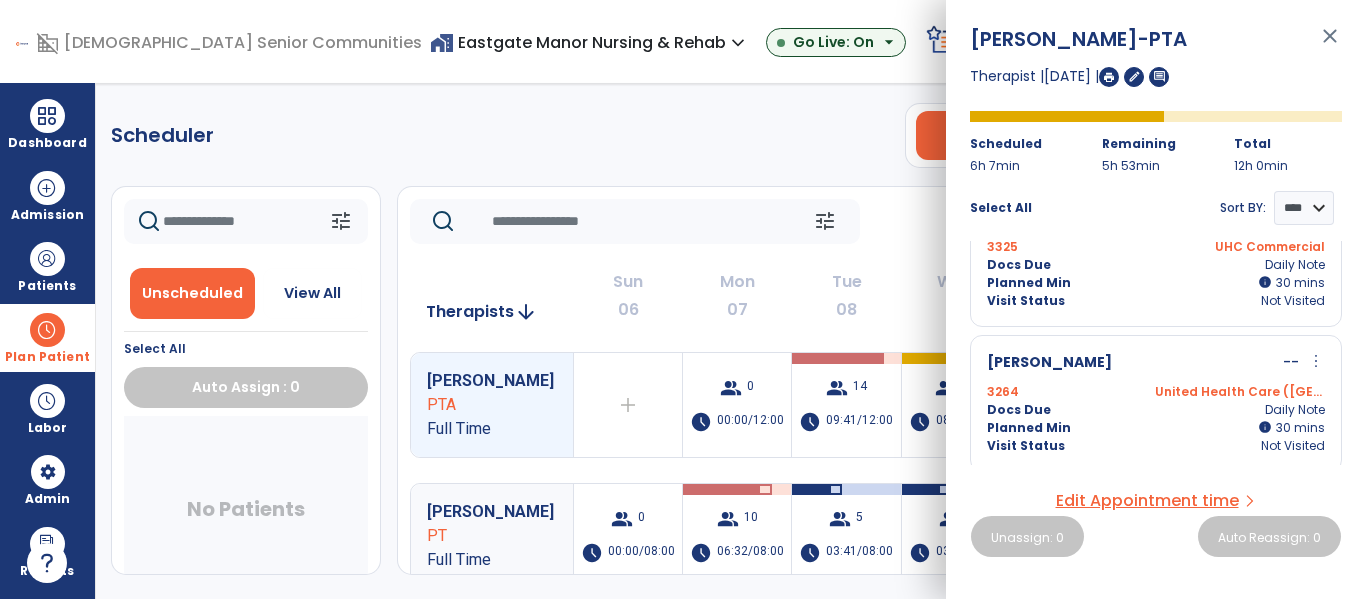 scroll, scrollTop: 1081, scrollLeft: 0, axis: vertical 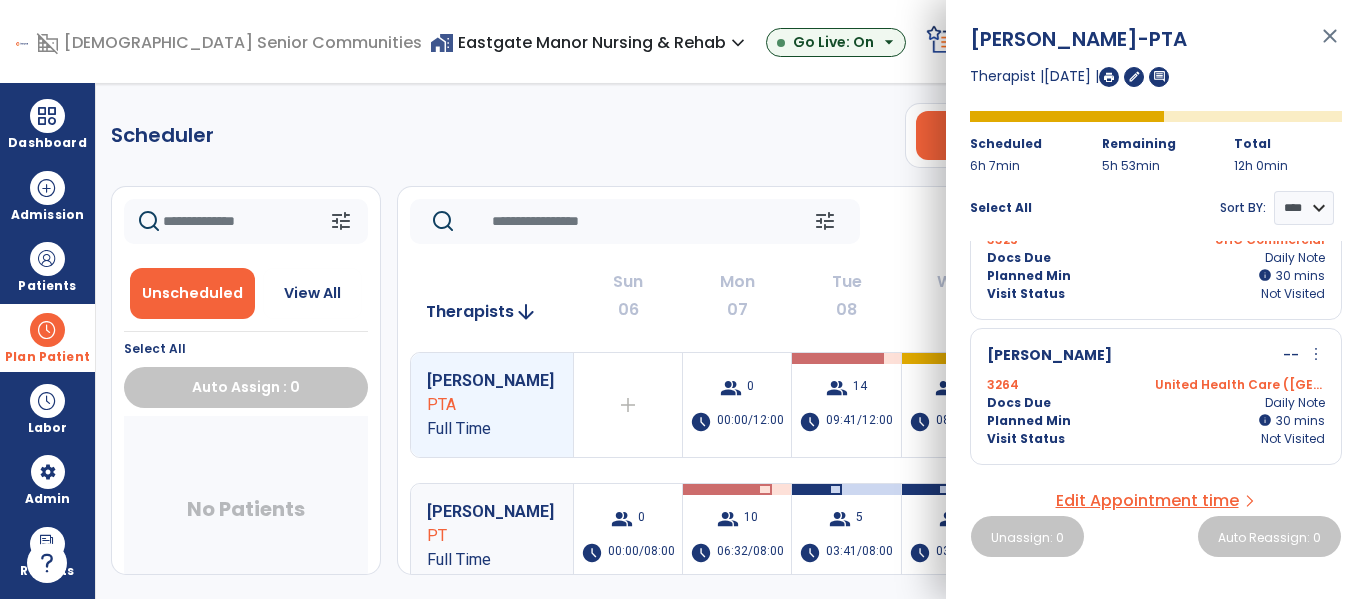 click on "Scheduler   PT   OT   ST  **** *** more_vert  Manage Labor   View All Therapists   Print" 